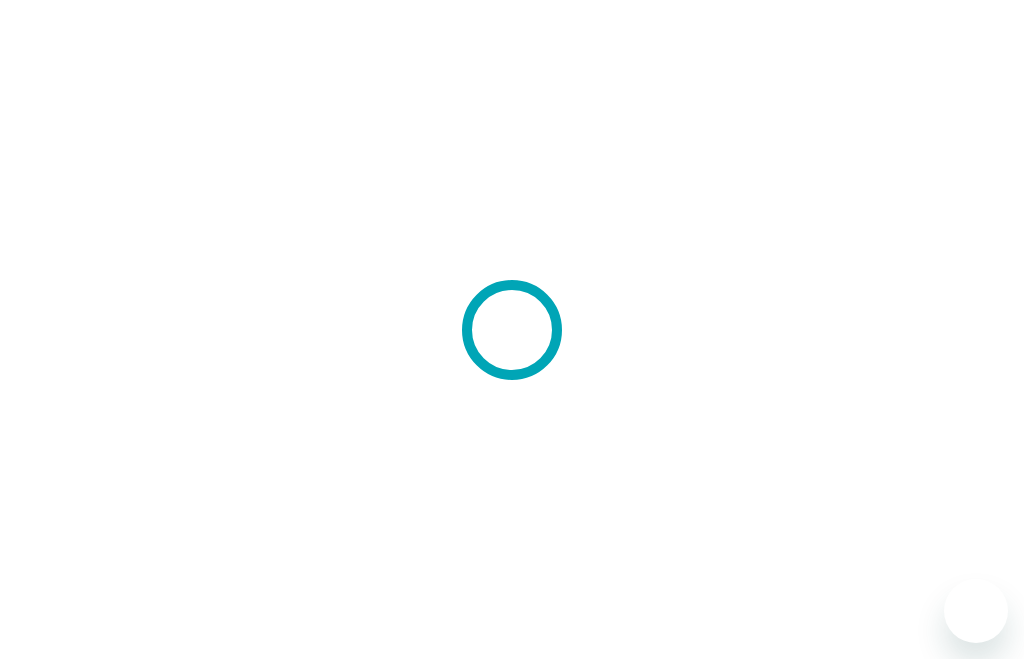 scroll, scrollTop: 0, scrollLeft: 0, axis: both 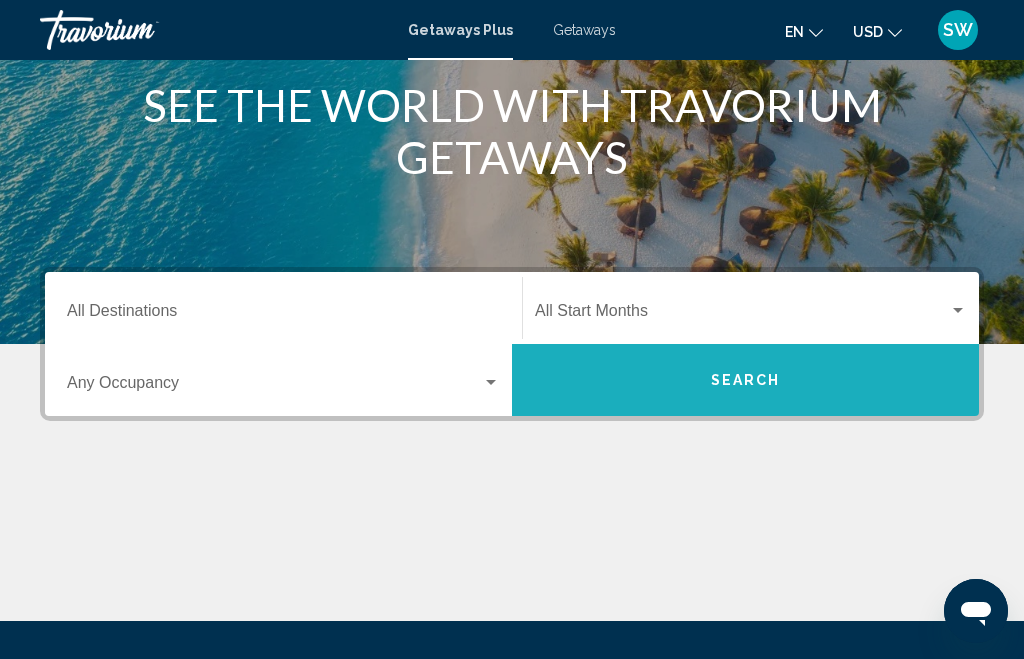 click on "Search" at bounding box center (745, 380) 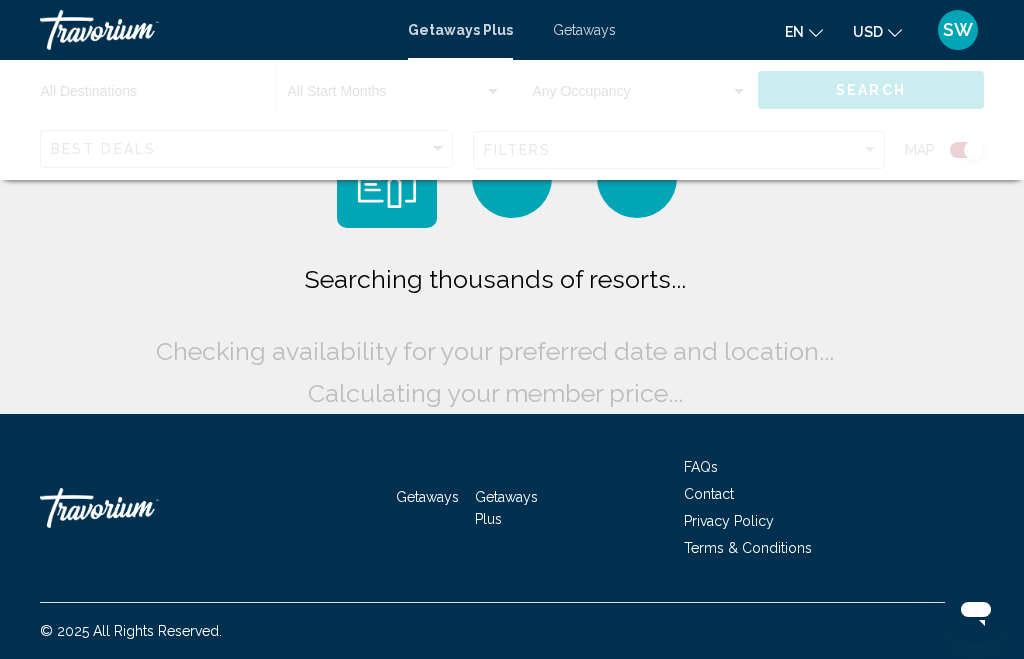 scroll, scrollTop: 0, scrollLeft: 0, axis: both 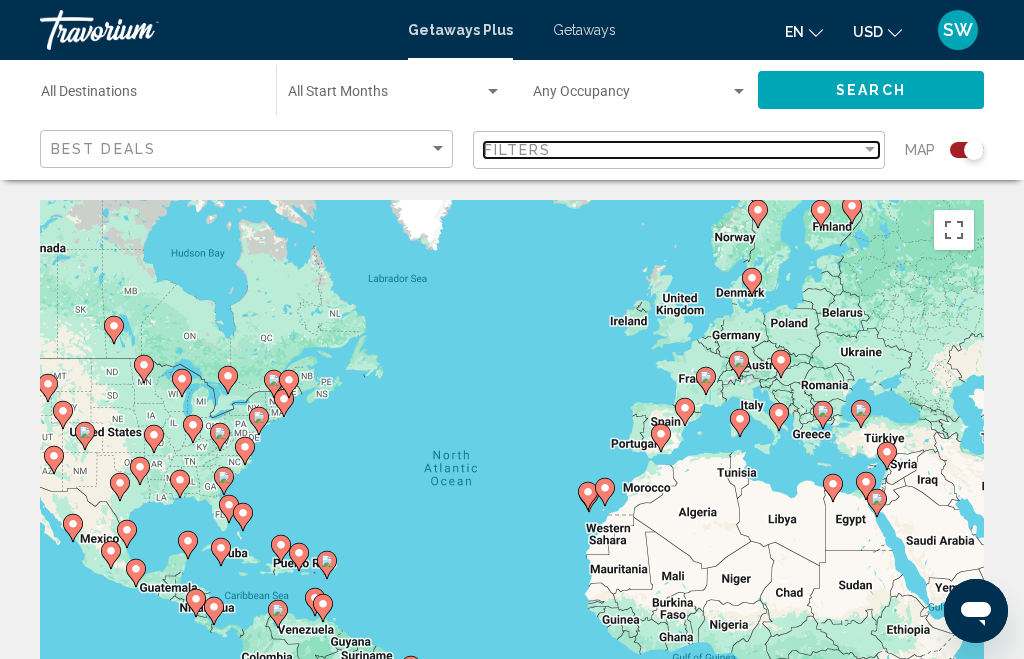 click at bounding box center [870, 149] 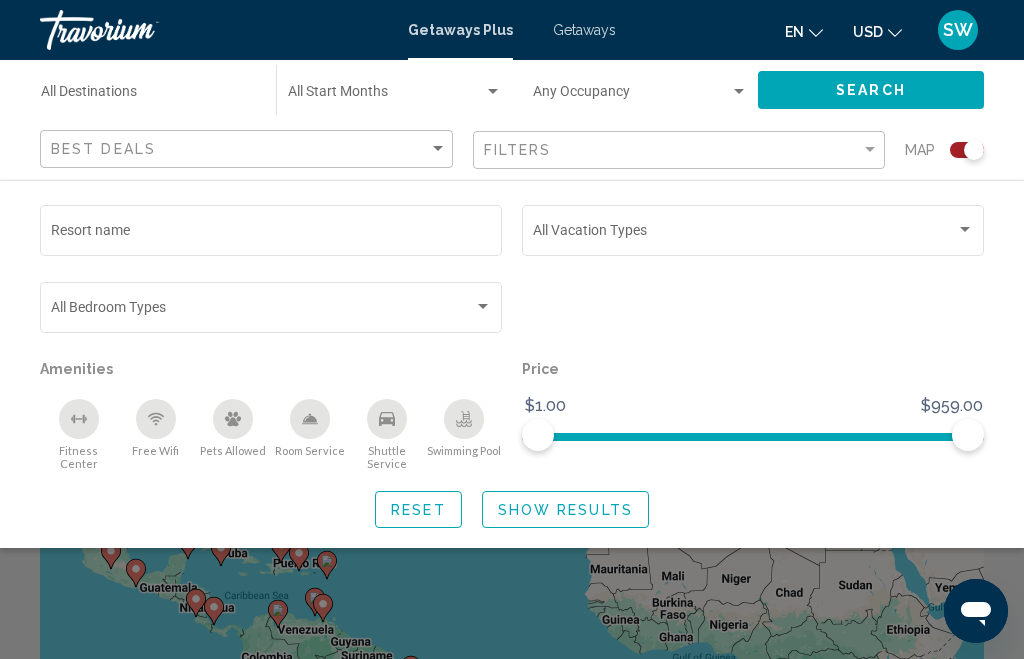 click on "Resort name" at bounding box center [271, 234] 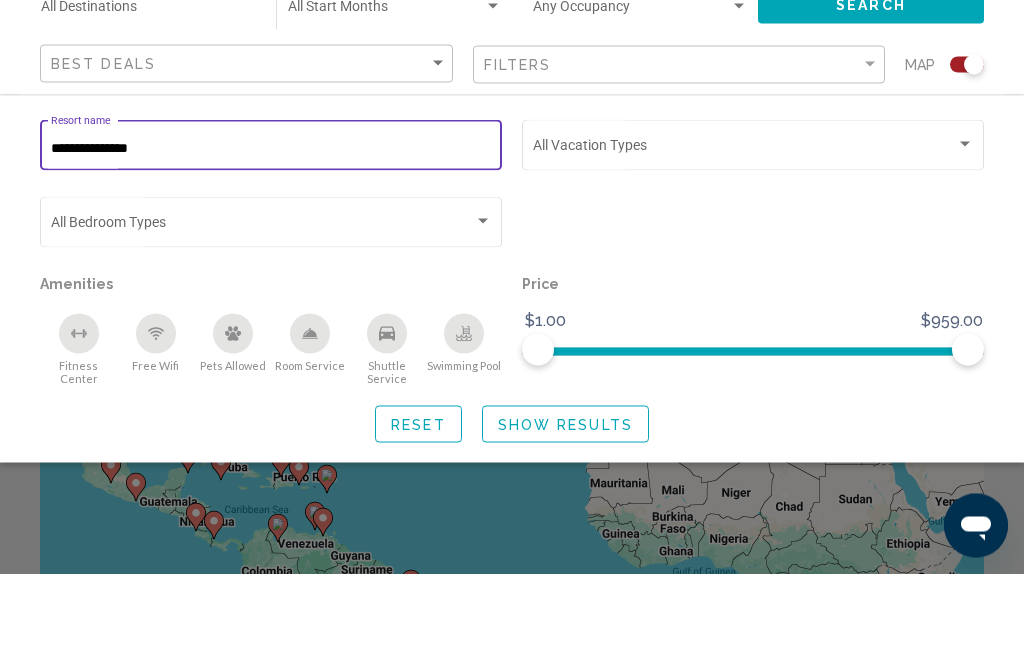 type on "**********" 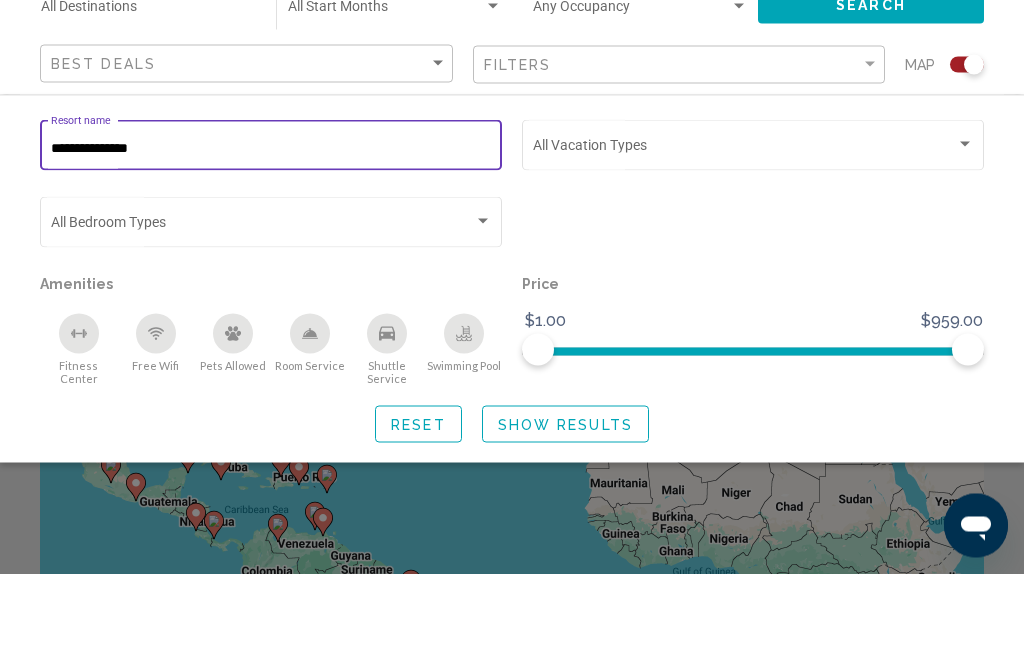 click at bounding box center (262, 311) 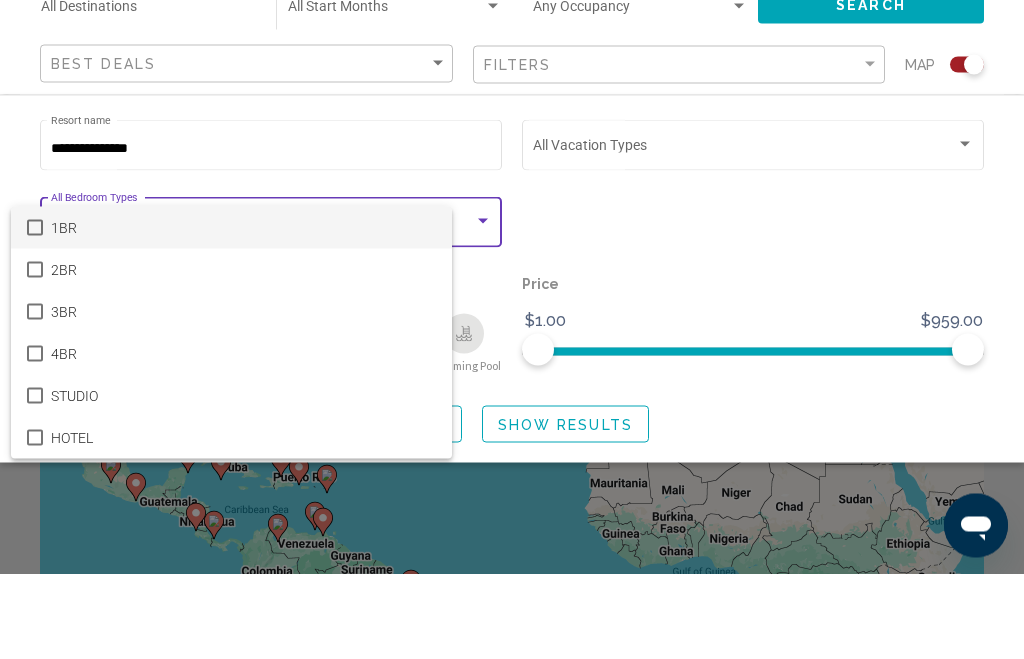 scroll, scrollTop: 86, scrollLeft: 0, axis: vertical 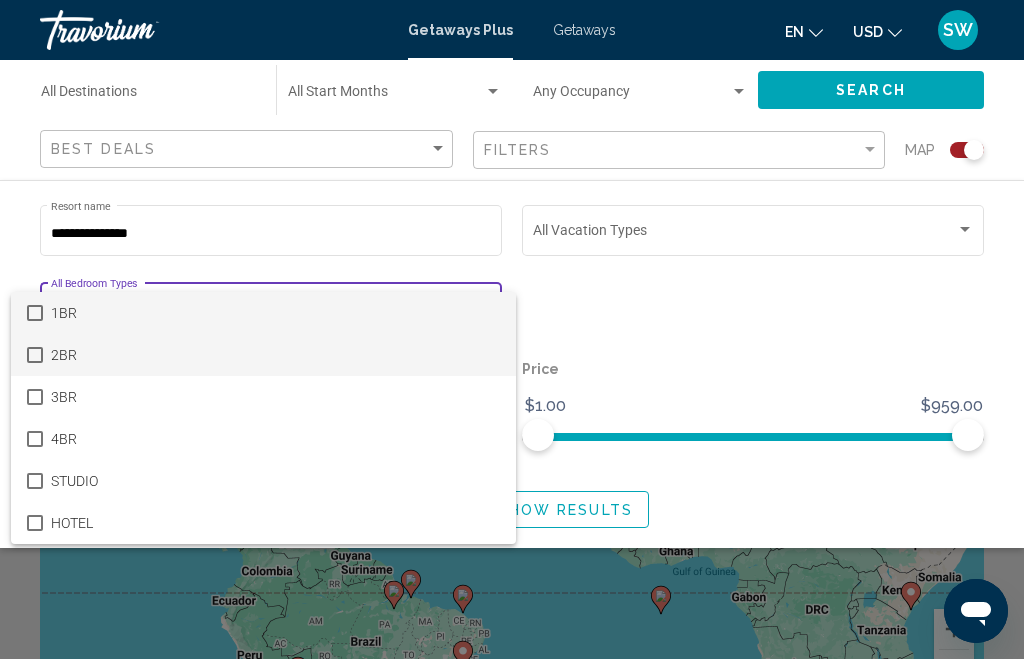click on "2BR" at bounding box center (263, 355) 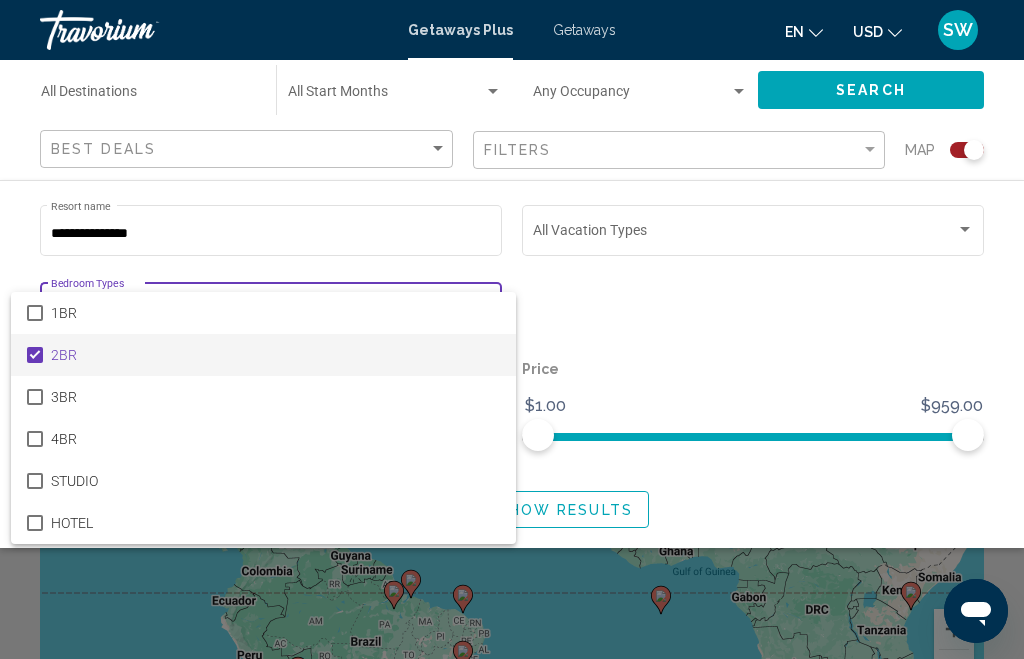 click at bounding box center [512, 329] 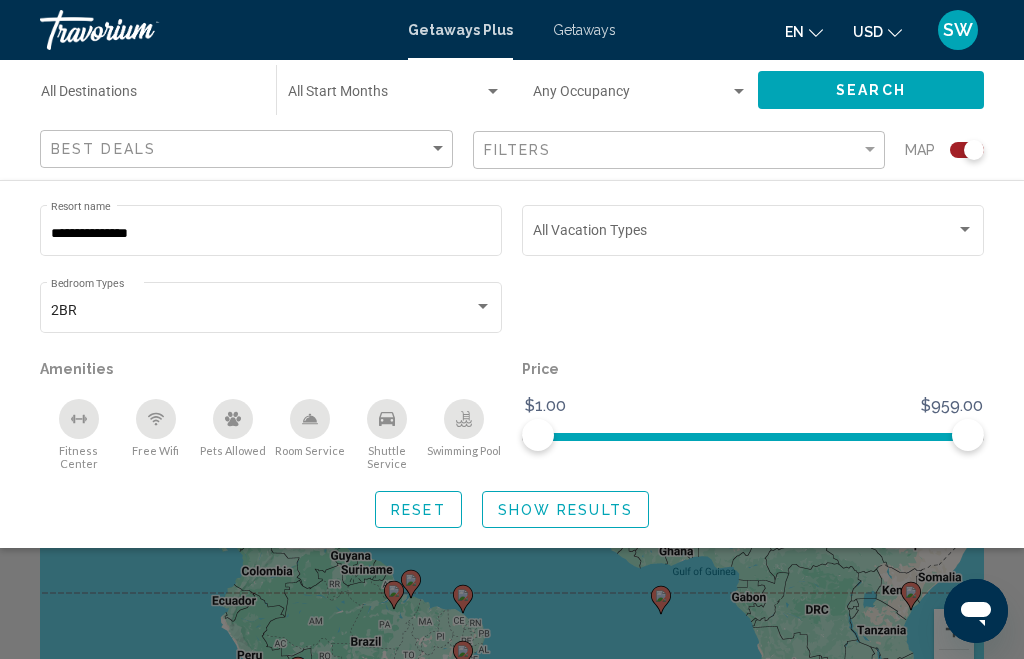 click at bounding box center (965, 229) 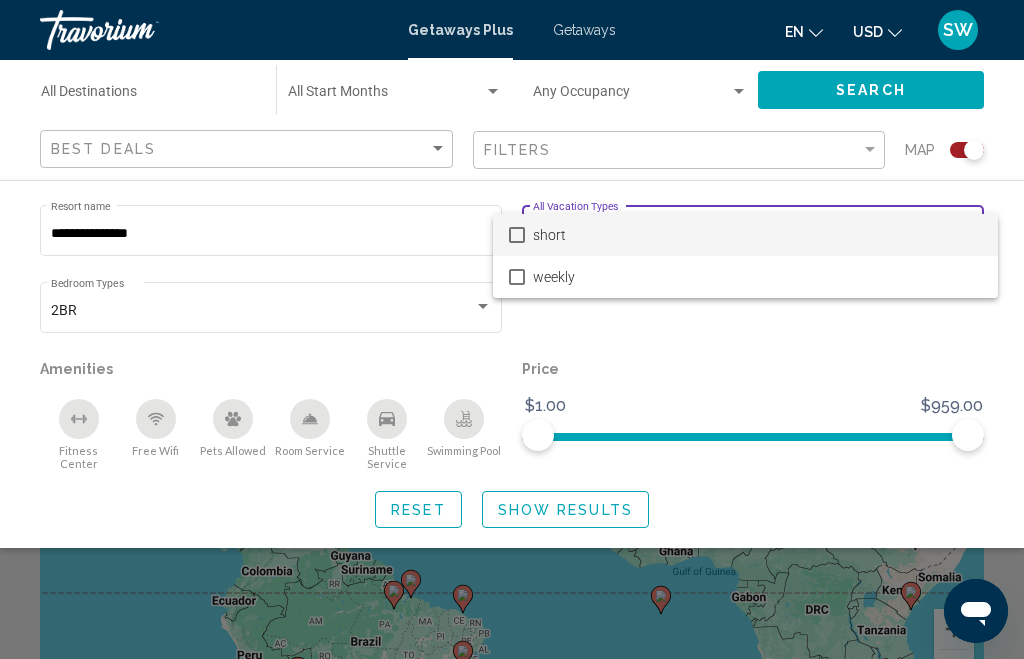 click on "short" at bounding box center (745, 235) 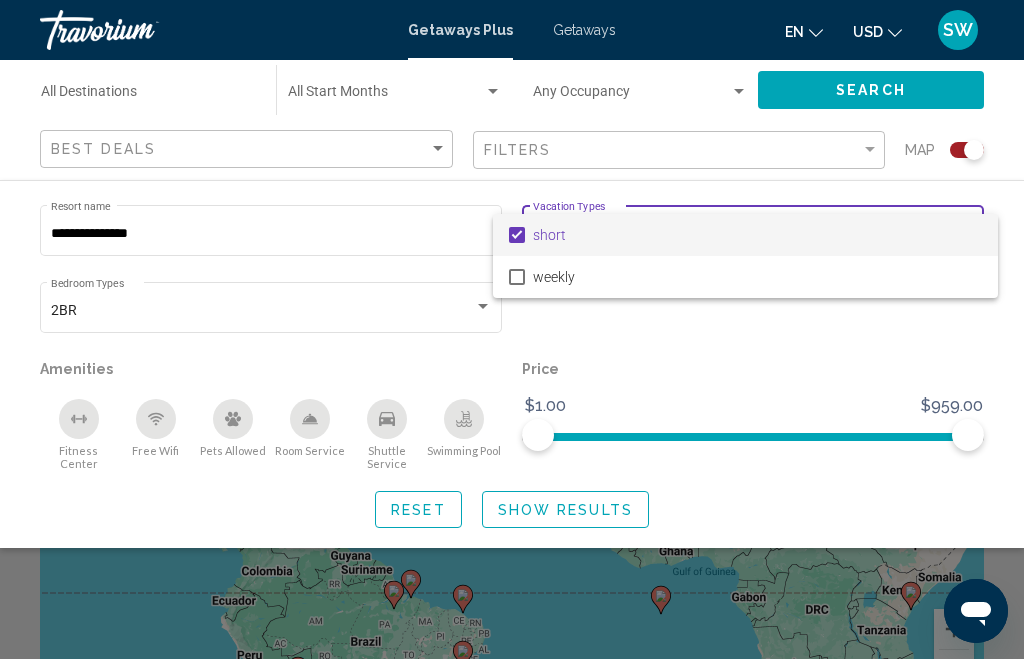 click at bounding box center (512, 329) 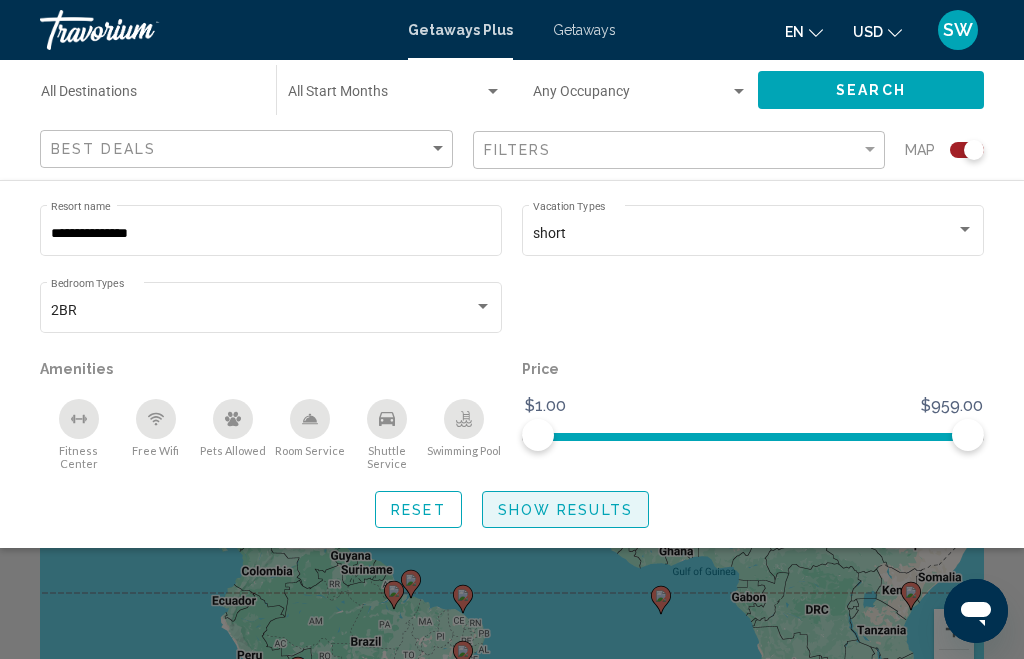 click on "Show Results" 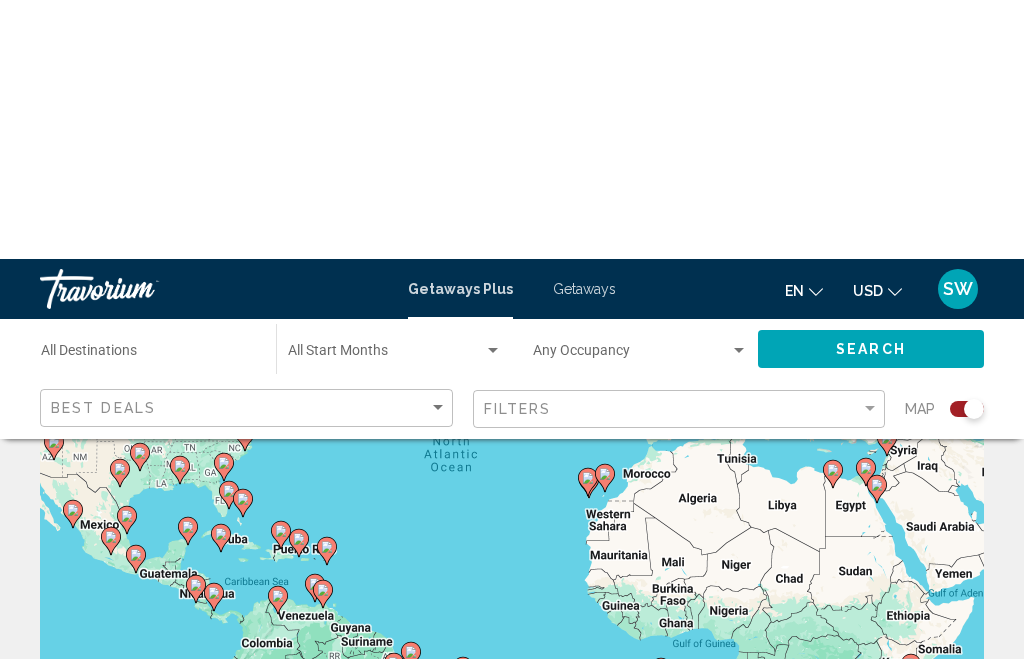 scroll, scrollTop: 0, scrollLeft: 0, axis: both 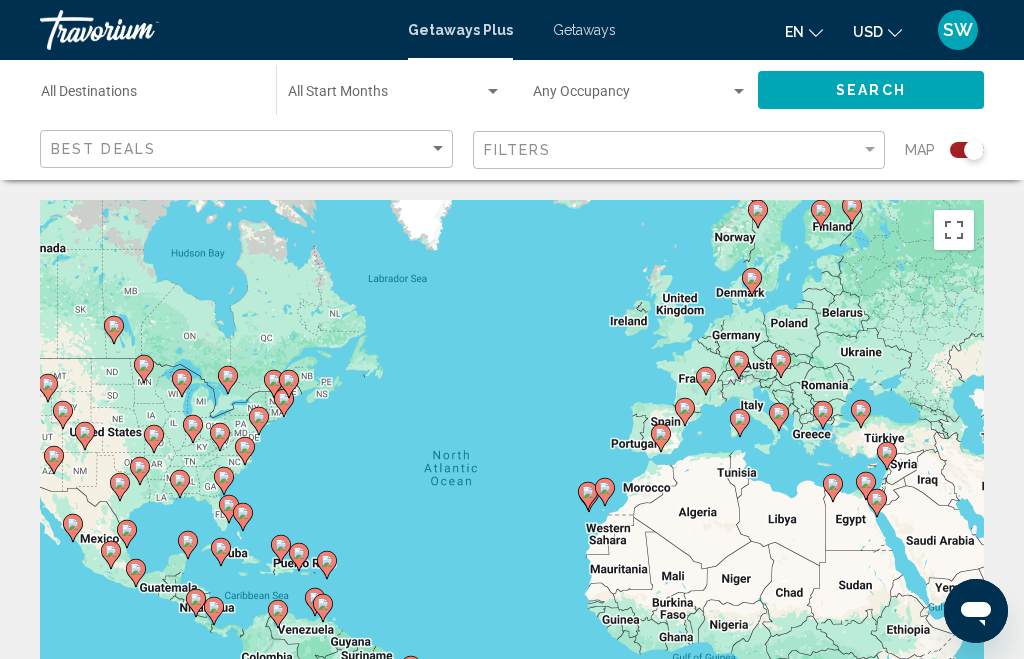 click 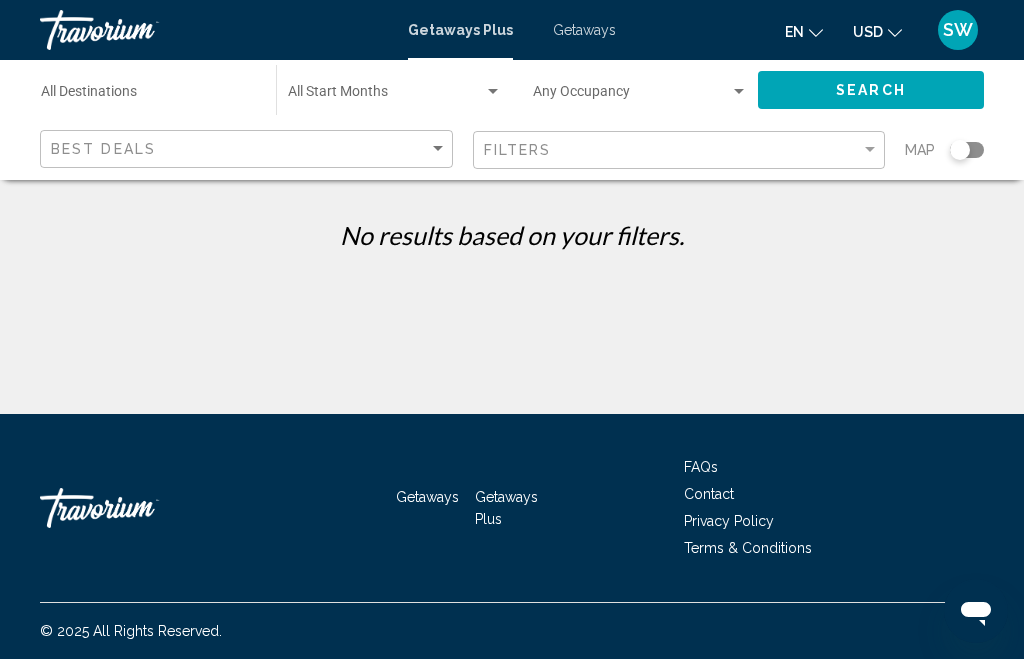 click on "Destination All Destinations" at bounding box center [148, 96] 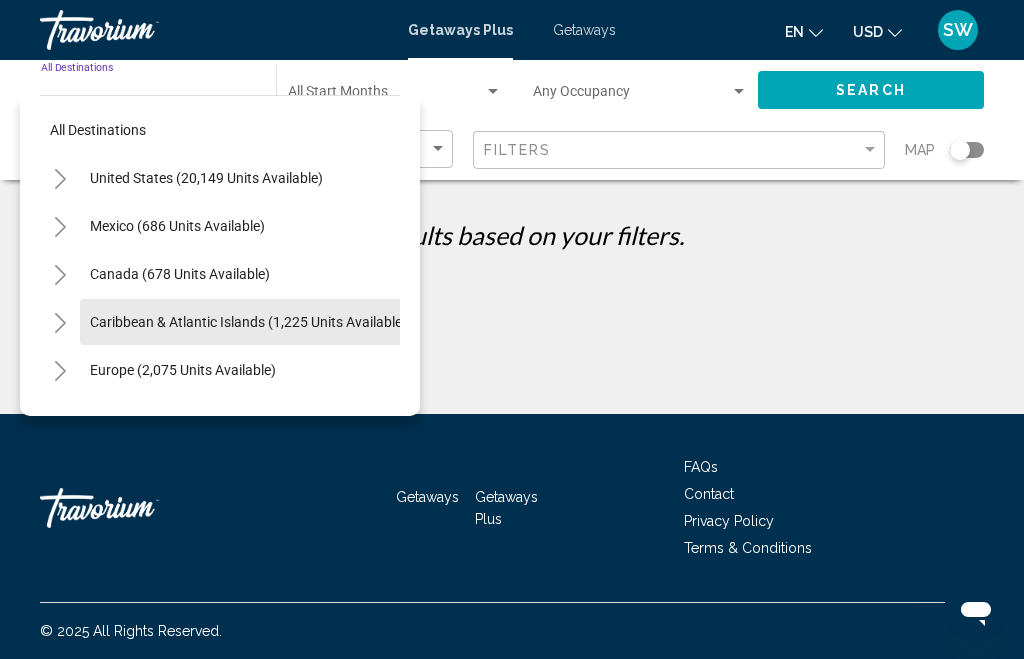 click on "Caribbean & Atlantic Islands (1,225 units available)" at bounding box center [183, 370] 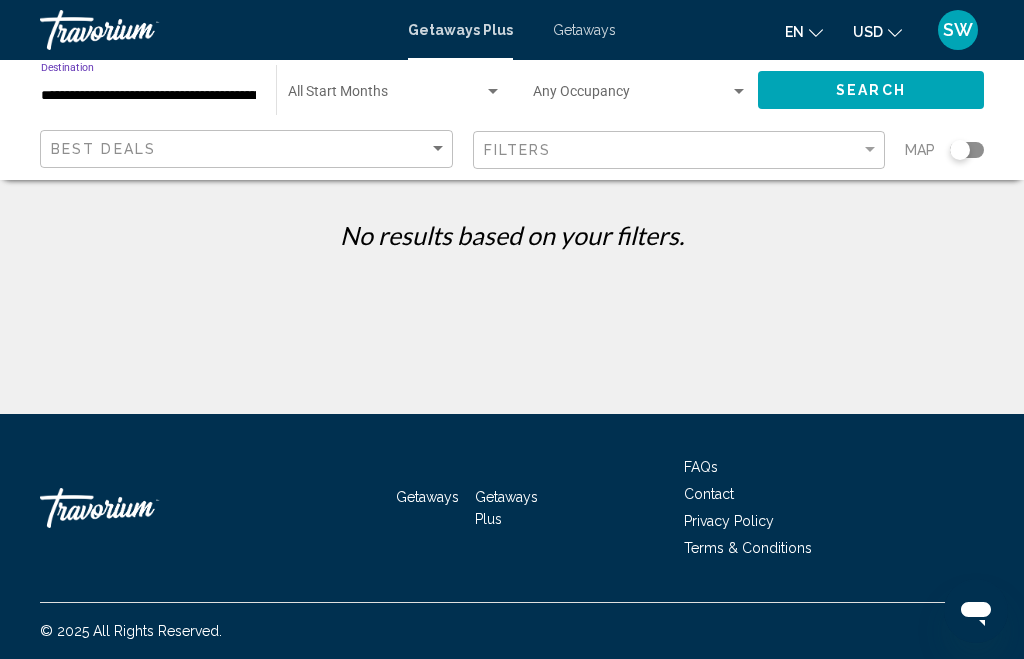 click at bounding box center [493, 92] 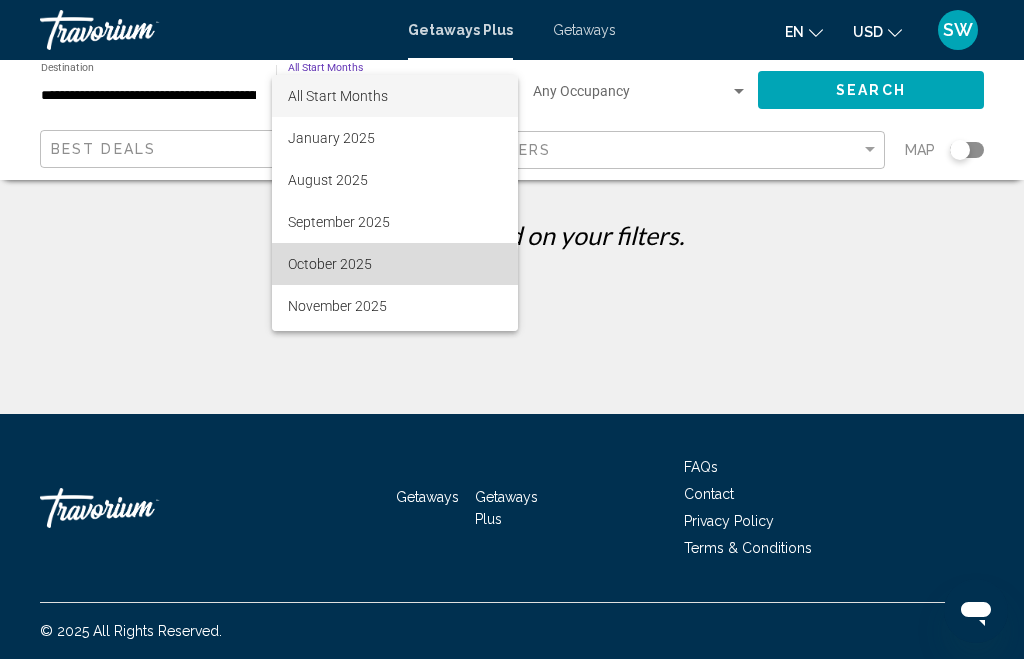 click on "October 2025" at bounding box center [395, 264] 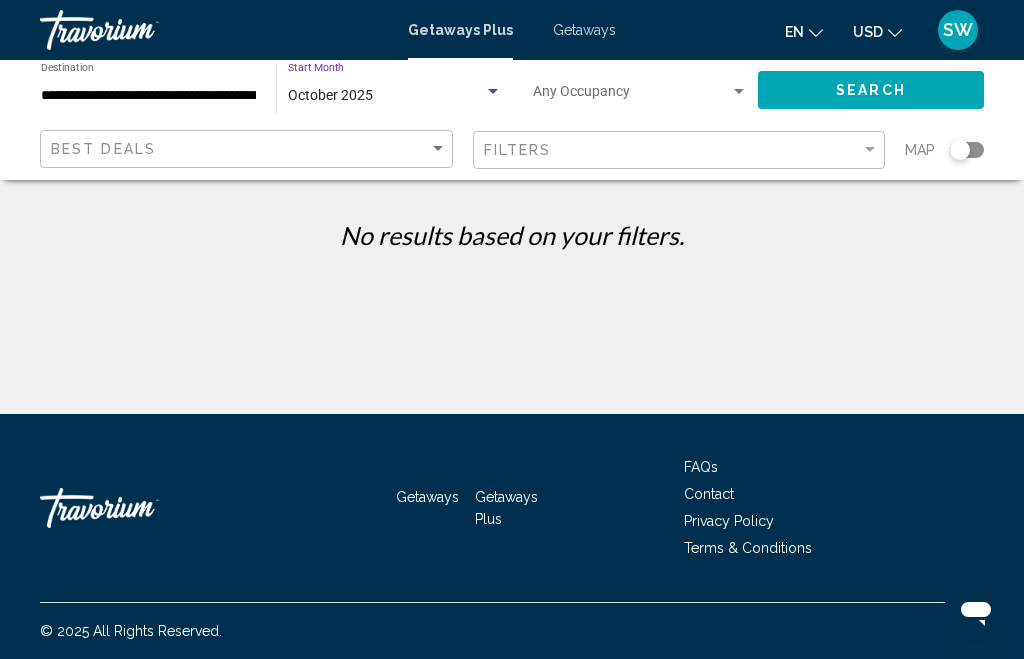 click at bounding box center [739, 92] 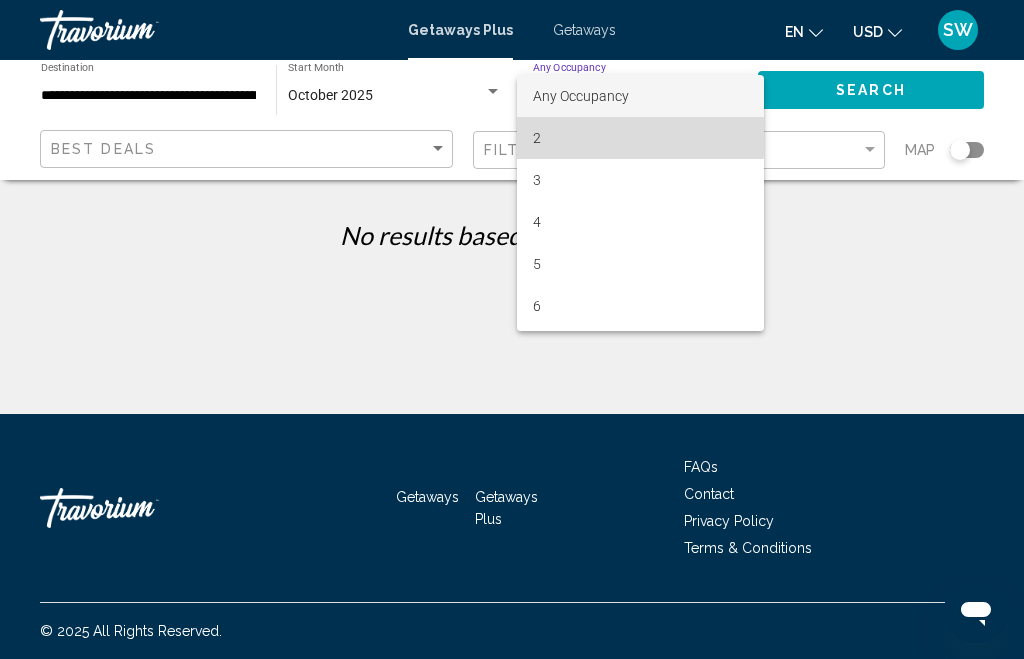 click on "2" at bounding box center [640, 138] 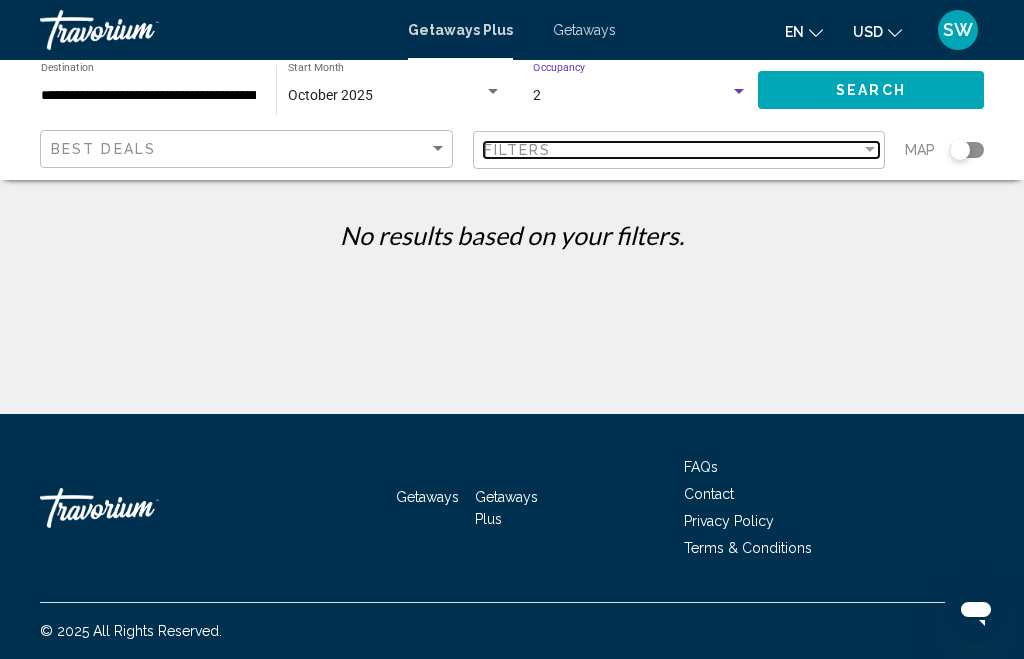 click at bounding box center [870, 149] 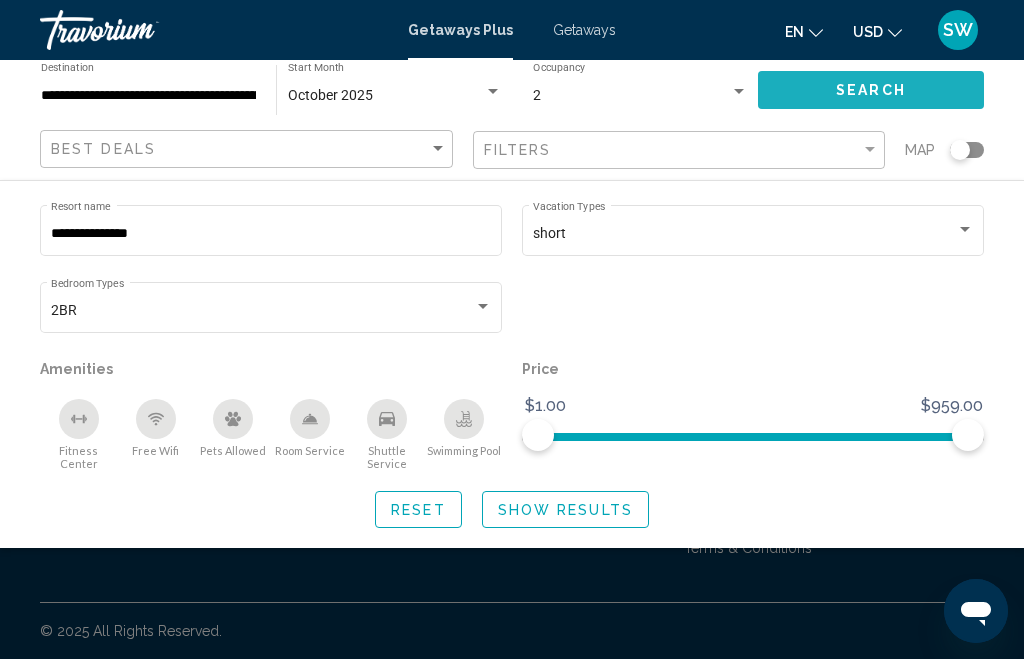 click on "Search" 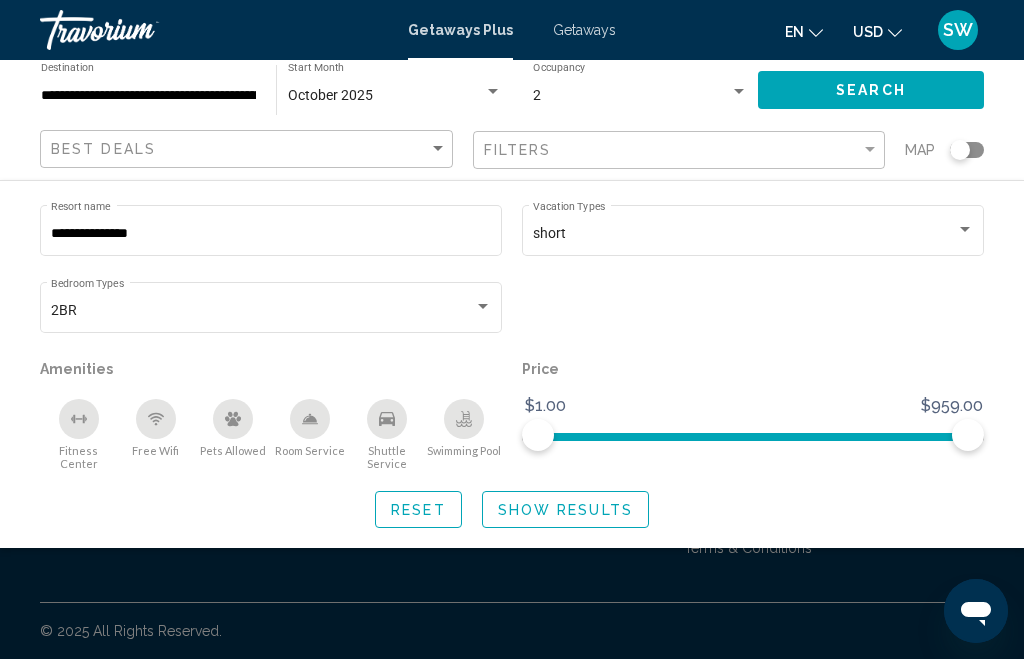 click on "**********" at bounding box center [271, 234] 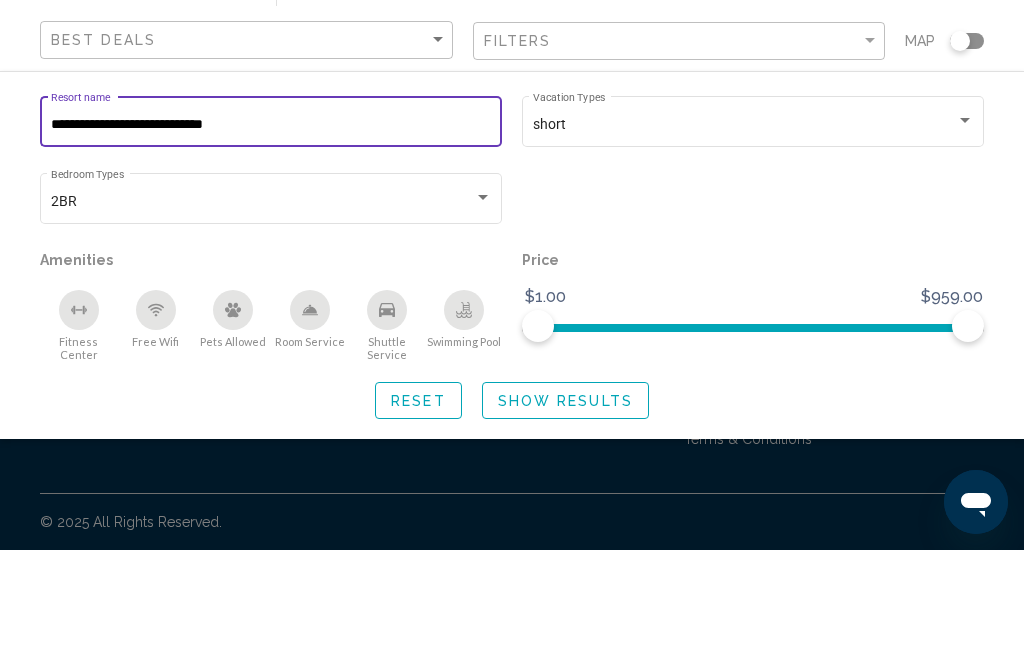 type on "**********" 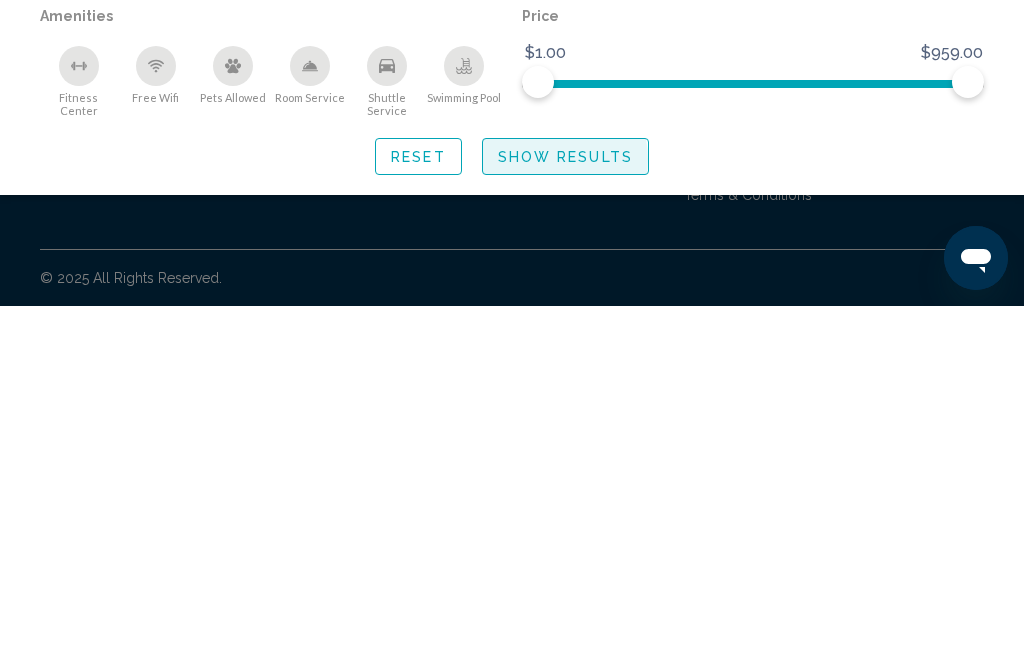 click on "Show Results" 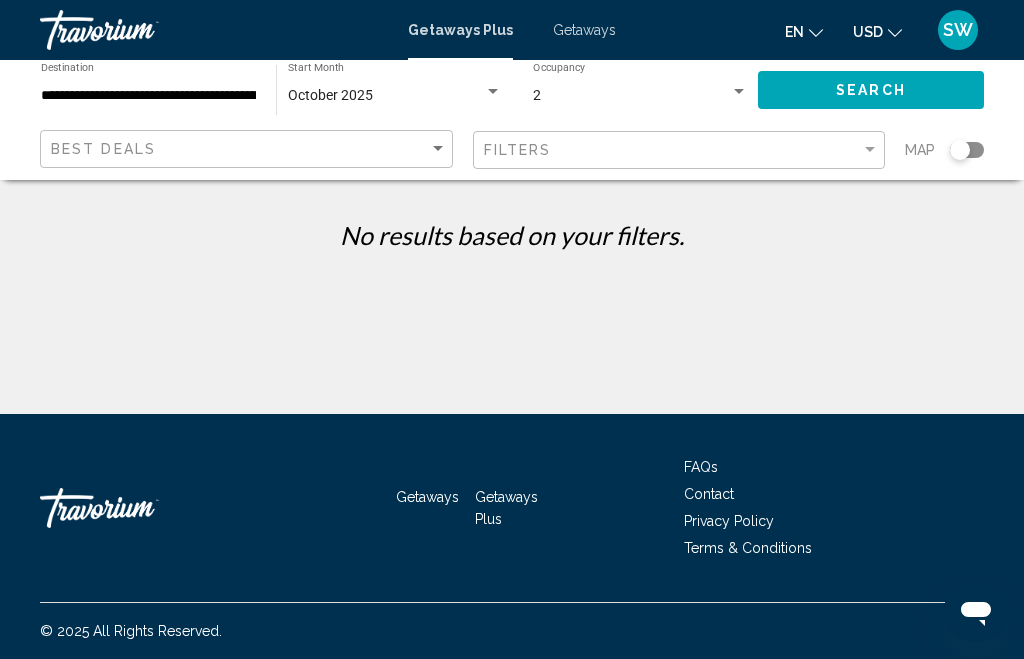 scroll, scrollTop: 0, scrollLeft: 0, axis: both 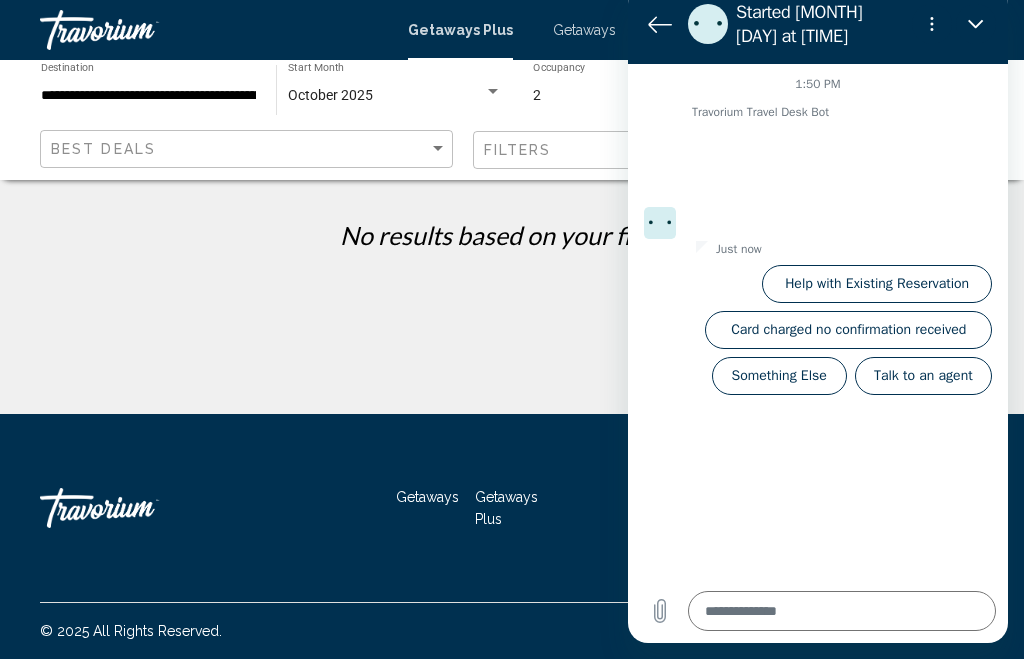 click on "Talk to an agent" at bounding box center [923, 376] 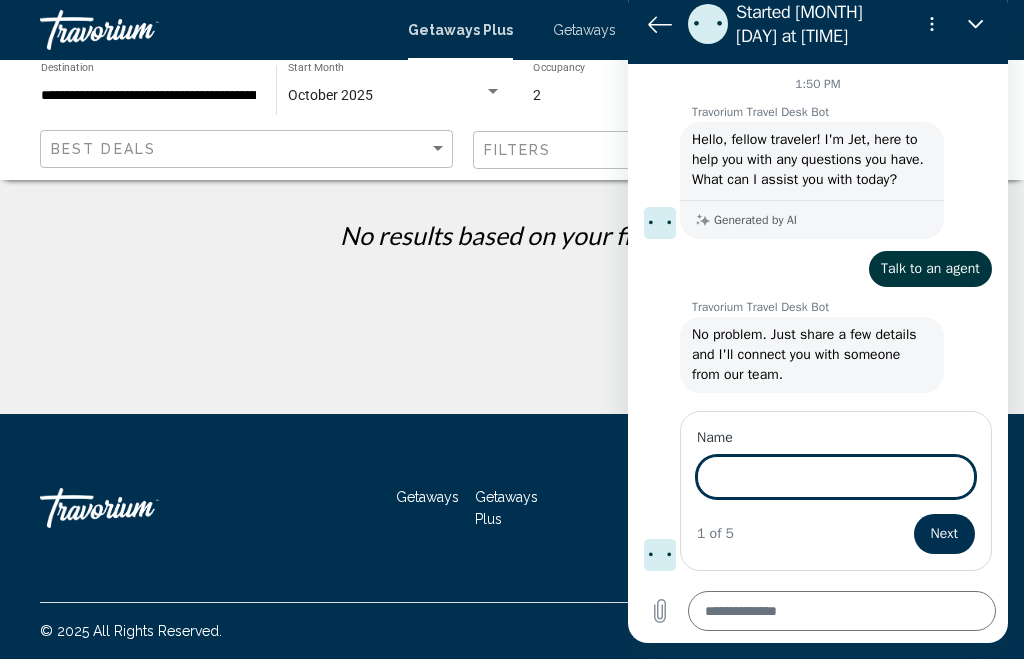 type on "*" 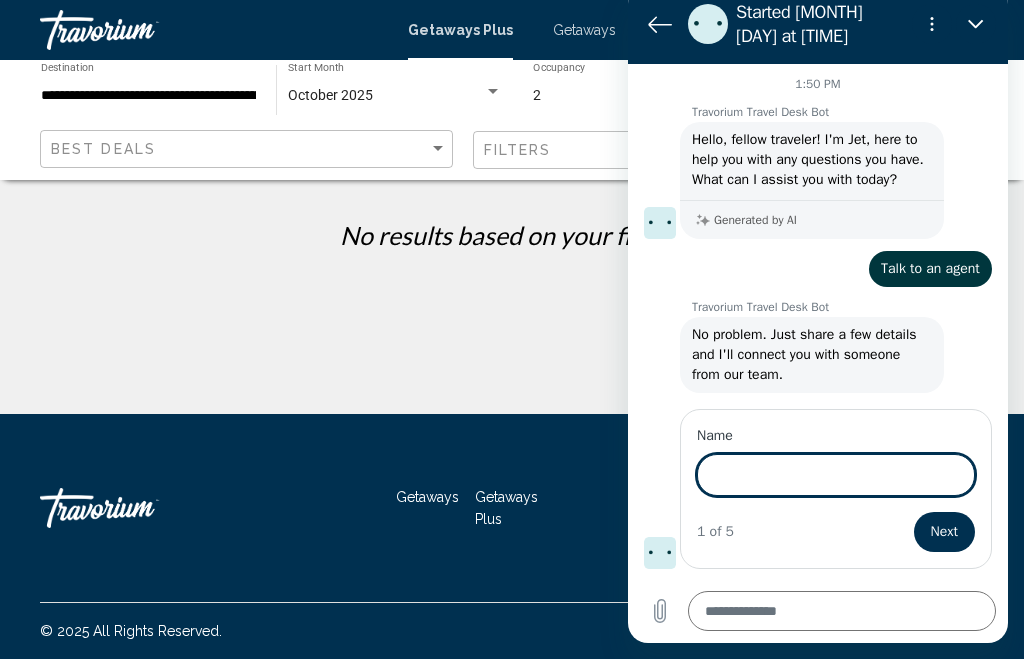 scroll, scrollTop: 11, scrollLeft: 0, axis: vertical 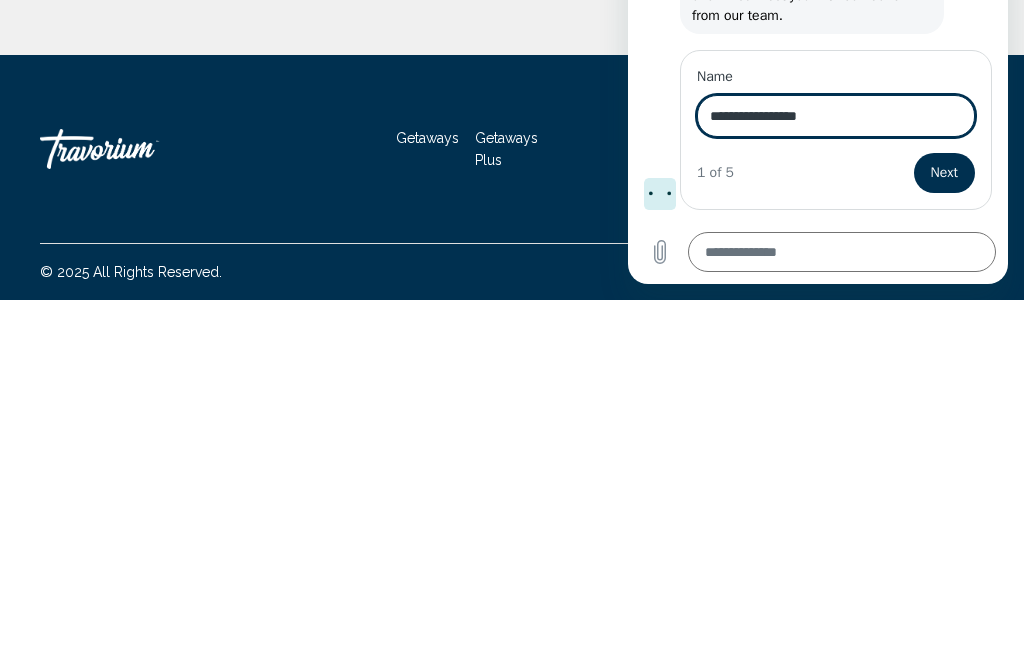 type on "**********" 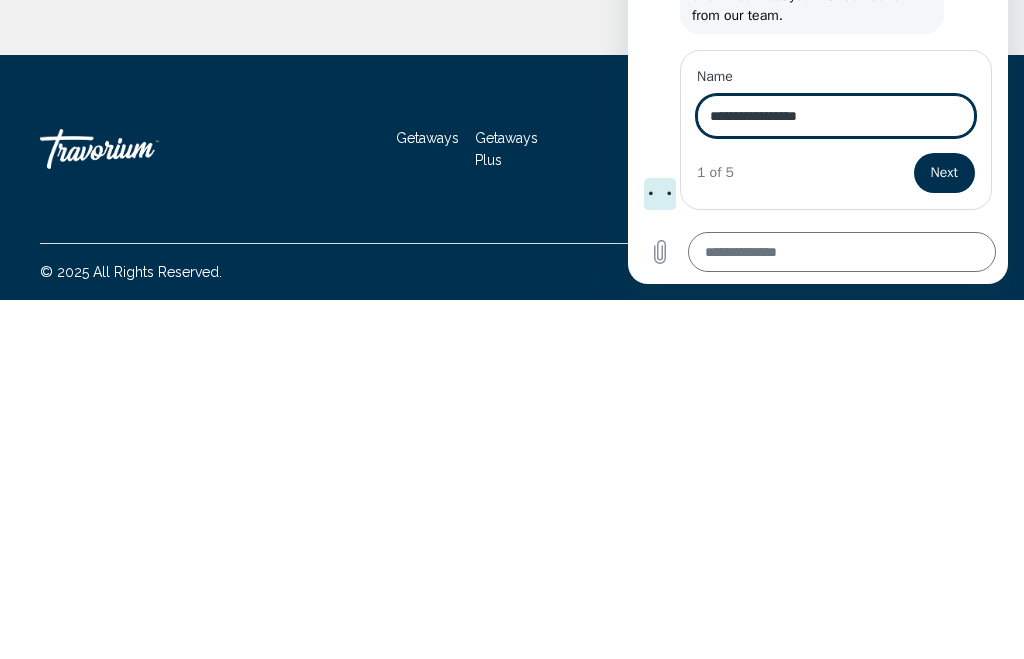 type on "*" 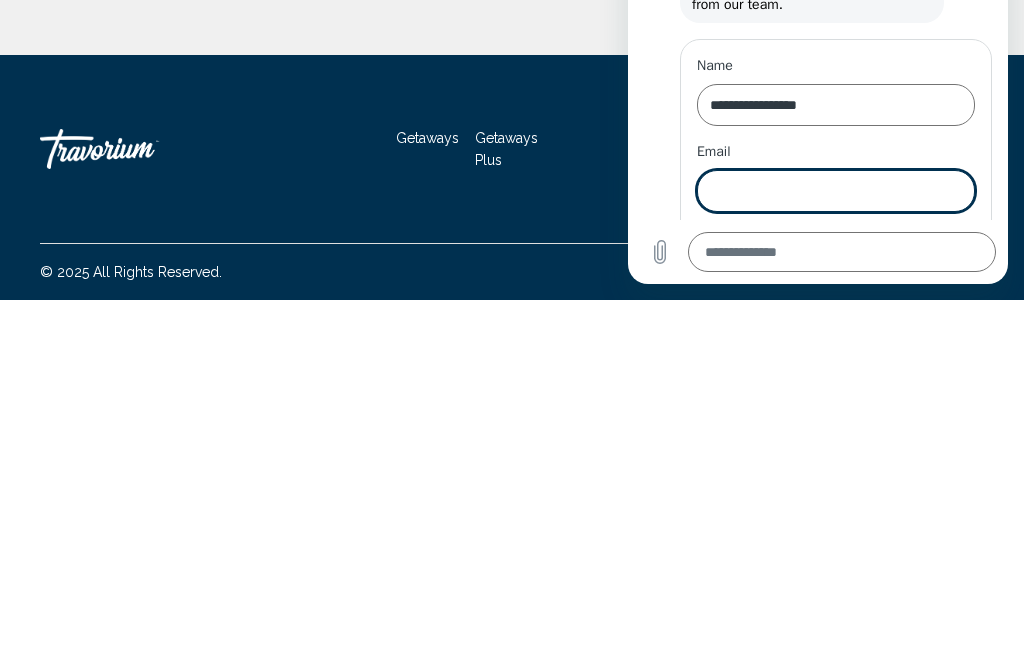 scroll, scrollTop: 36, scrollLeft: 0, axis: vertical 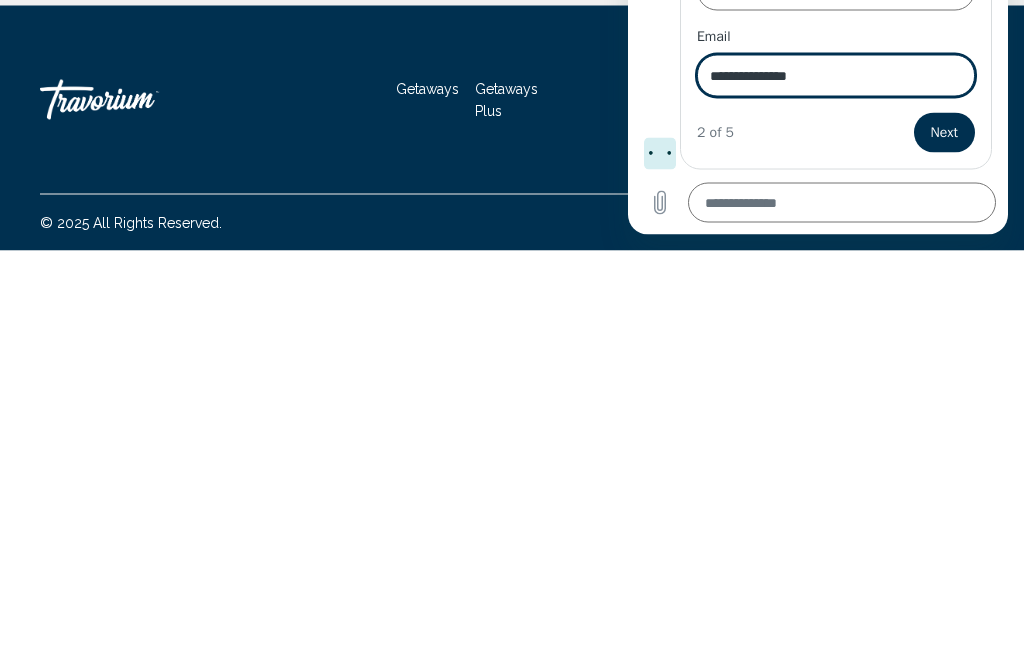 type on "**********" 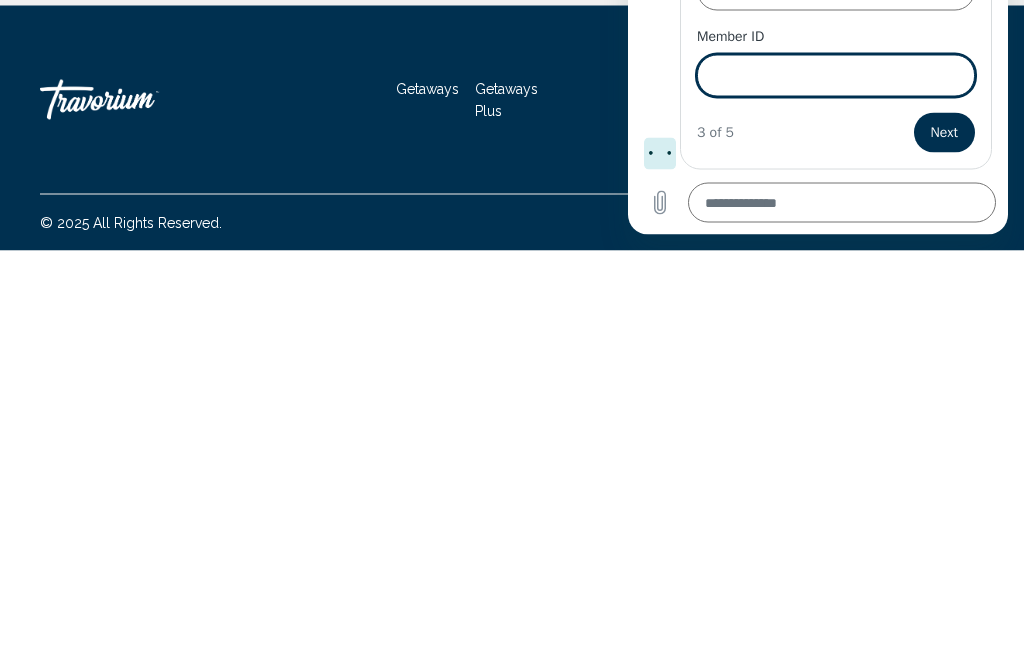scroll, scrollTop: 183, scrollLeft: 0, axis: vertical 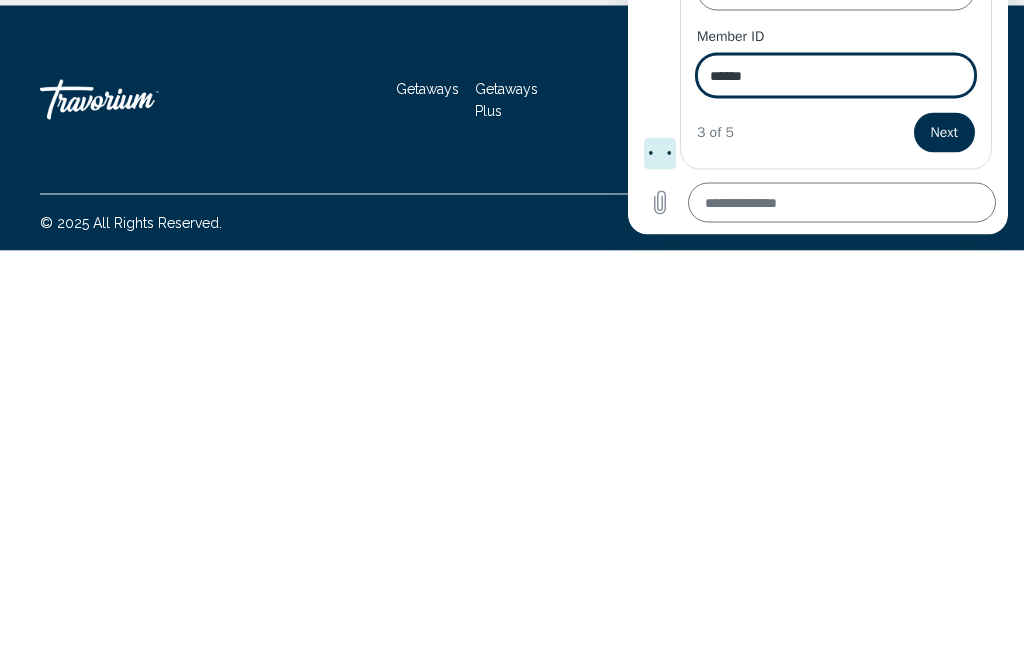 type on "******" 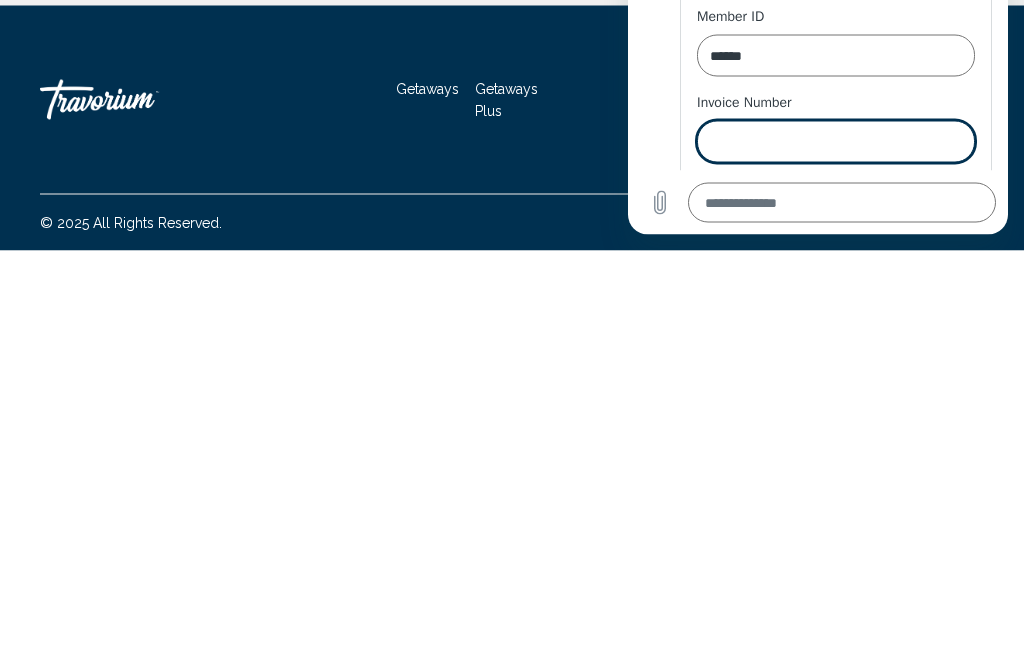 type on "*" 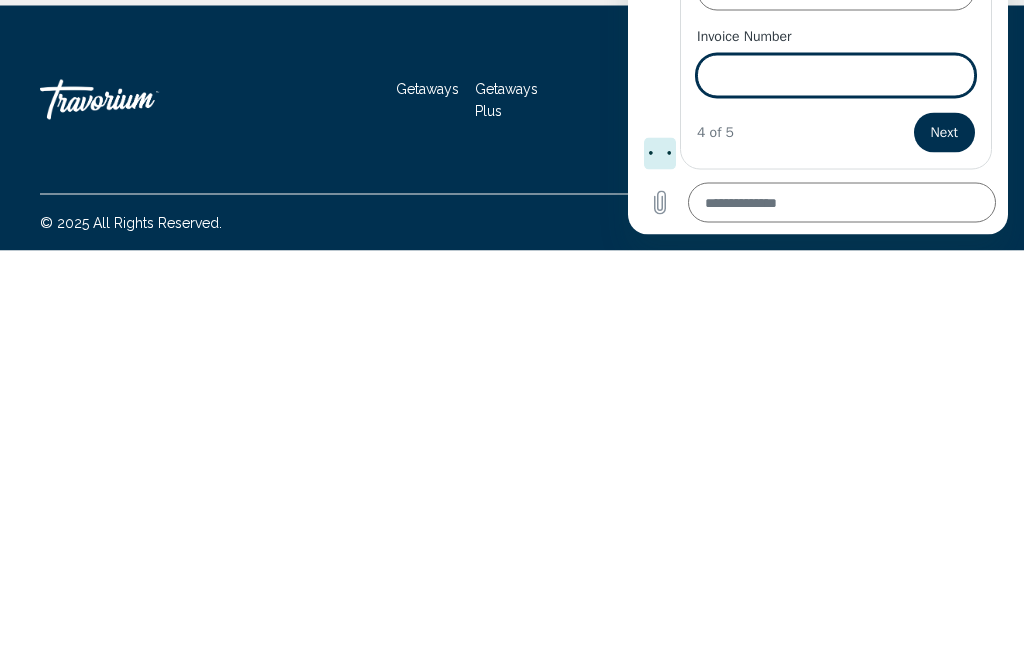 scroll, scrollTop: 269, scrollLeft: 0, axis: vertical 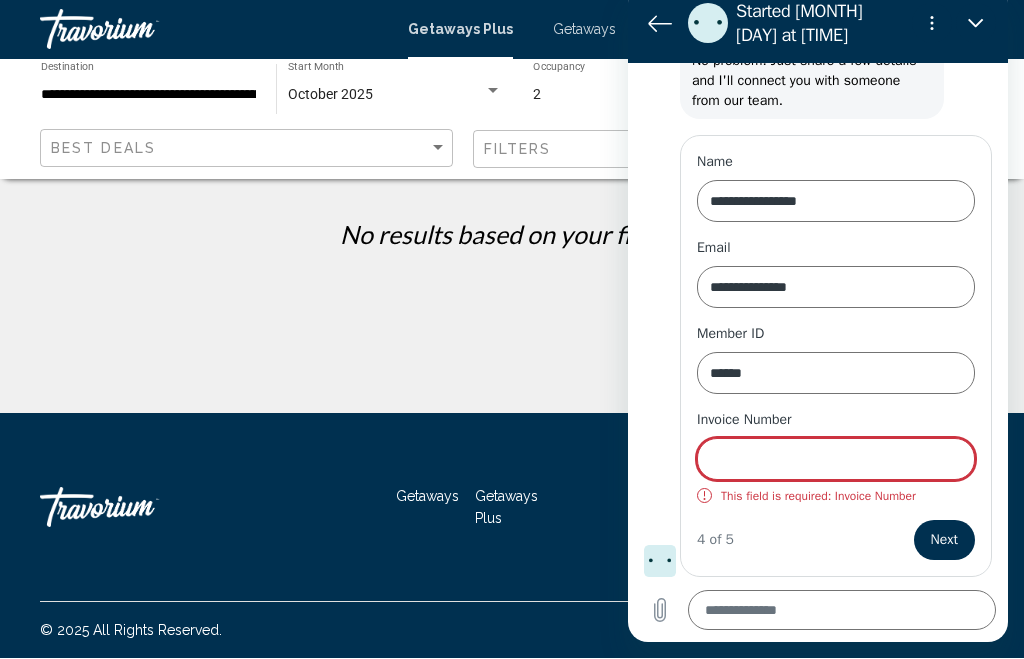 click on "Invoice Number" at bounding box center [836, 459] 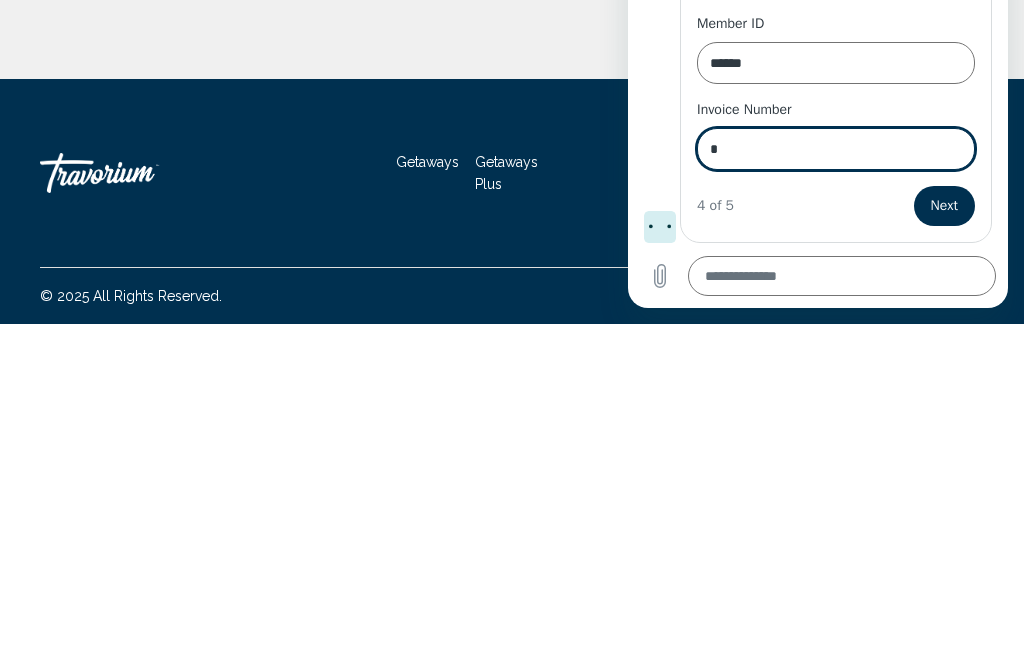 scroll, scrollTop: 269, scrollLeft: 0, axis: vertical 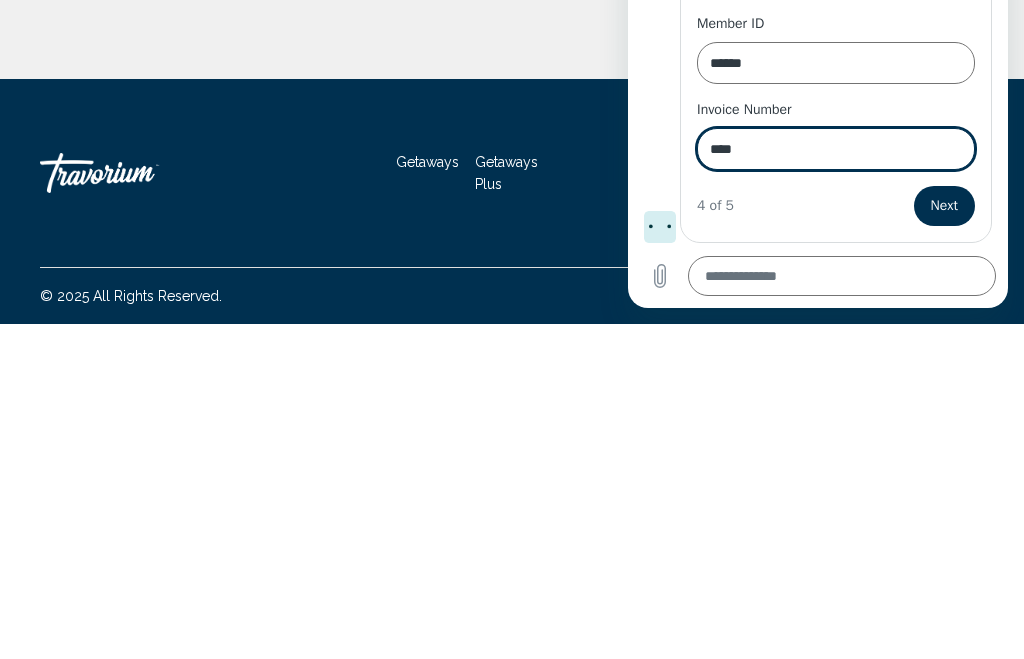 type on "****" 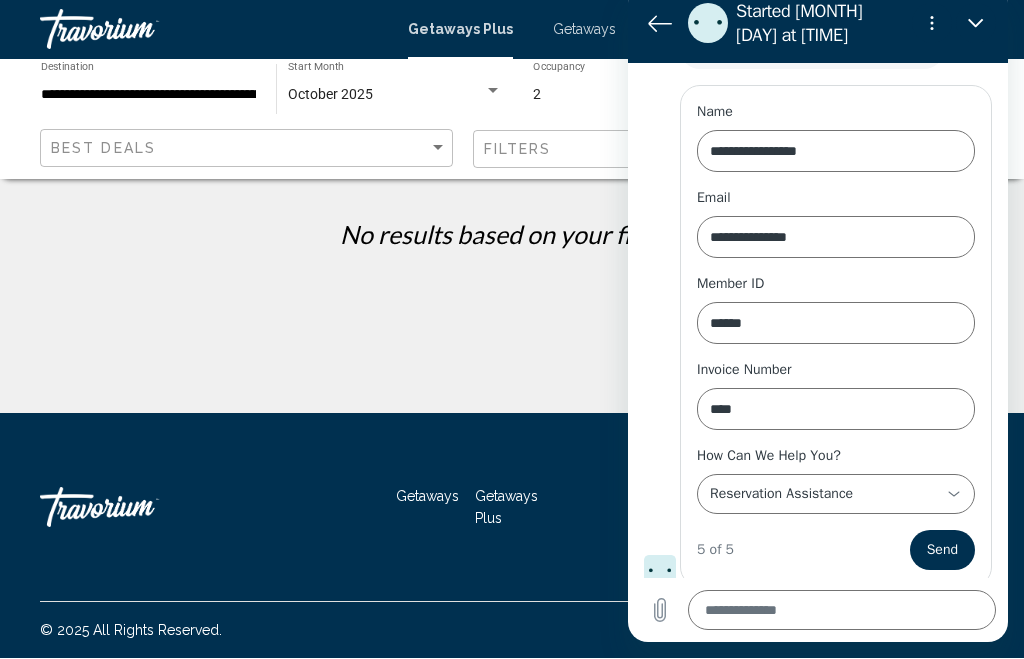 scroll, scrollTop: 343, scrollLeft: 0, axis: vertical 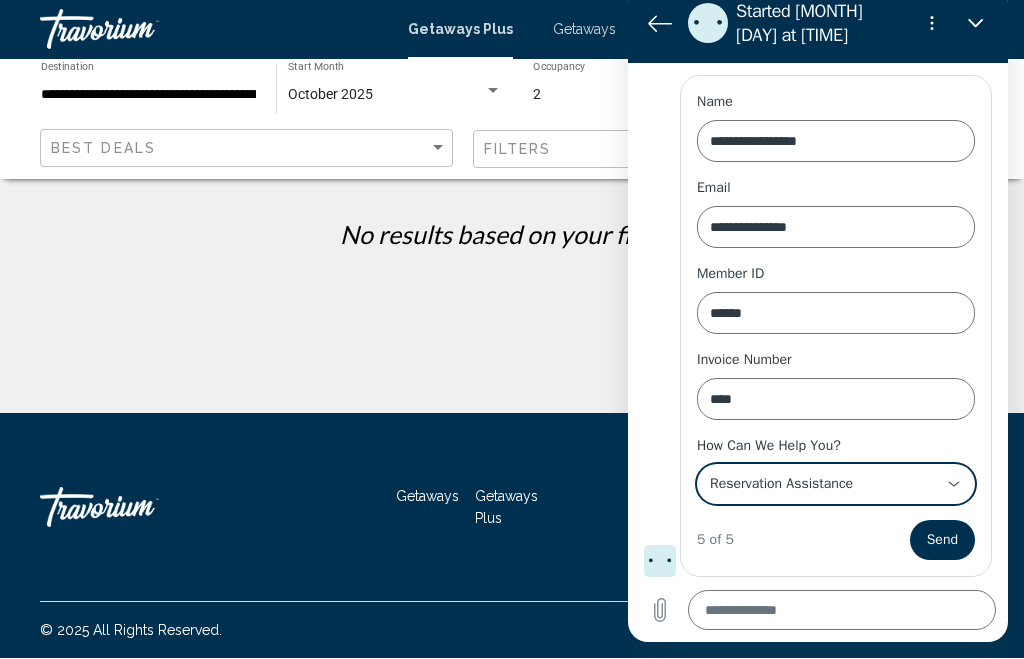 click 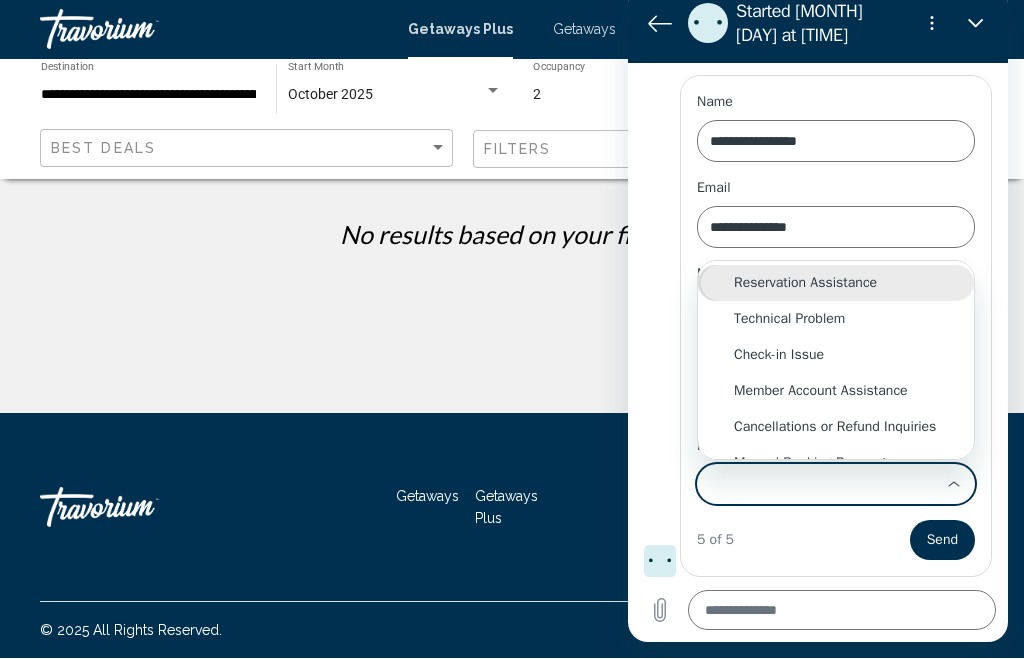 scroll, scrollTop: 0, scrollLeft: 0, axis: both 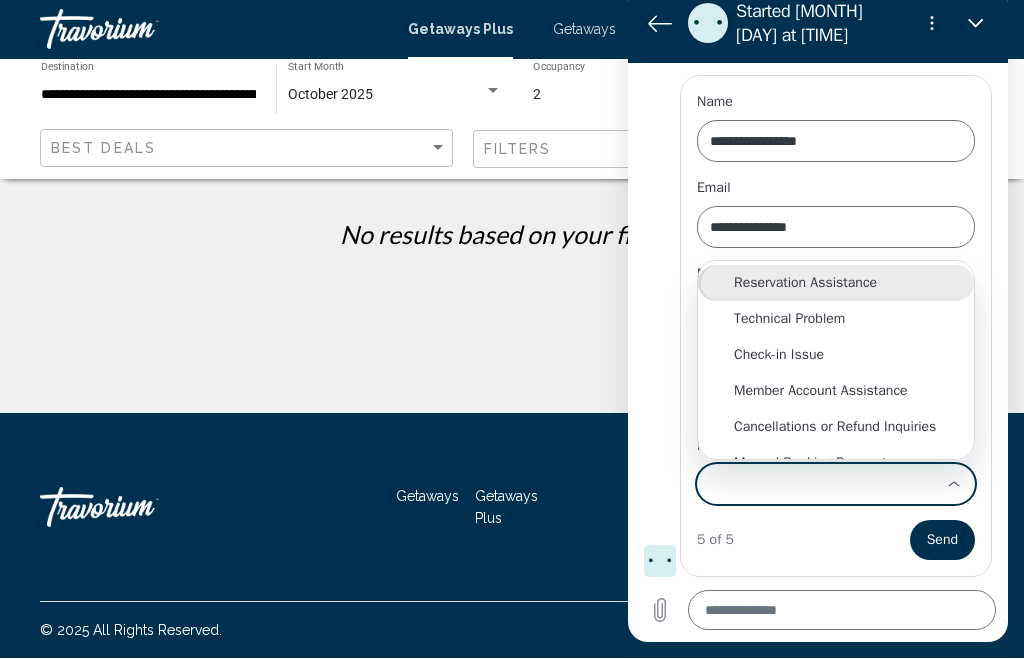 click on "Reservation Assistance" at bounding box center [836, 283] 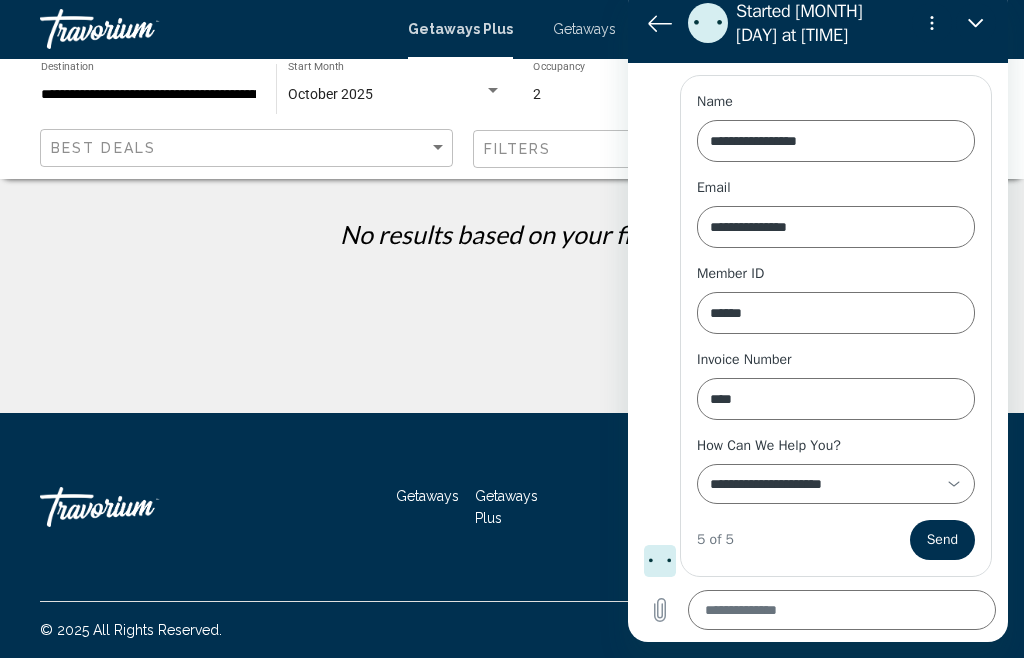 click at bounding box center [842, 610] 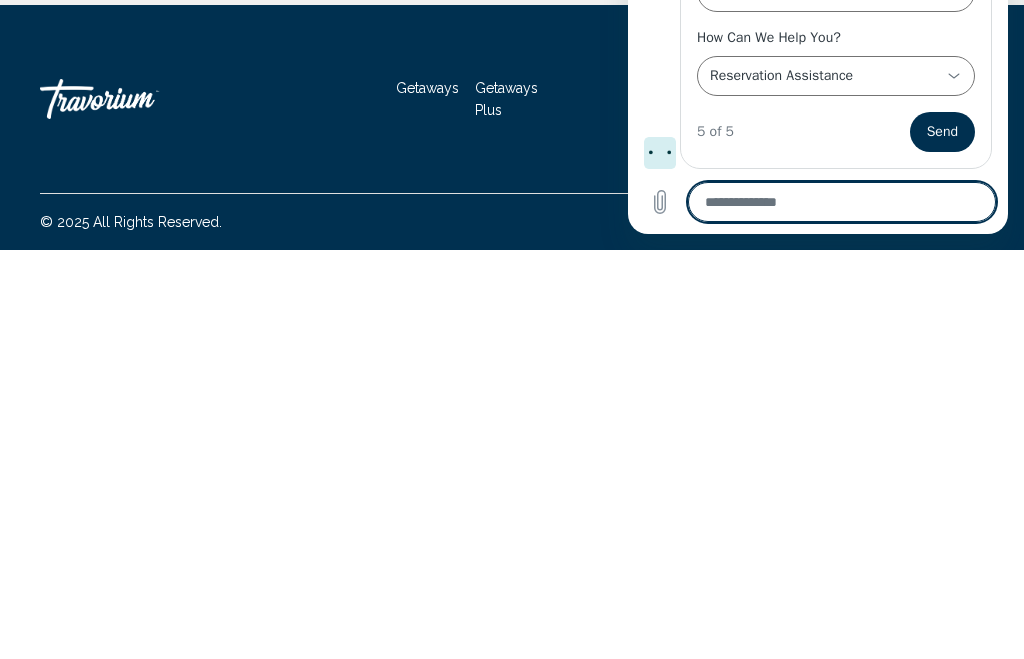 type on "*" 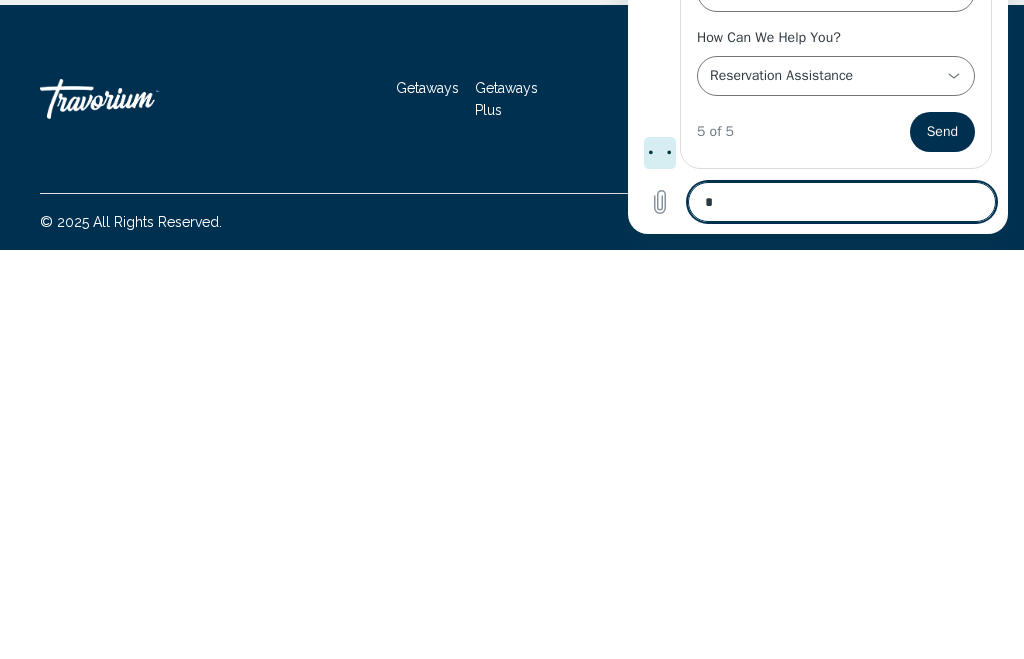 type on "*" 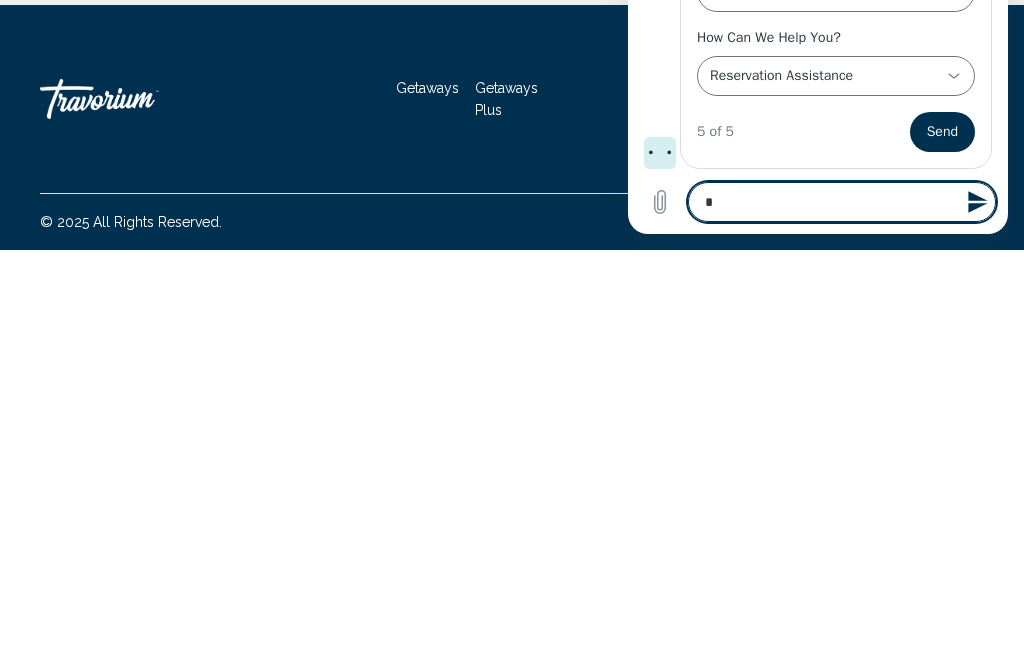 type on "**" 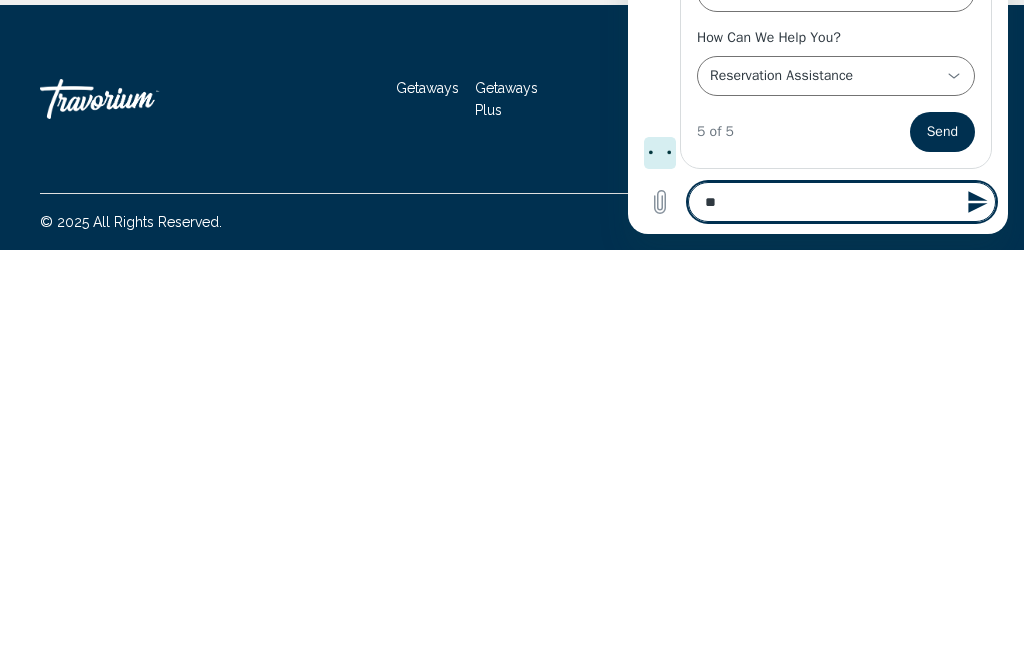 type on "*" 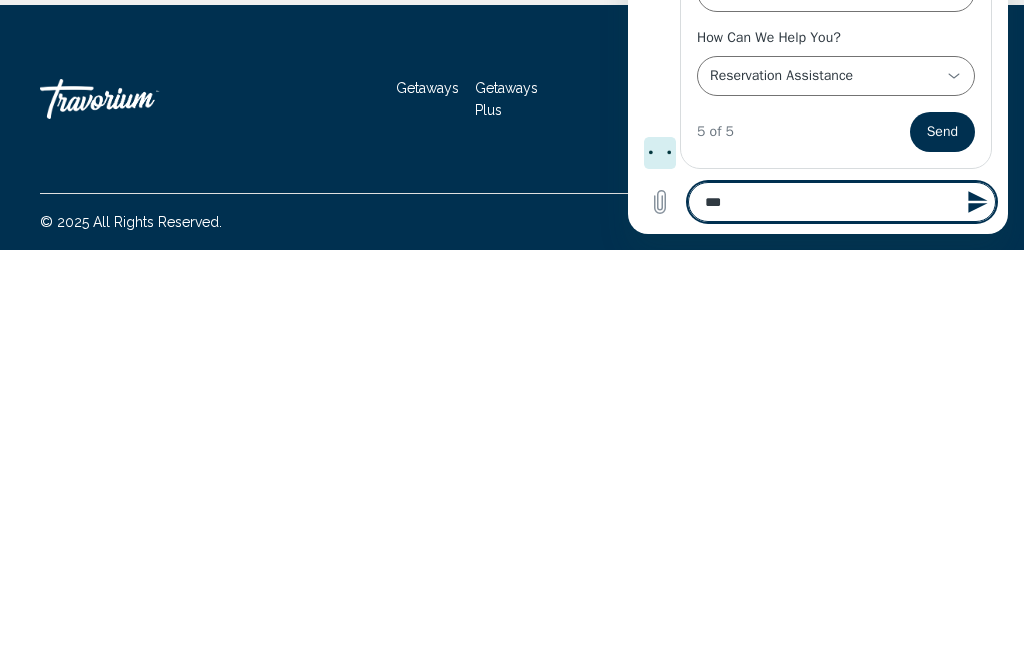 type on "****" 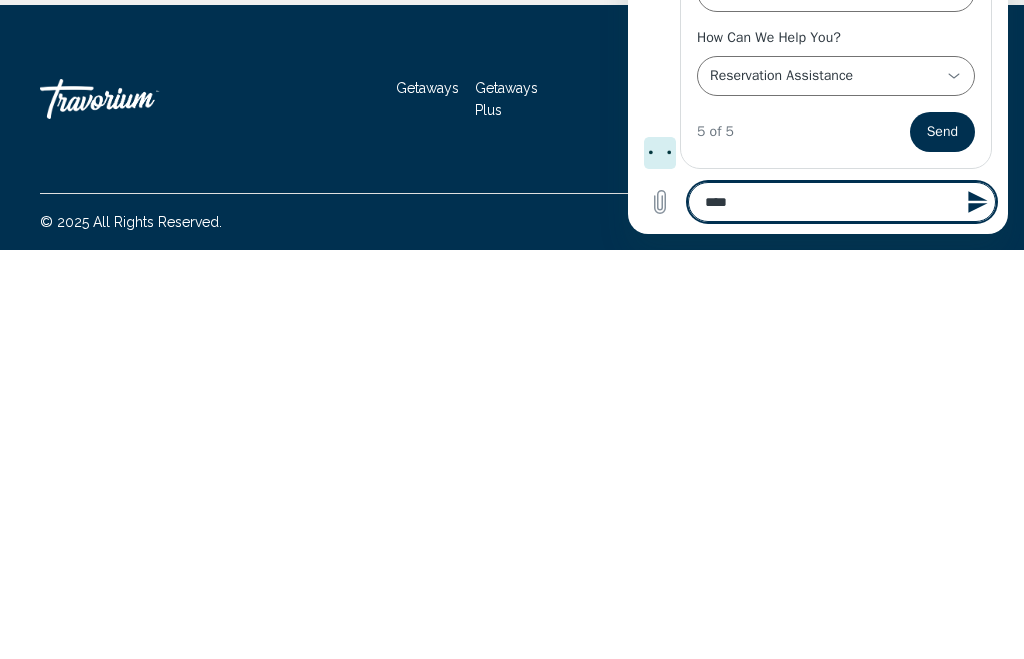 type on "*" 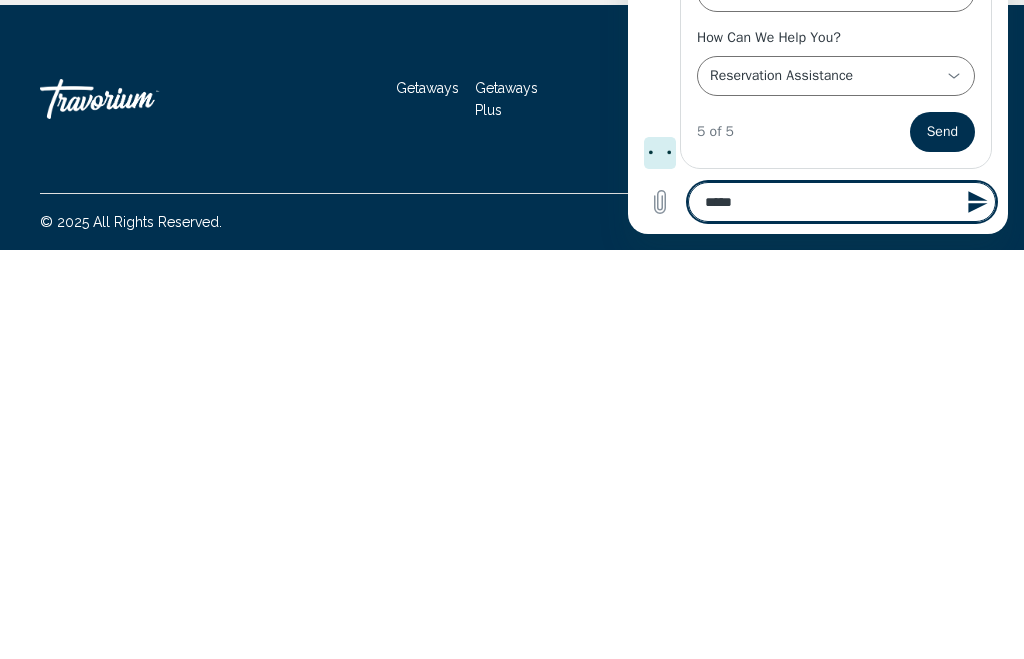 type on "******" 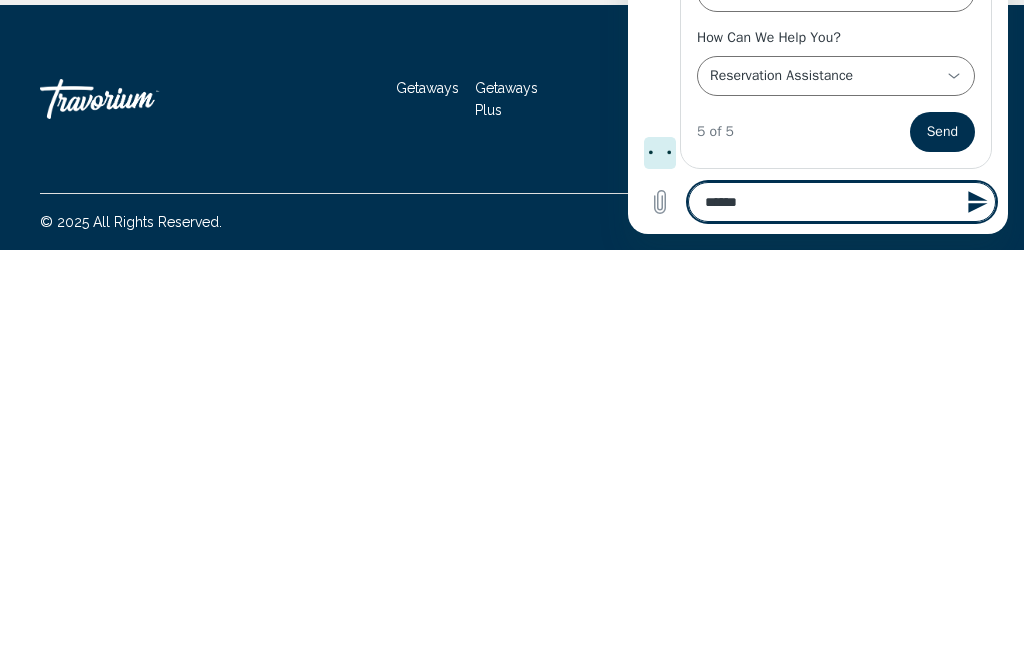 type on "******" 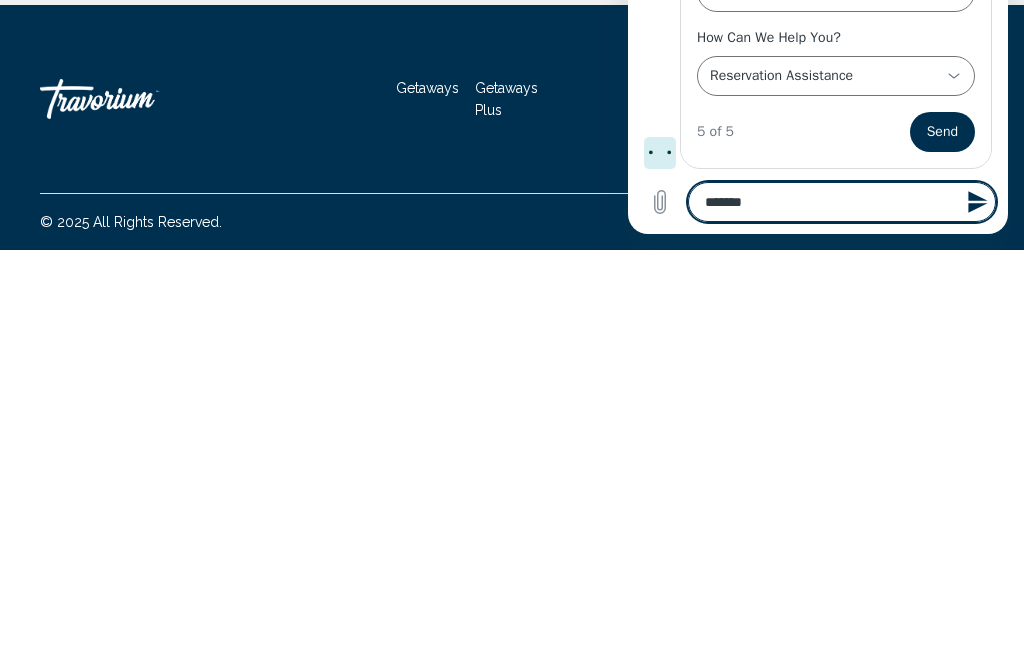 type on "********" 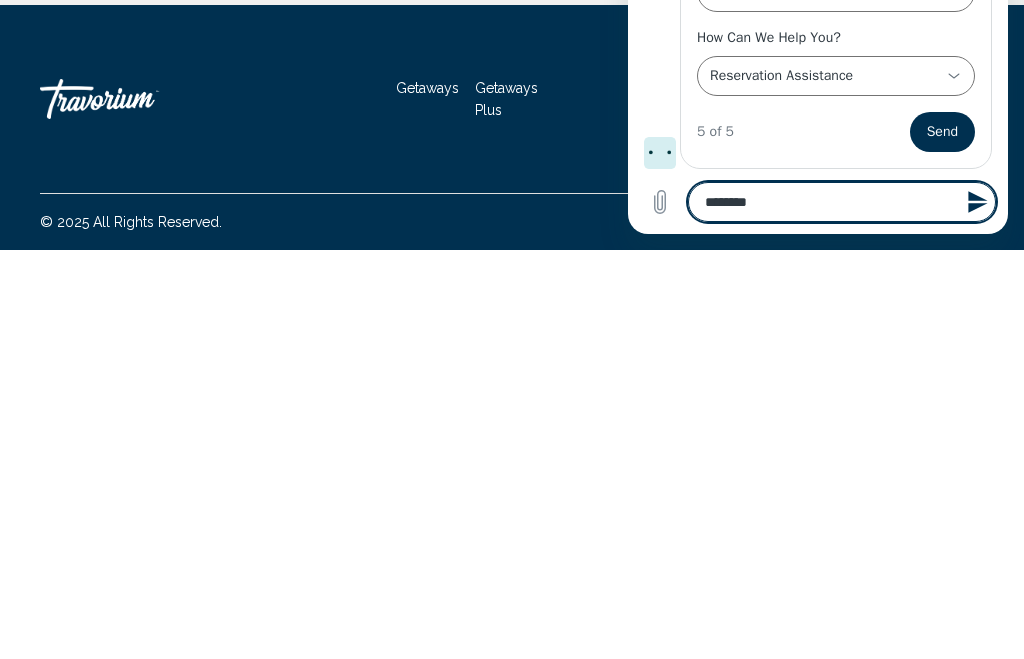 type on "*********" 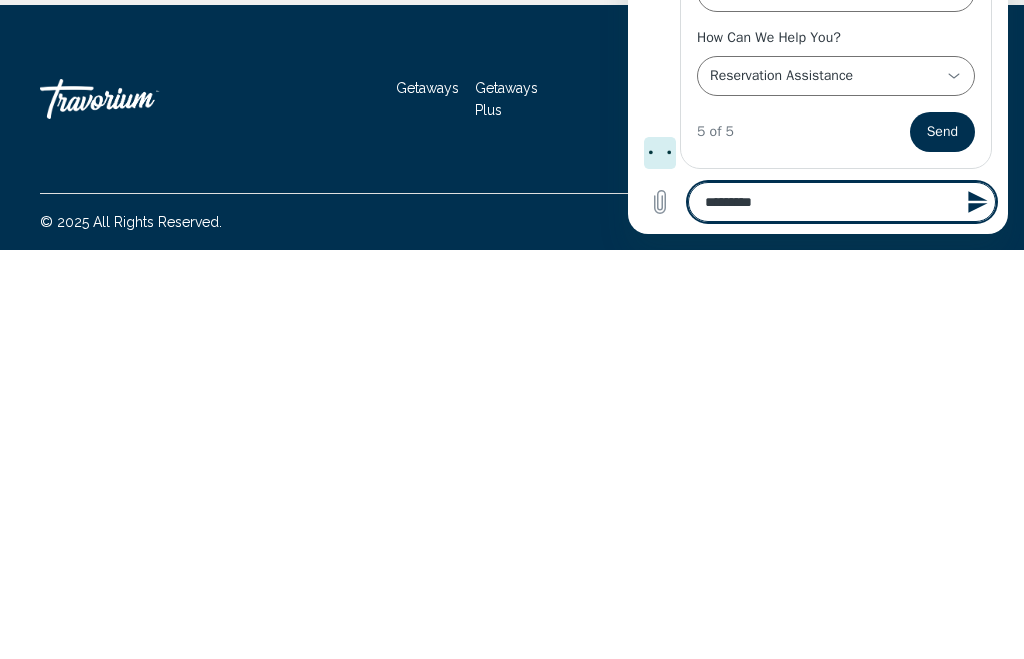 type on "**********" 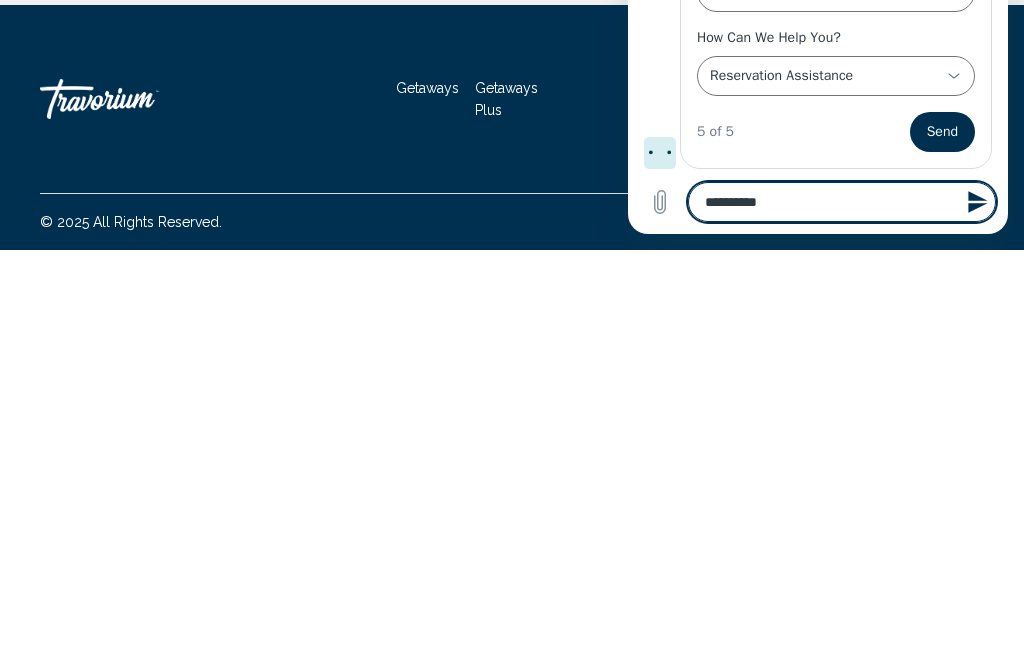 type on "**********" 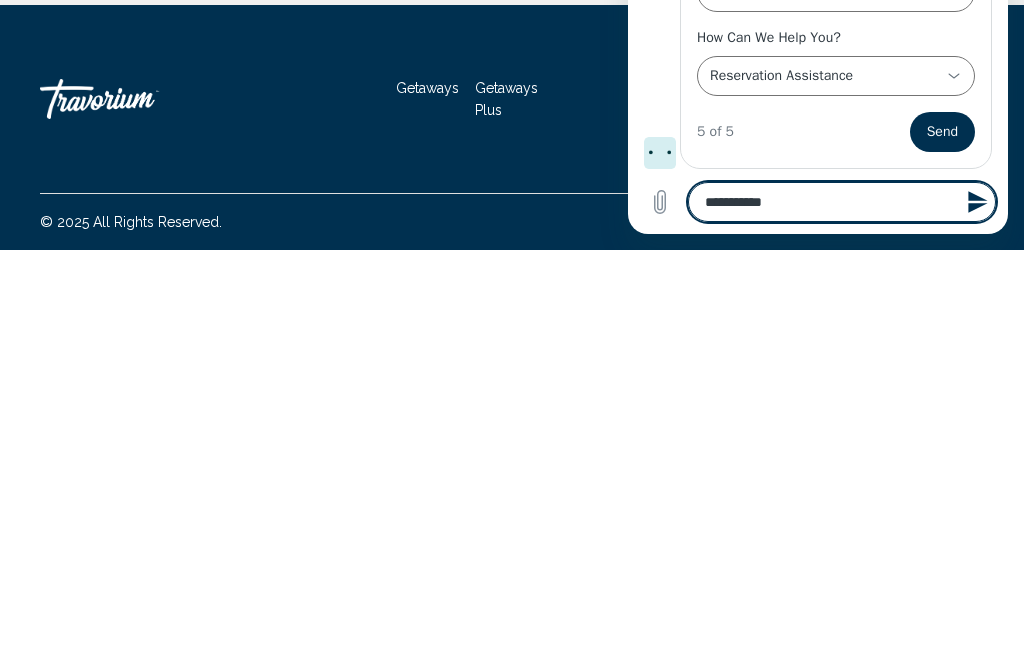 type on "**********" 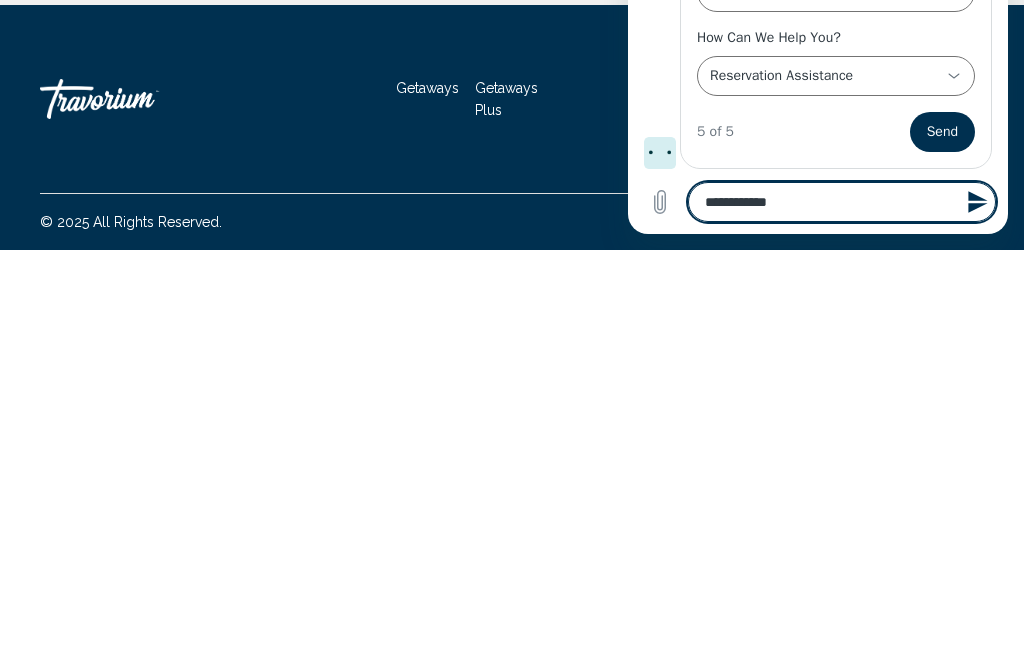 type on "*" 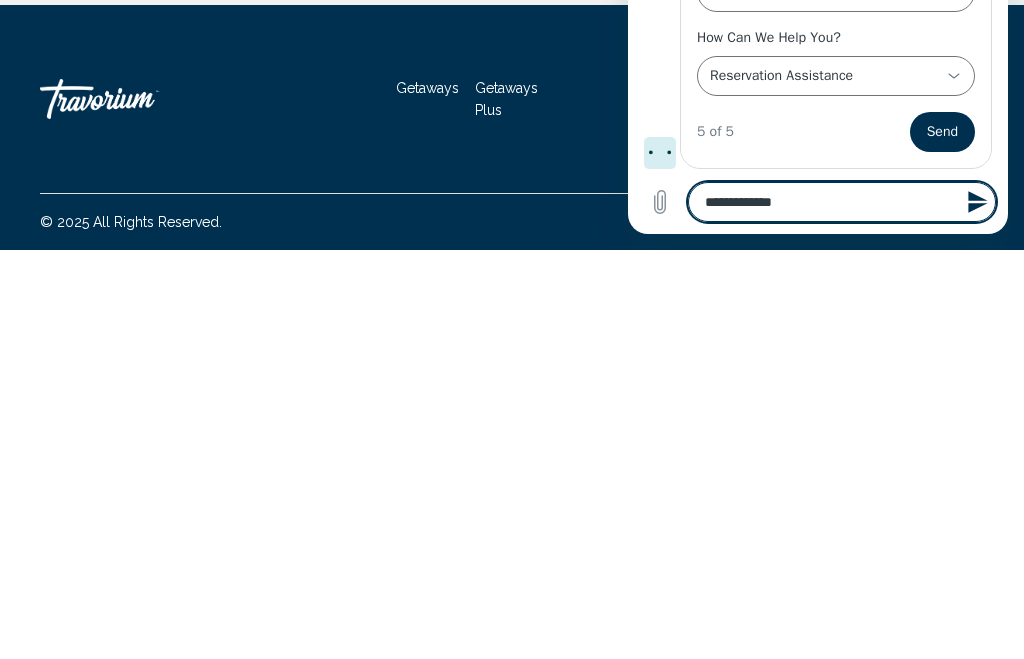 type on "**********" 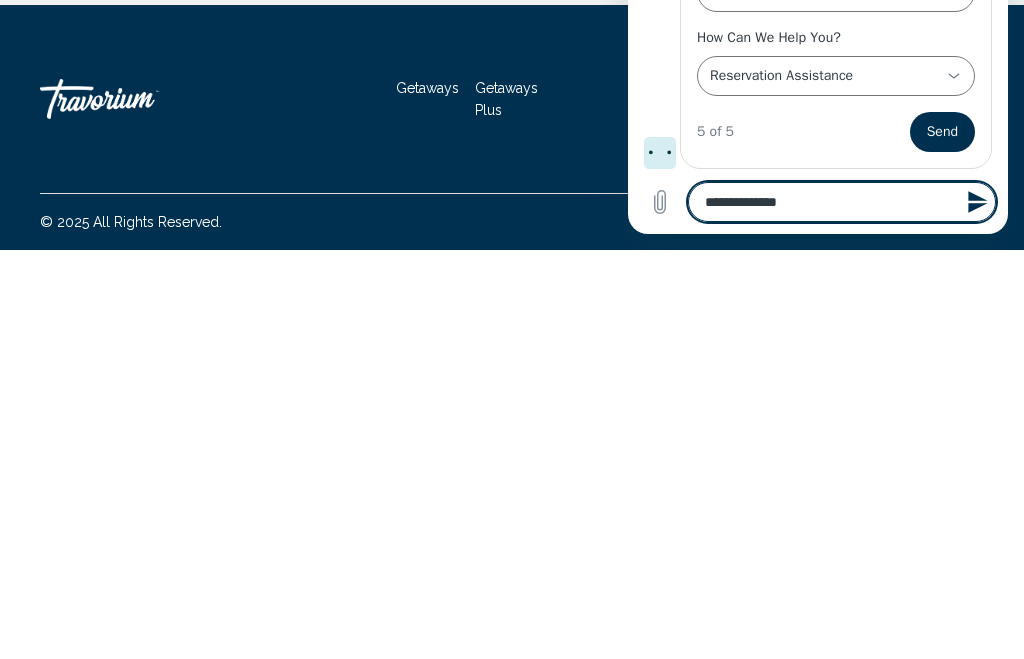 type on "**********" 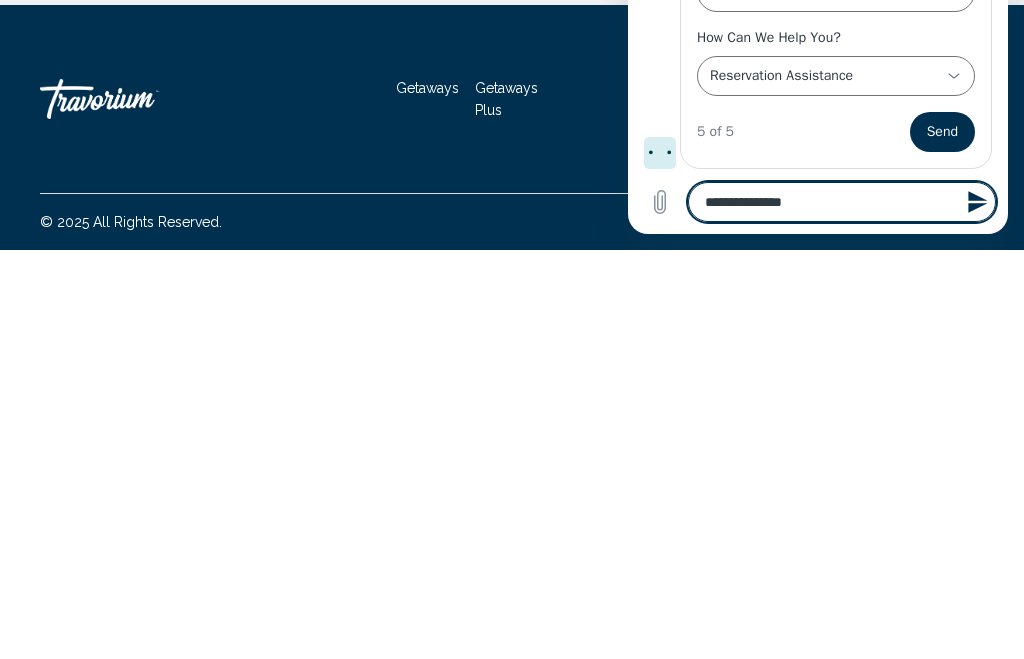 type on "**********" 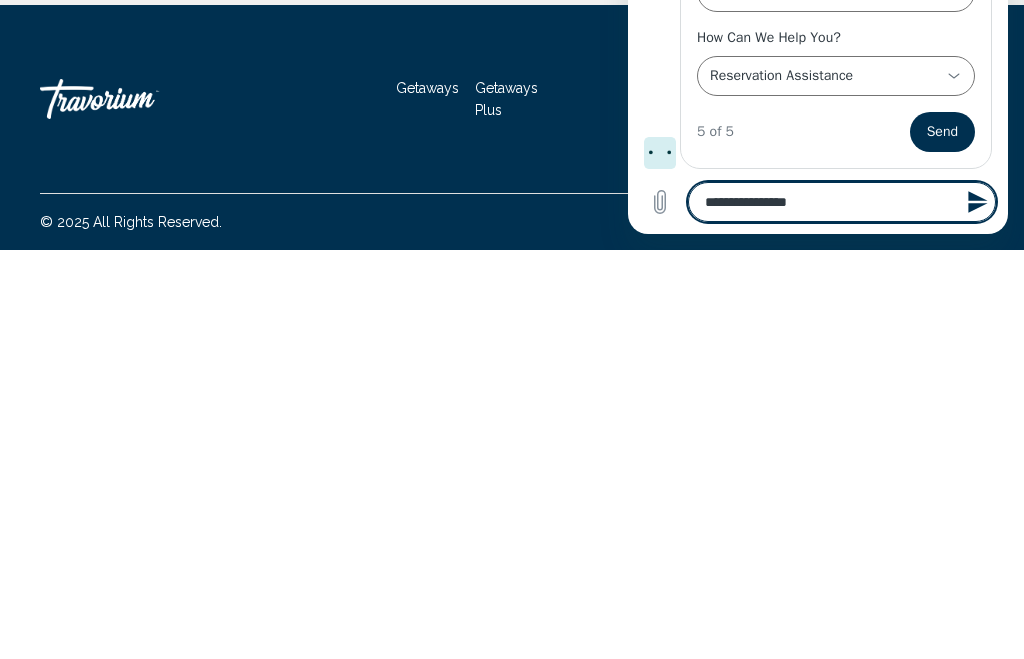 type on "**********" 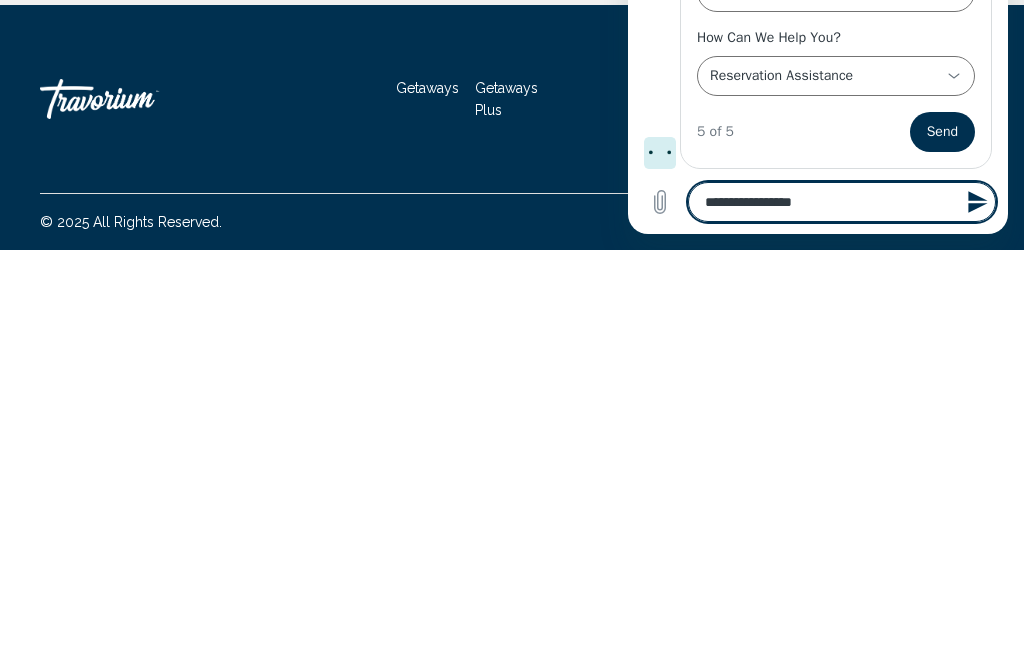 type on "**********" 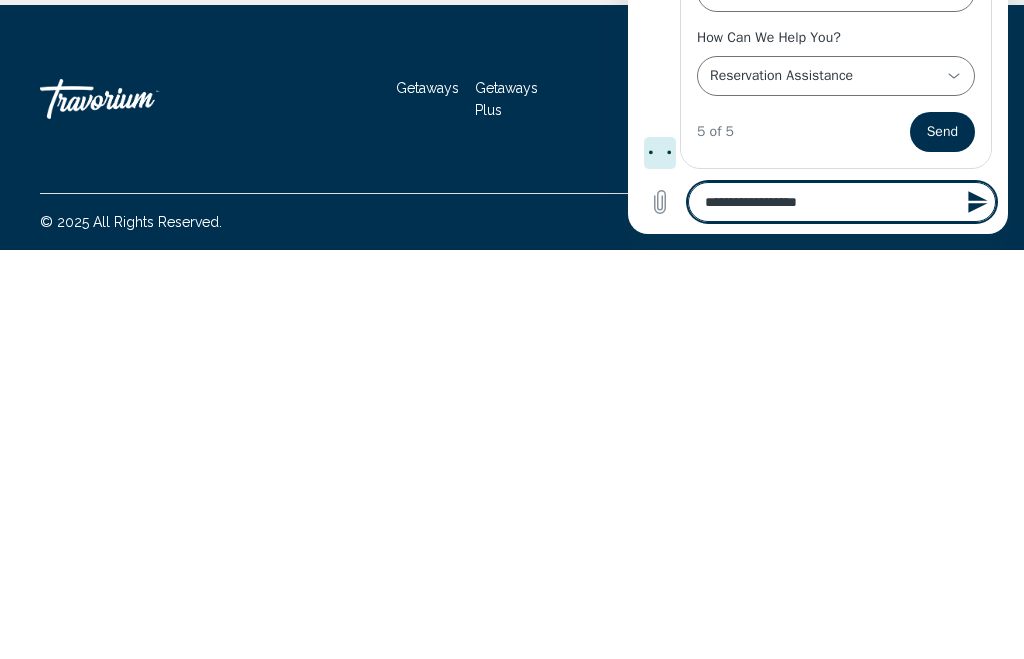 type on "**********" 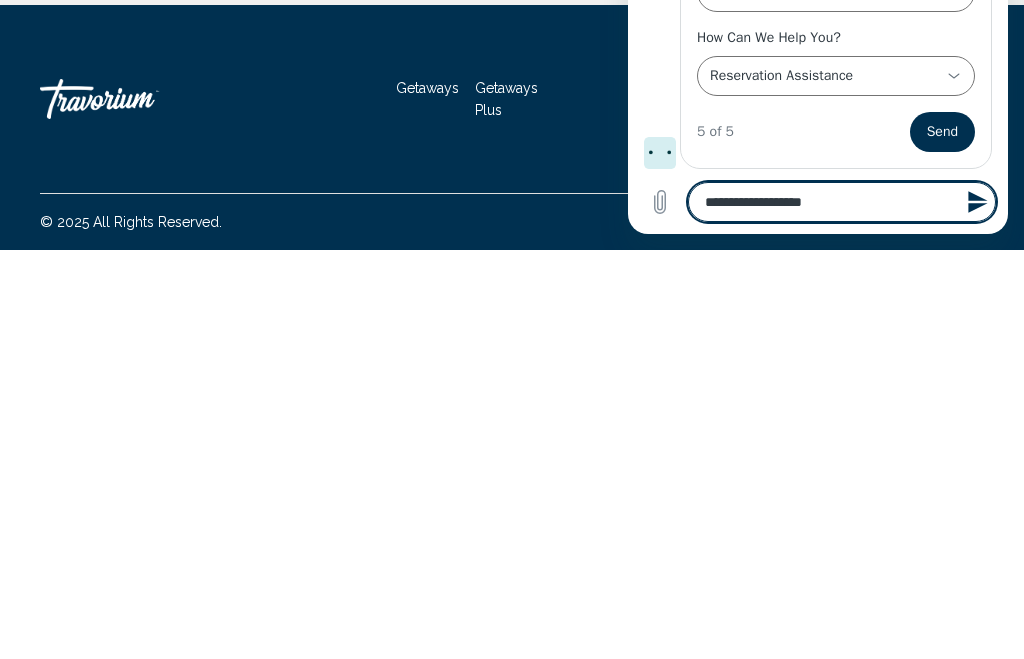 type on "*" 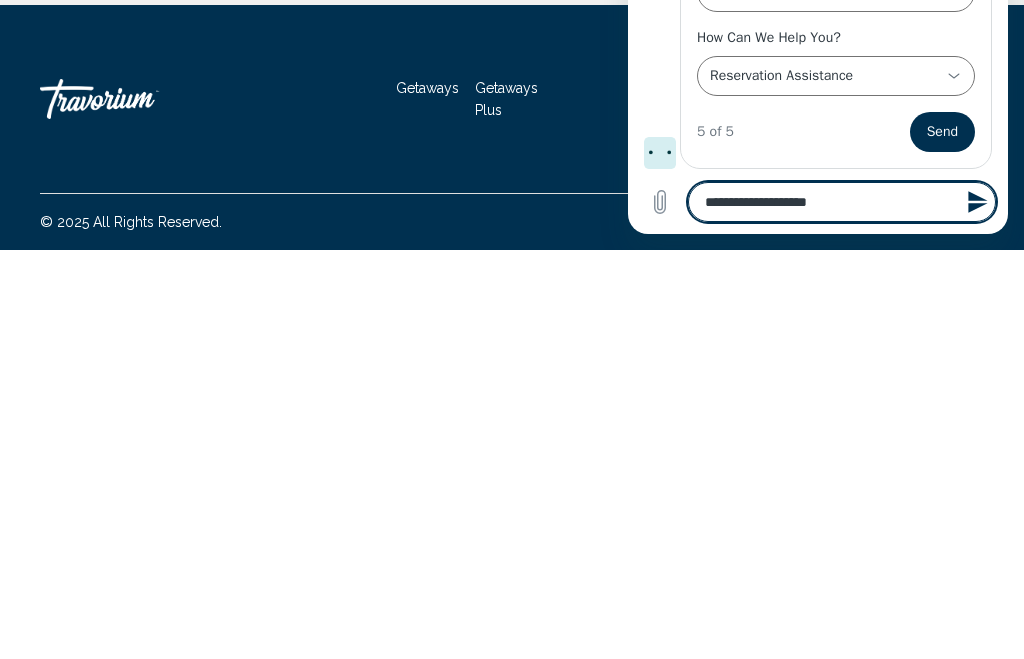 type on "*" 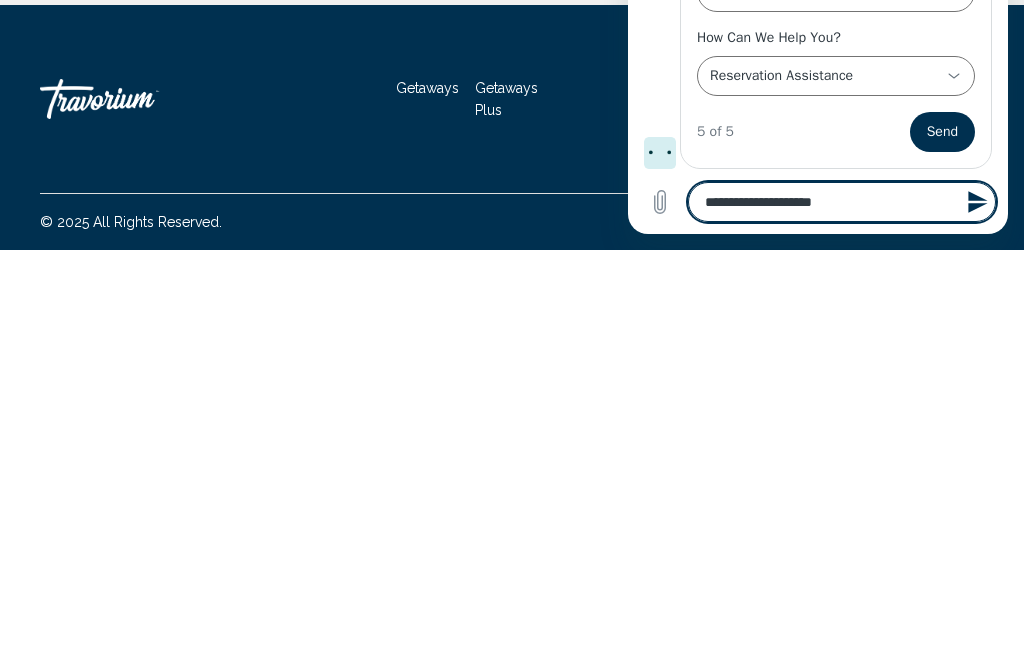 type on "**********" 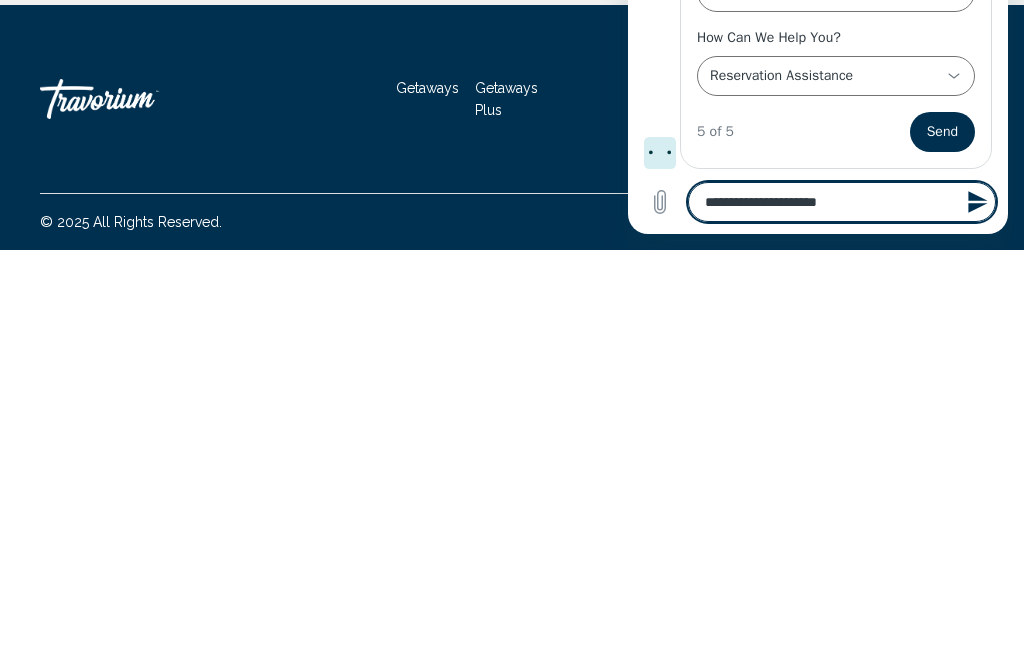 type on "*" 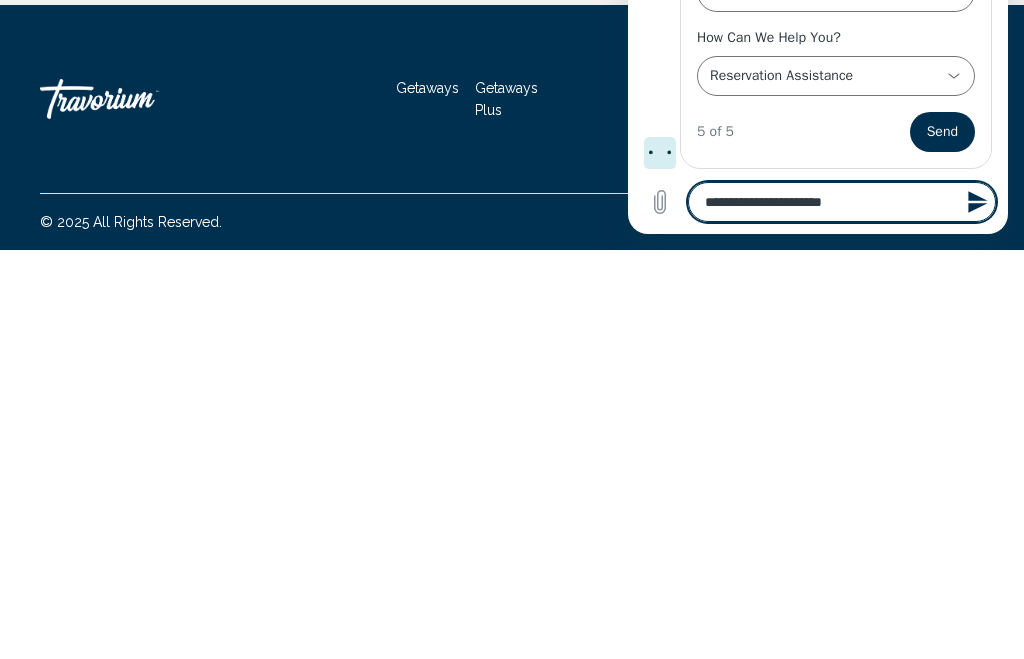 type on "**********" 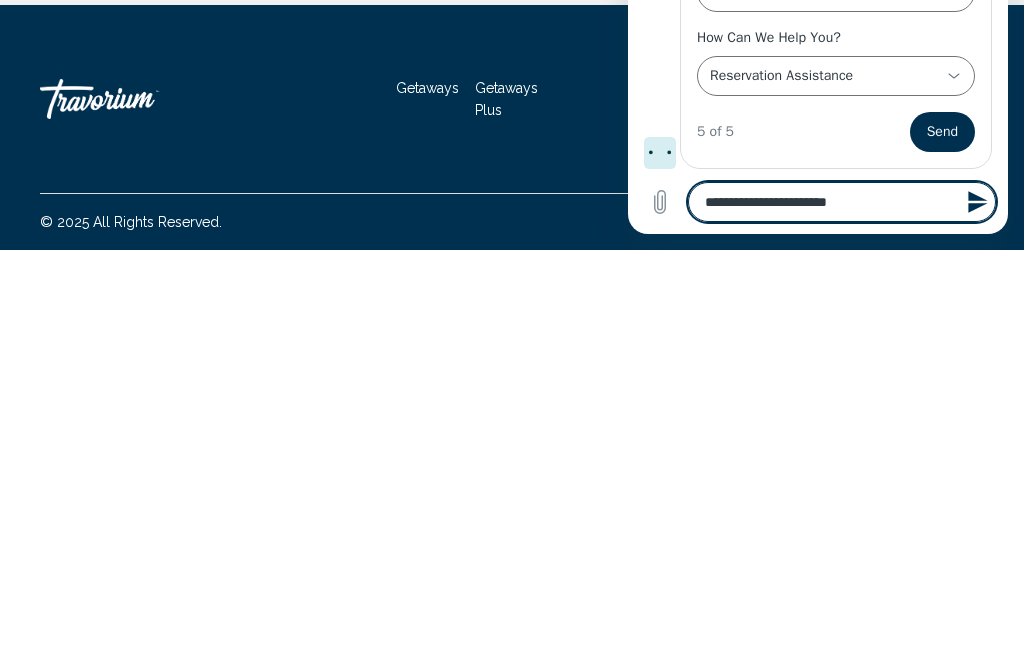type on "**********" 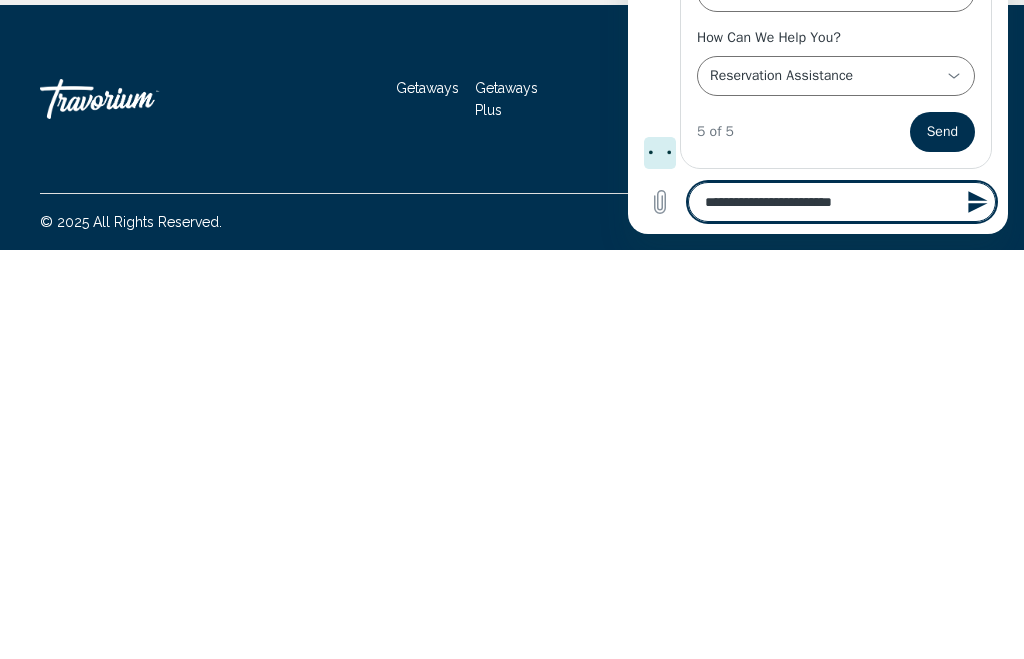 type on "**********" 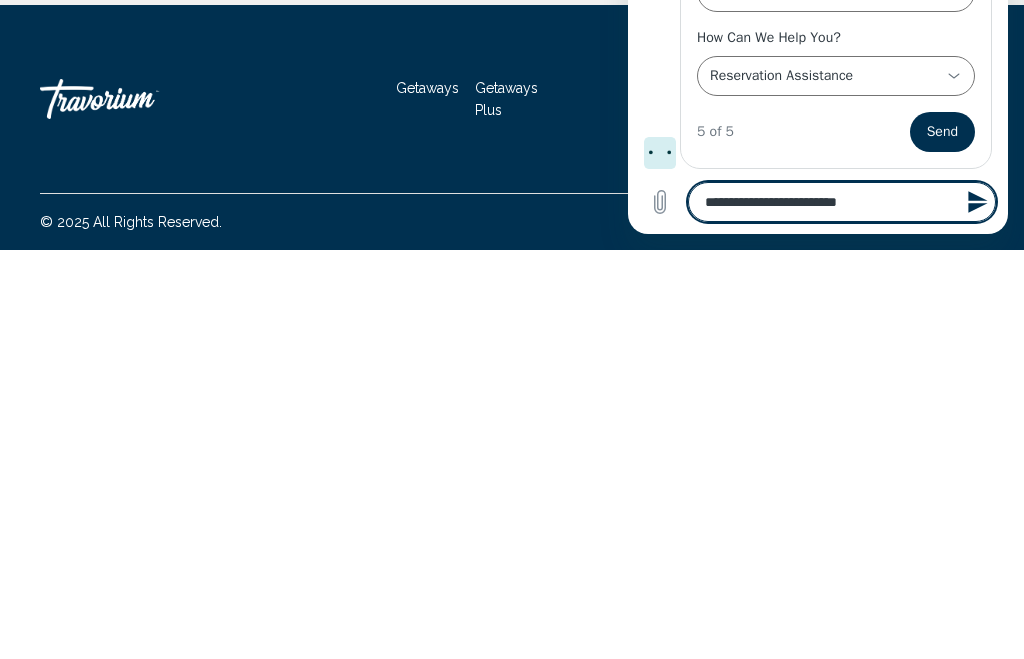 type on "**********" 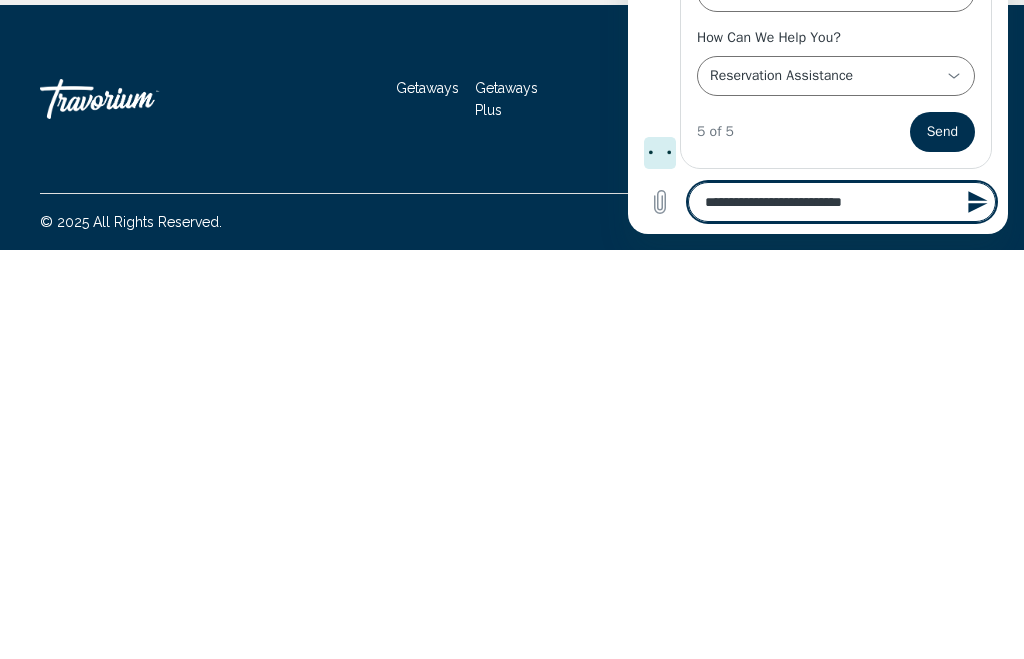 type on "**********" 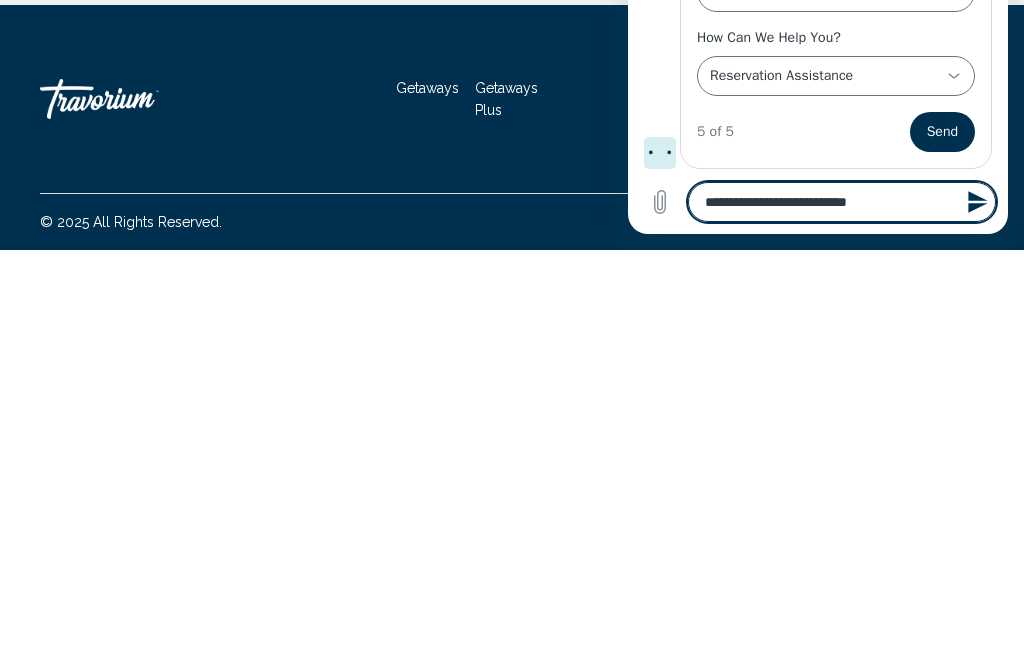 type on "*" 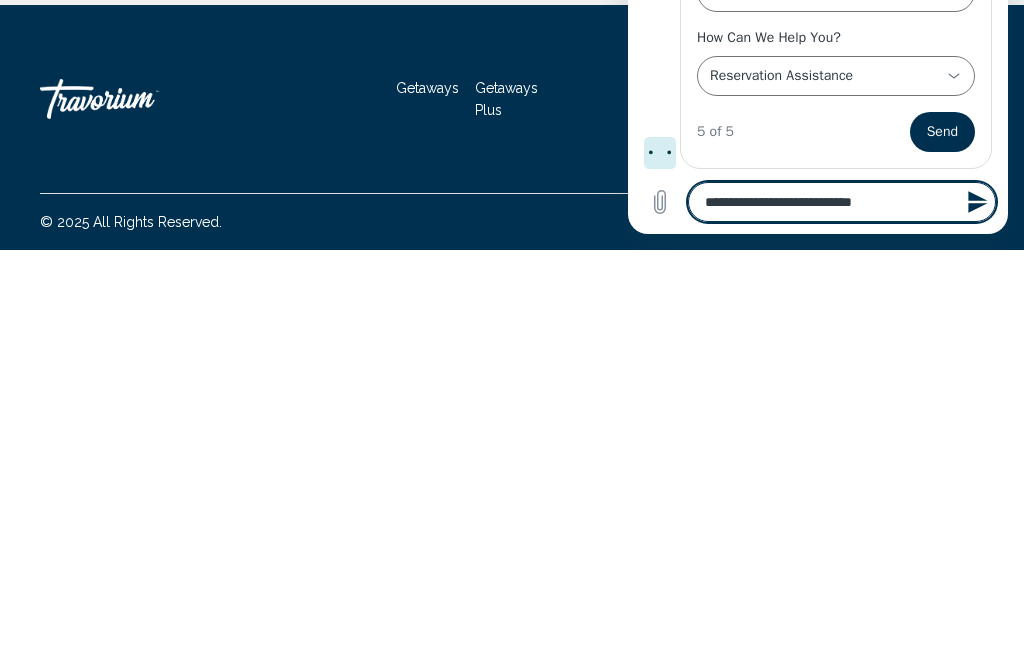 type on "**********" 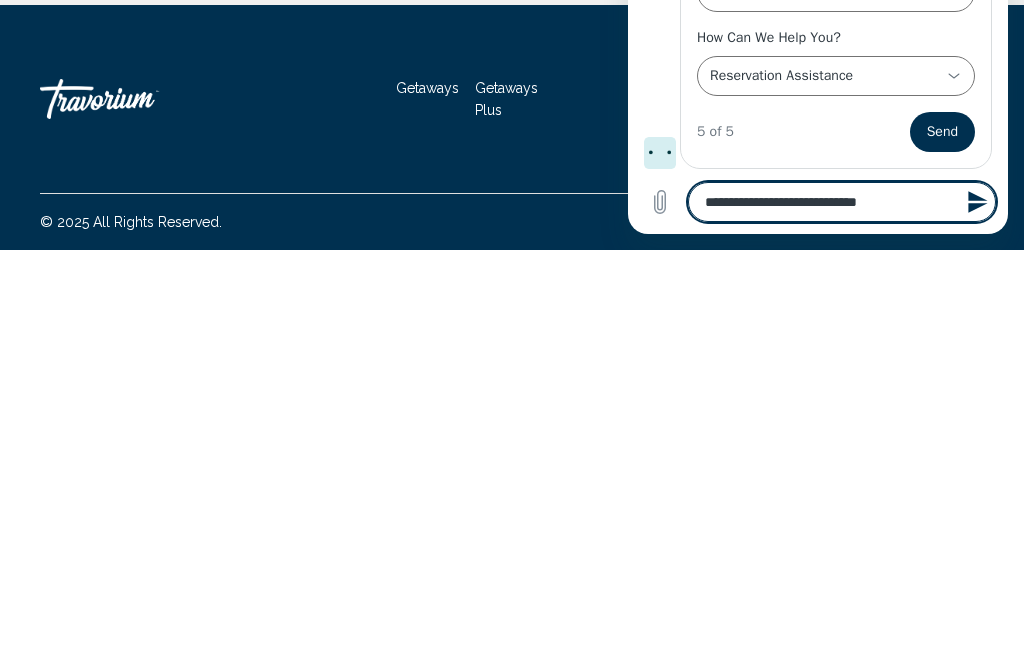 type on "**********" 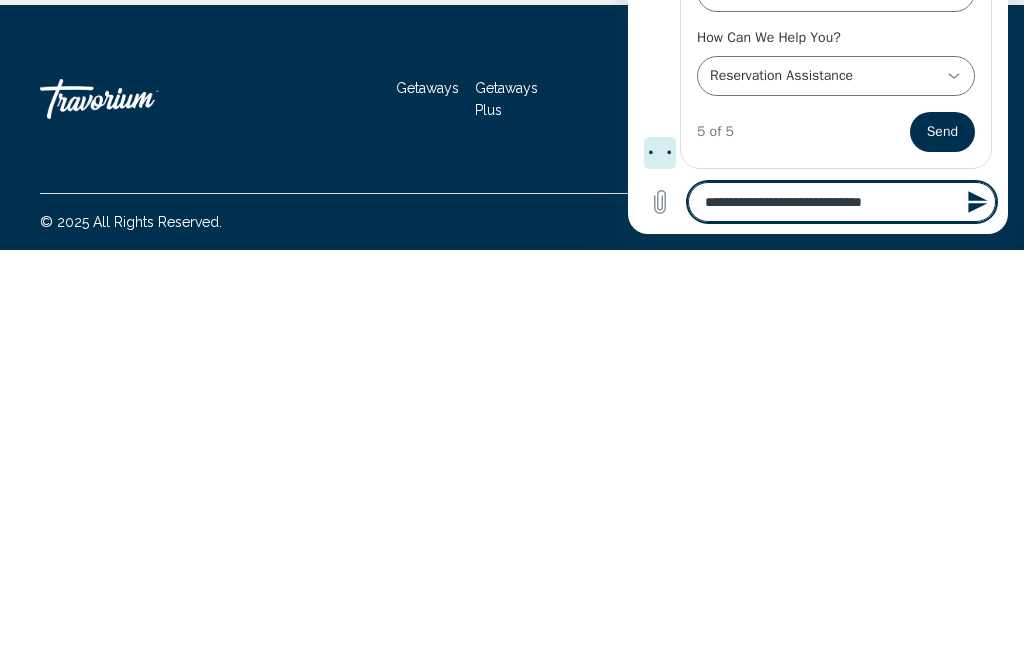 type on "**********" 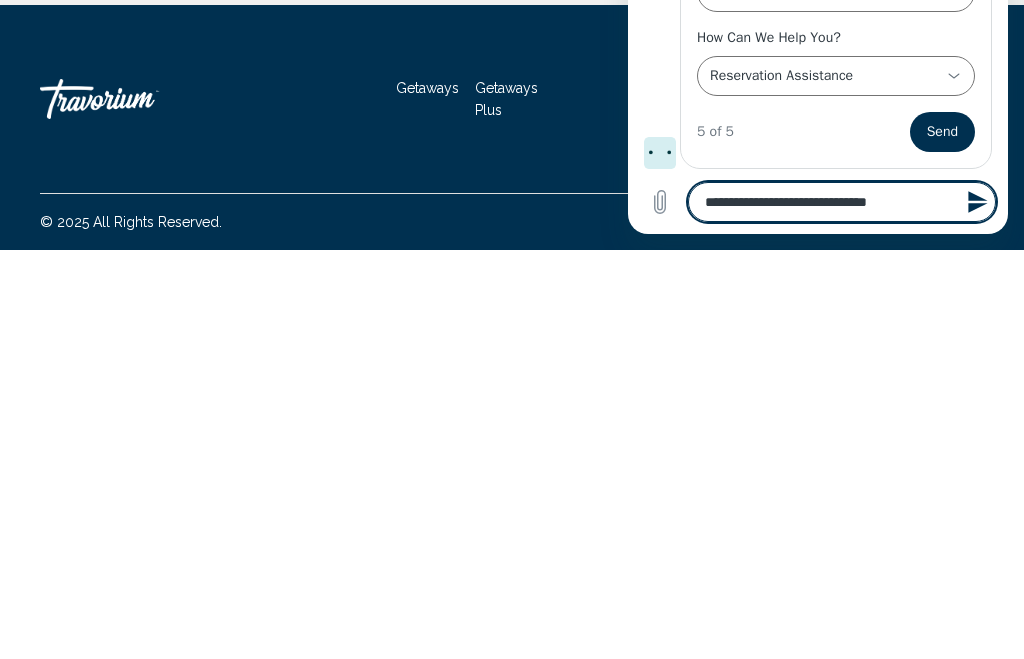 type on "*" 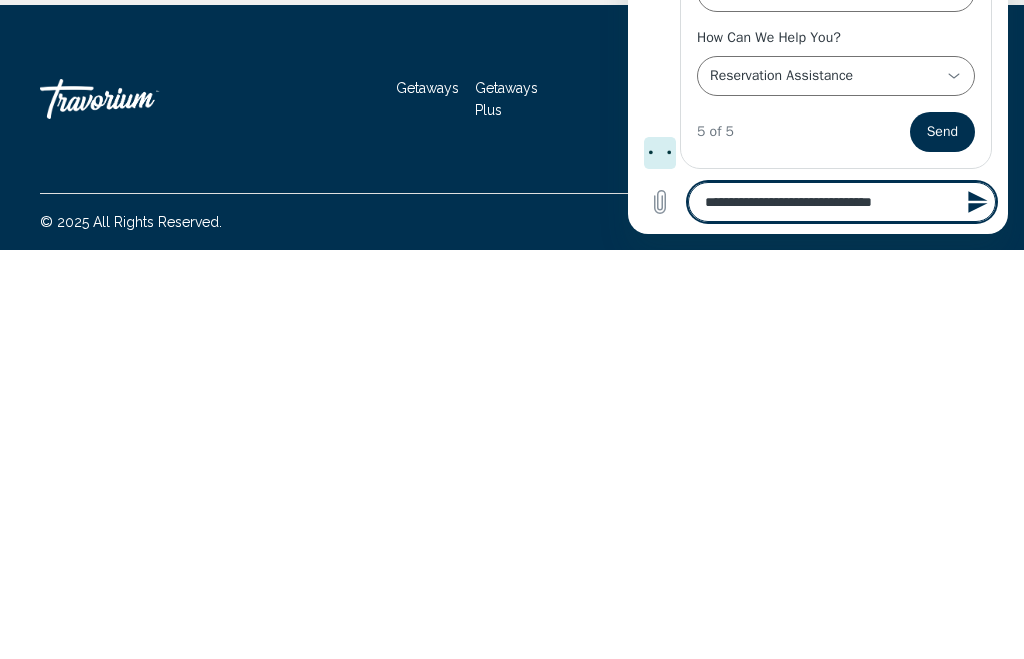 type on "**********" 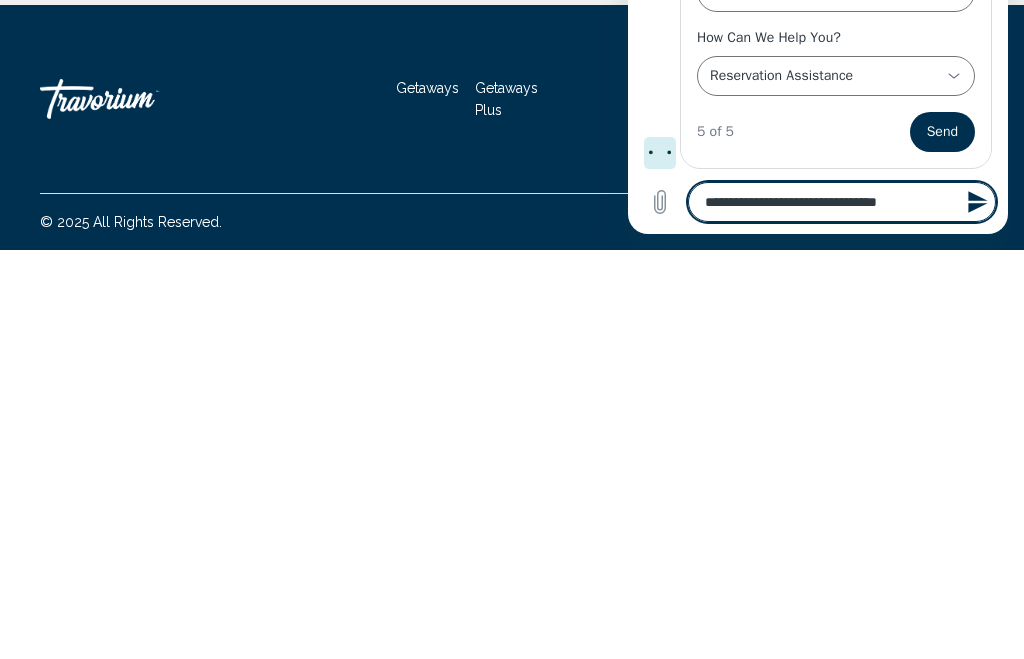 type on "**********" 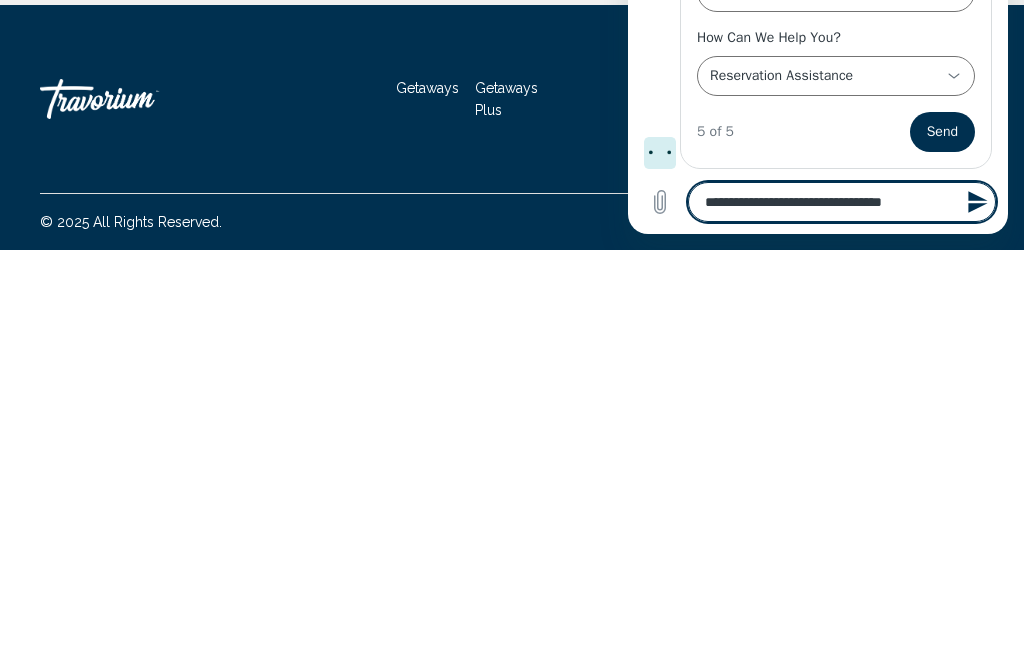 type on "**********" 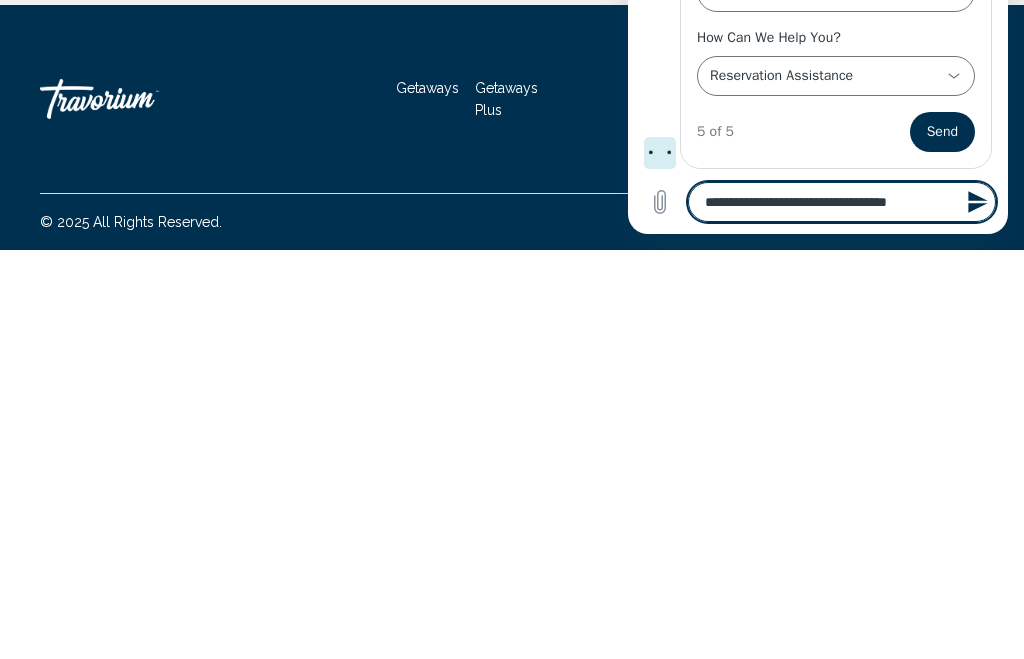 type on "**********" 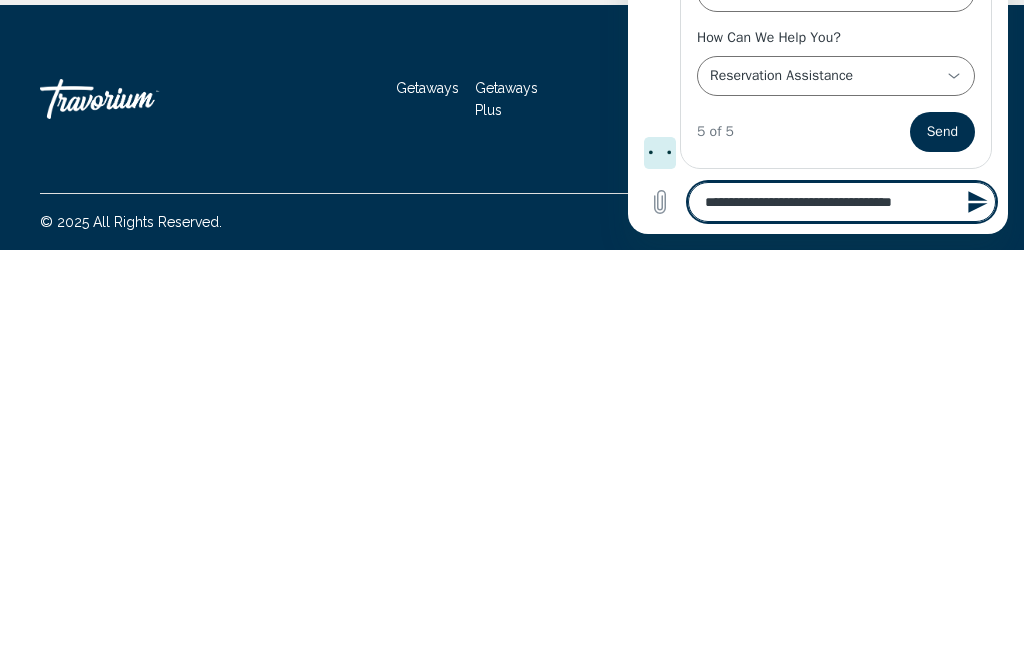 type on "*" 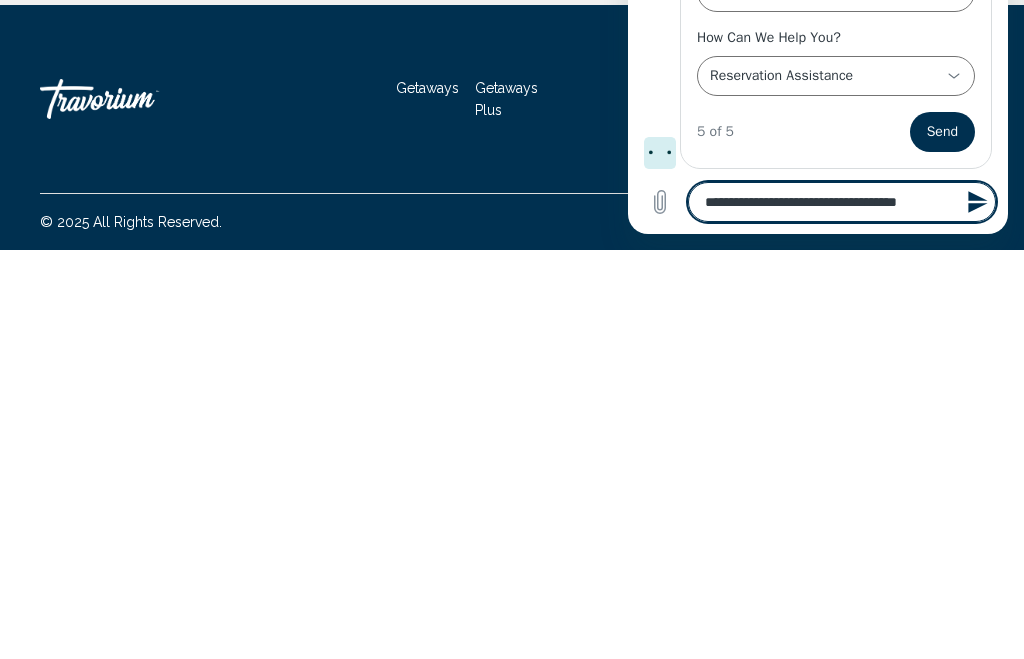 type on "**********" 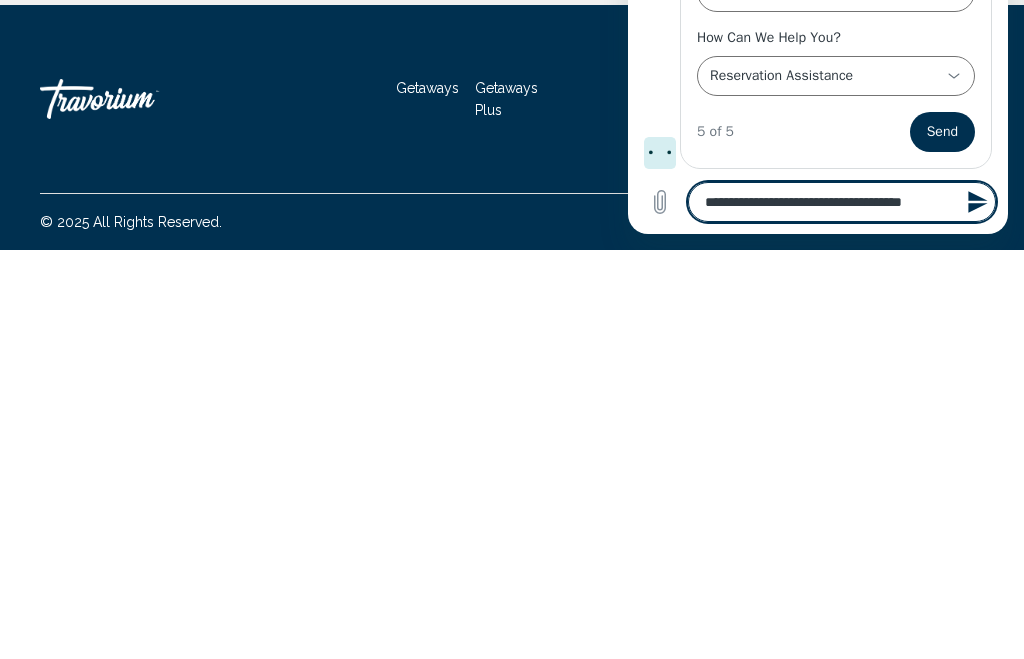 type on "*" 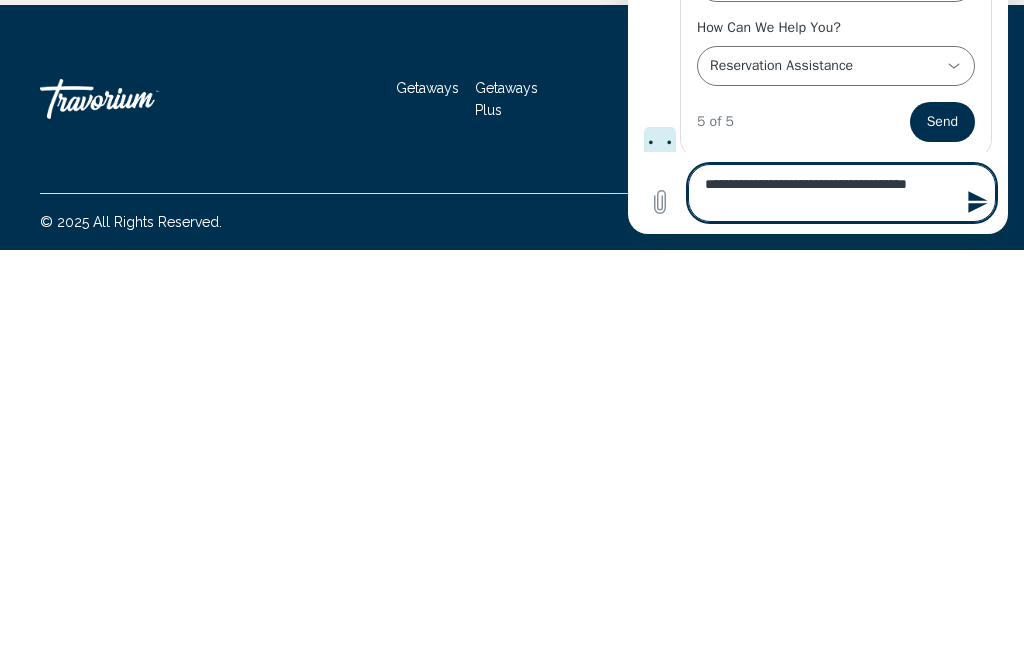 type on "**********" 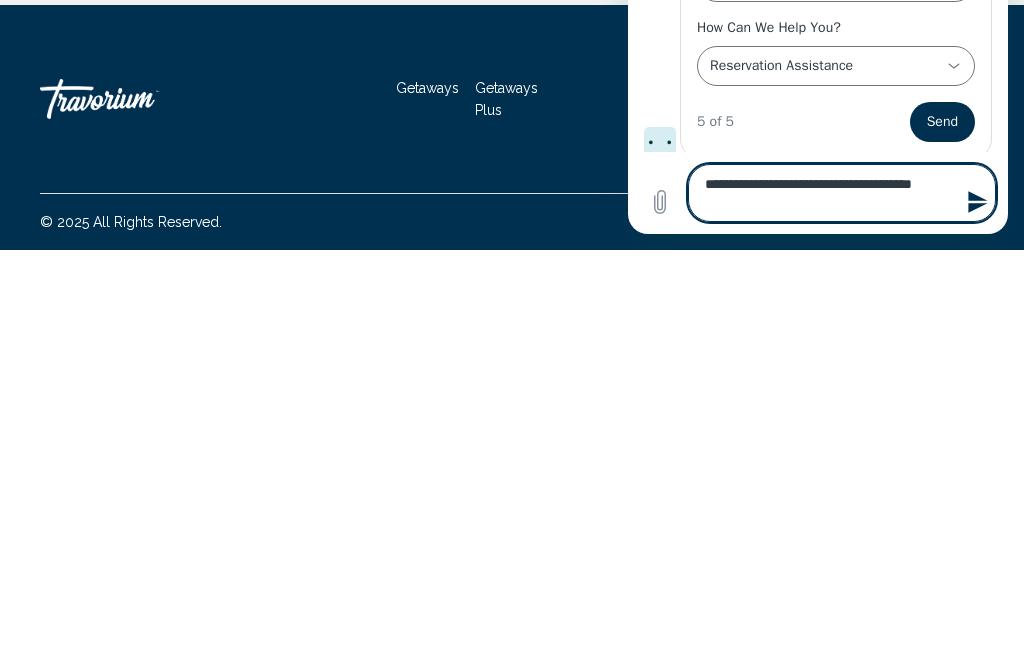 type on "**********" 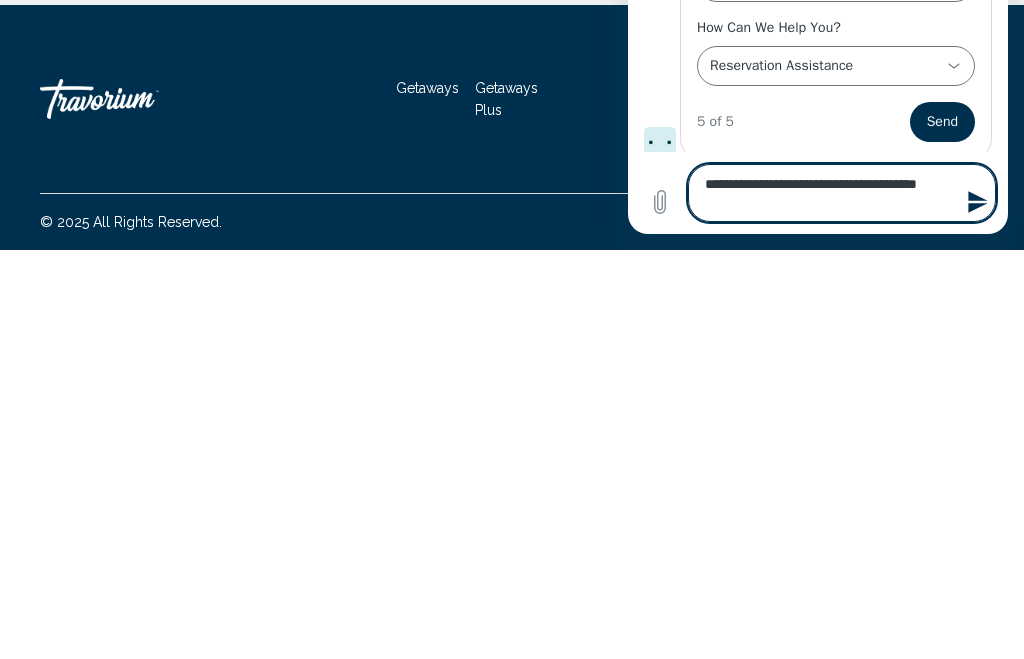 type on "**********" 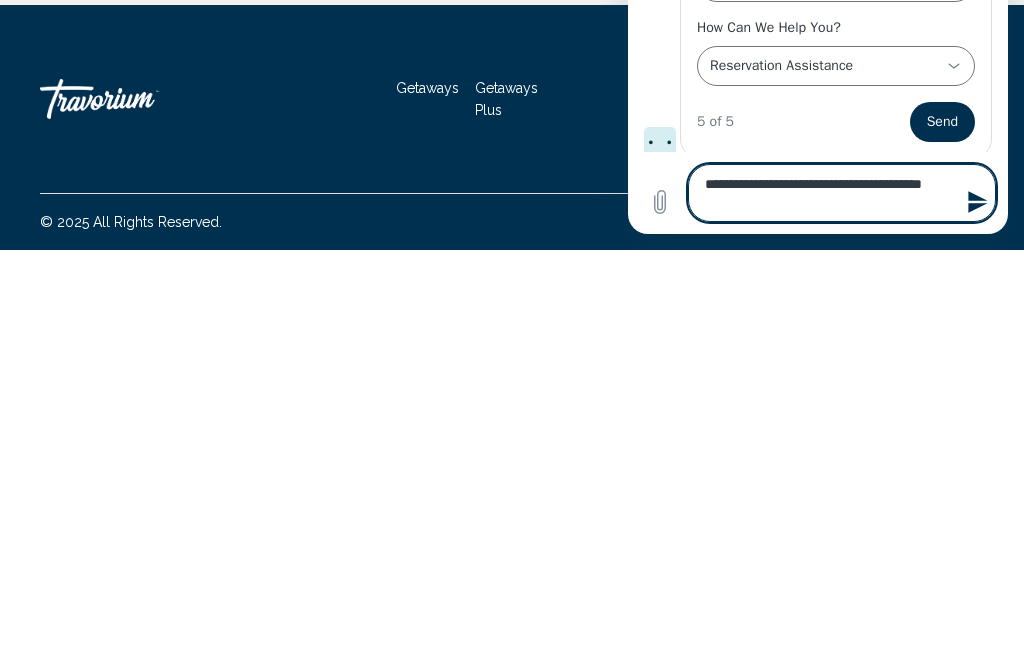 type on "*" 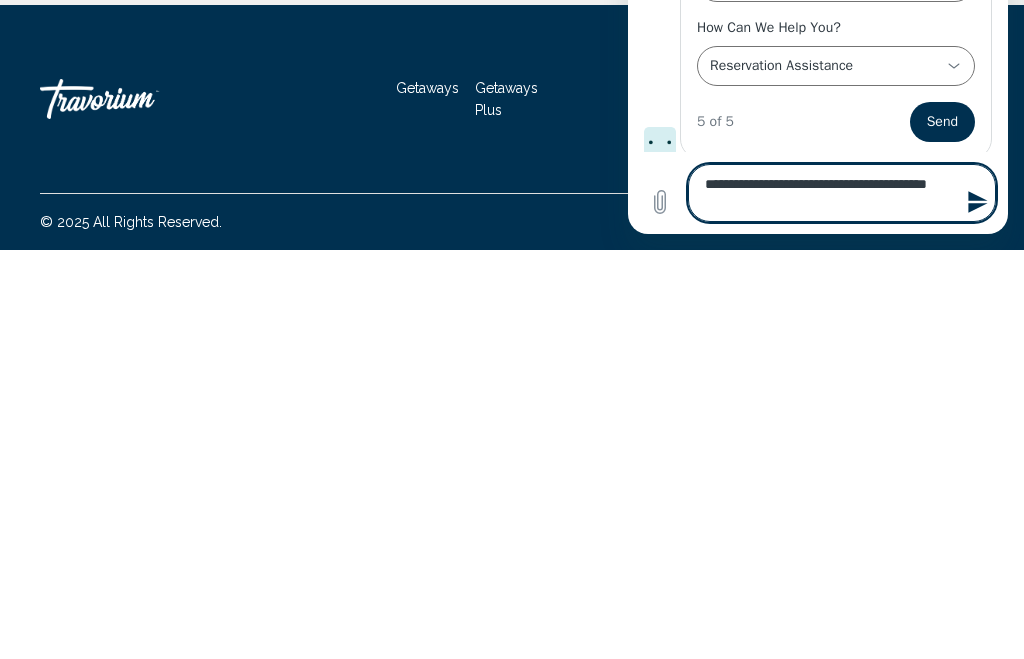 type on "**********" 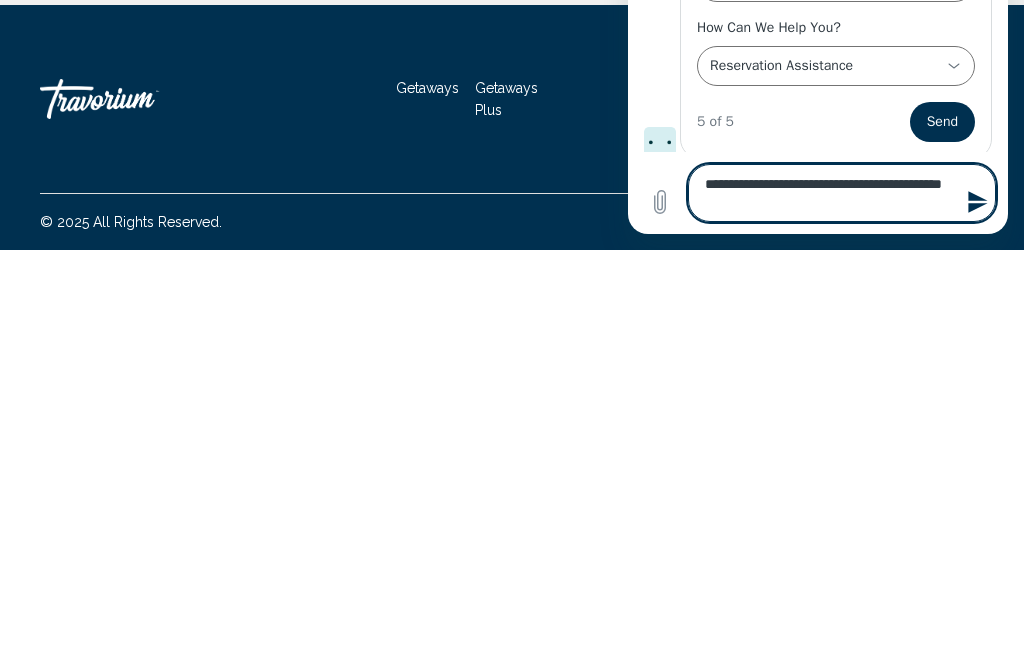 type on "**********" 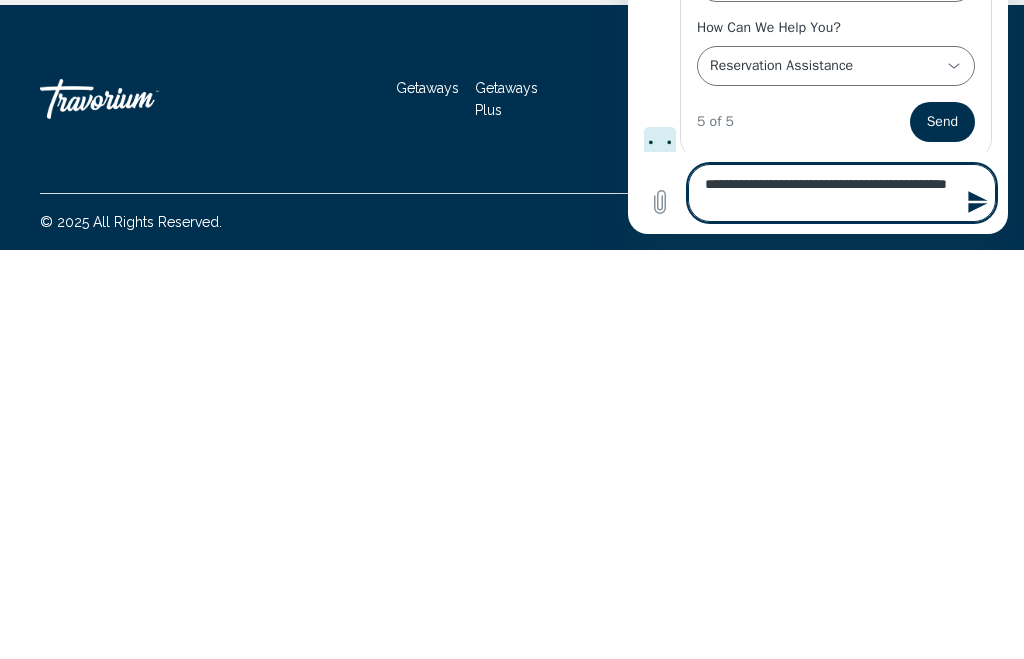 type on "**********" 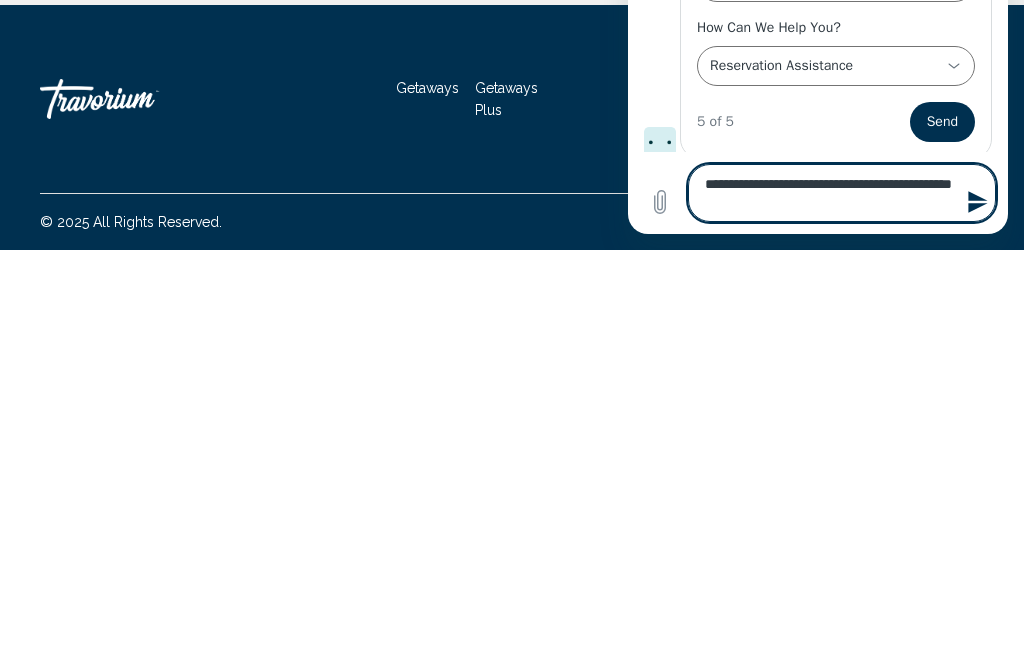 type on "**********" 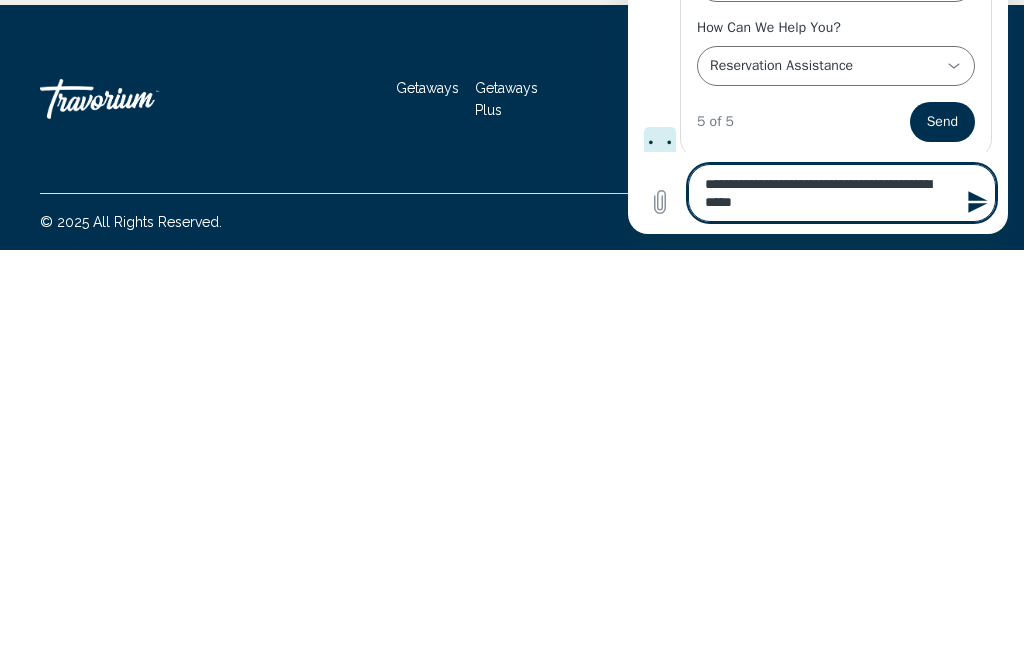 type on "**********" 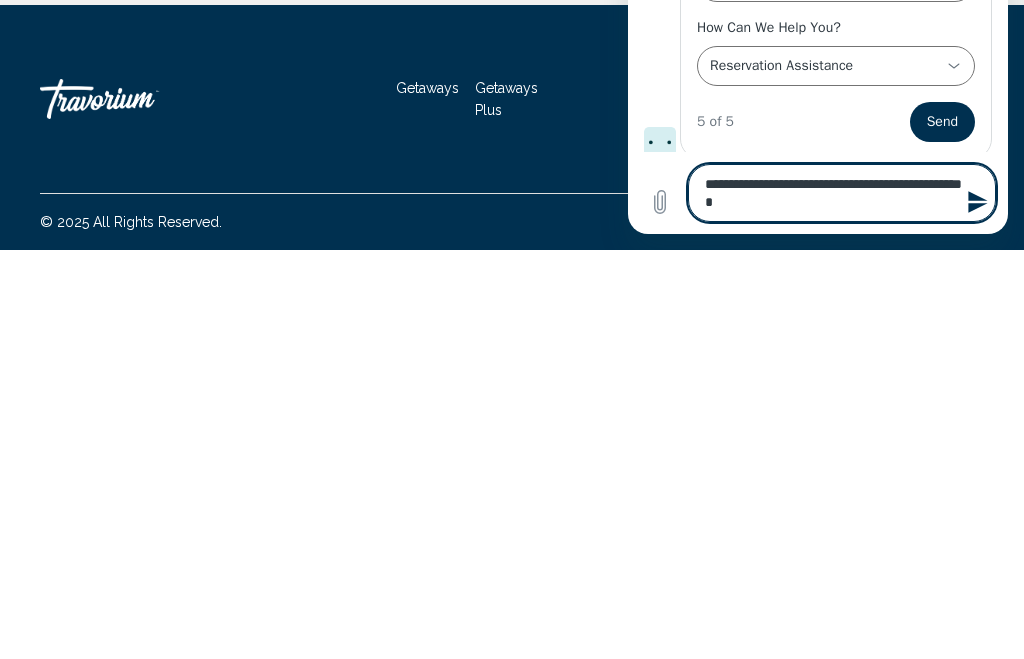 type on "*" 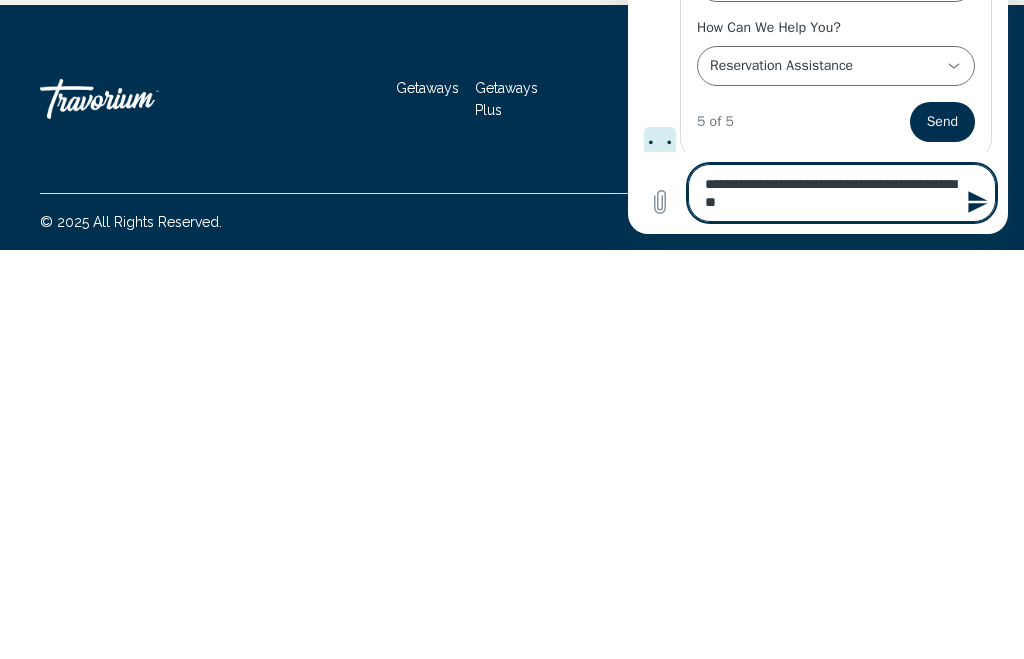 type on "*" 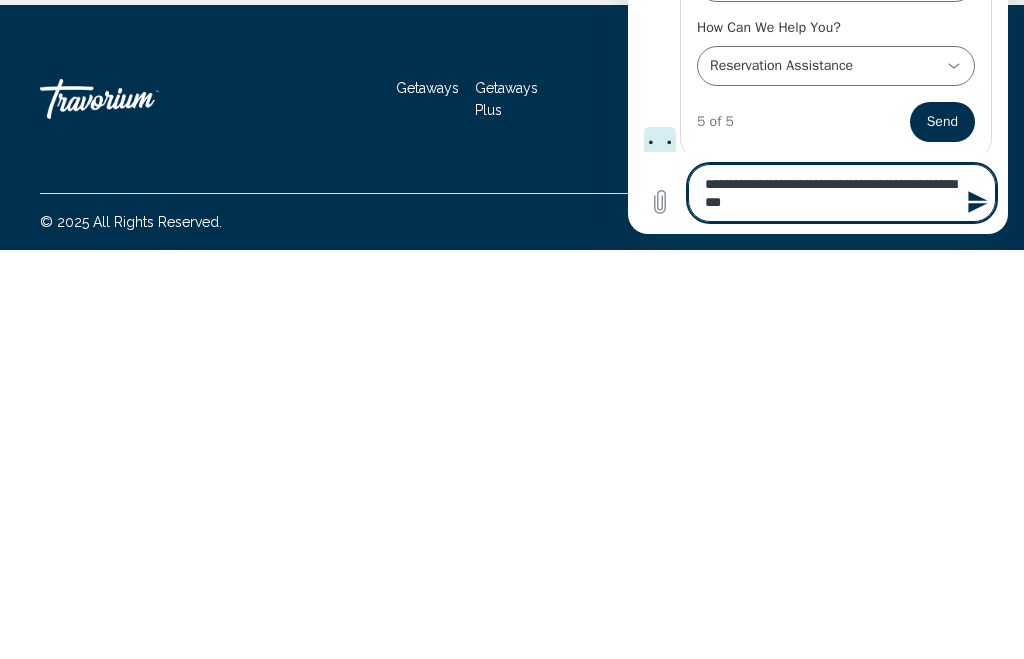 type on "*" 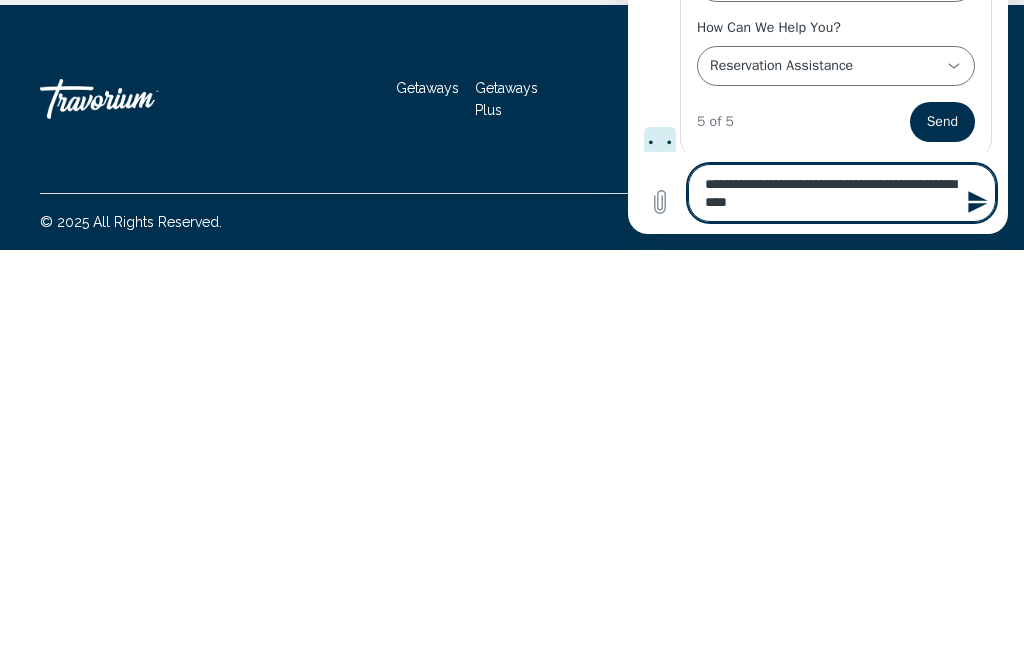 type on "**********" 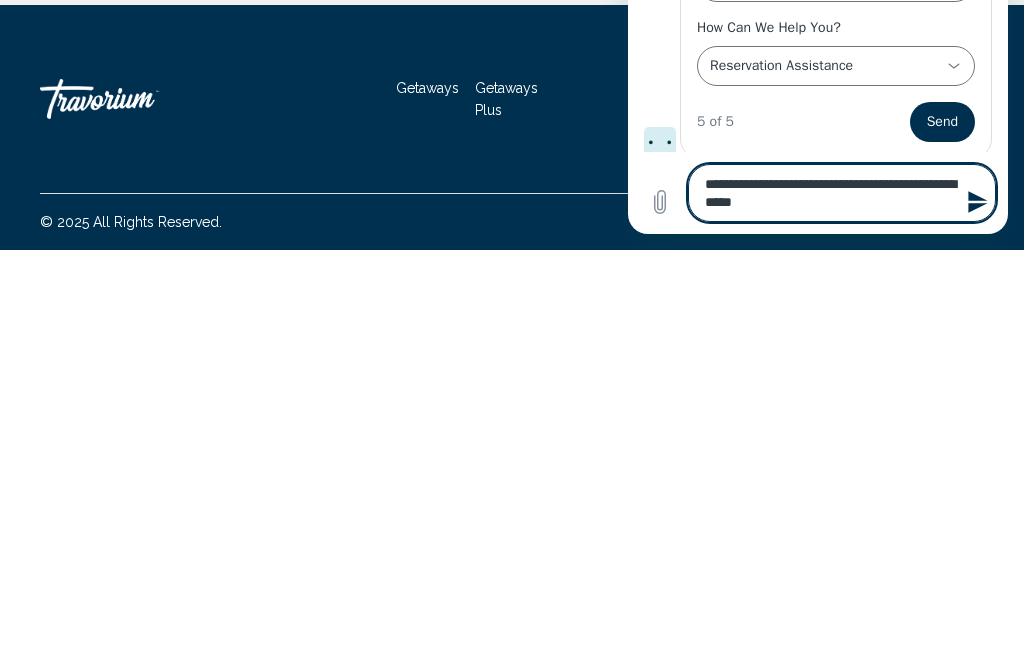 type on "*" 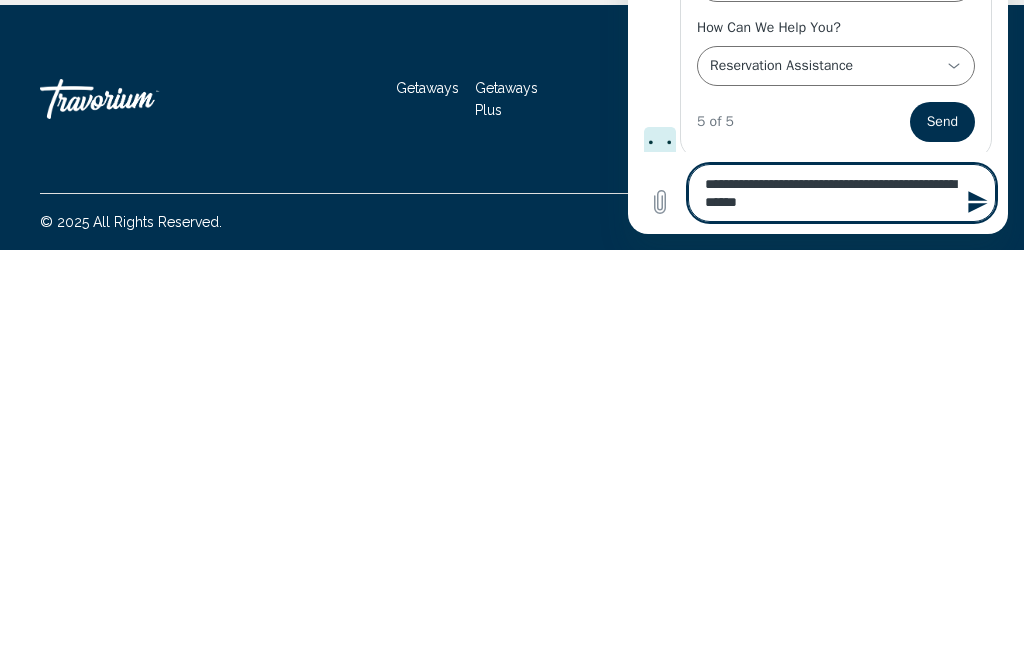 type on "*" 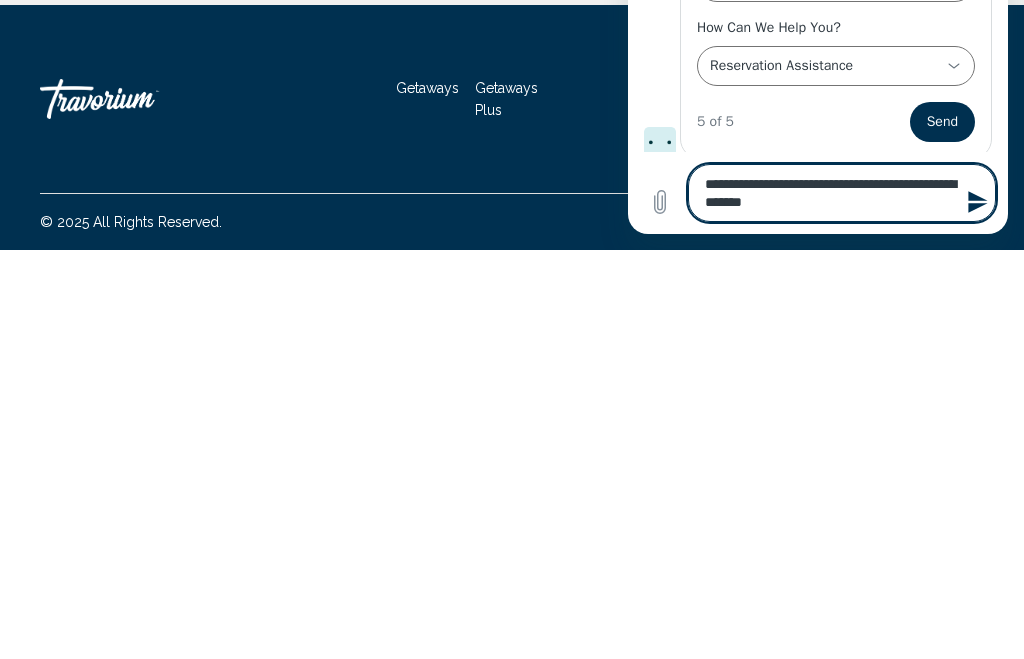 type on "**********" 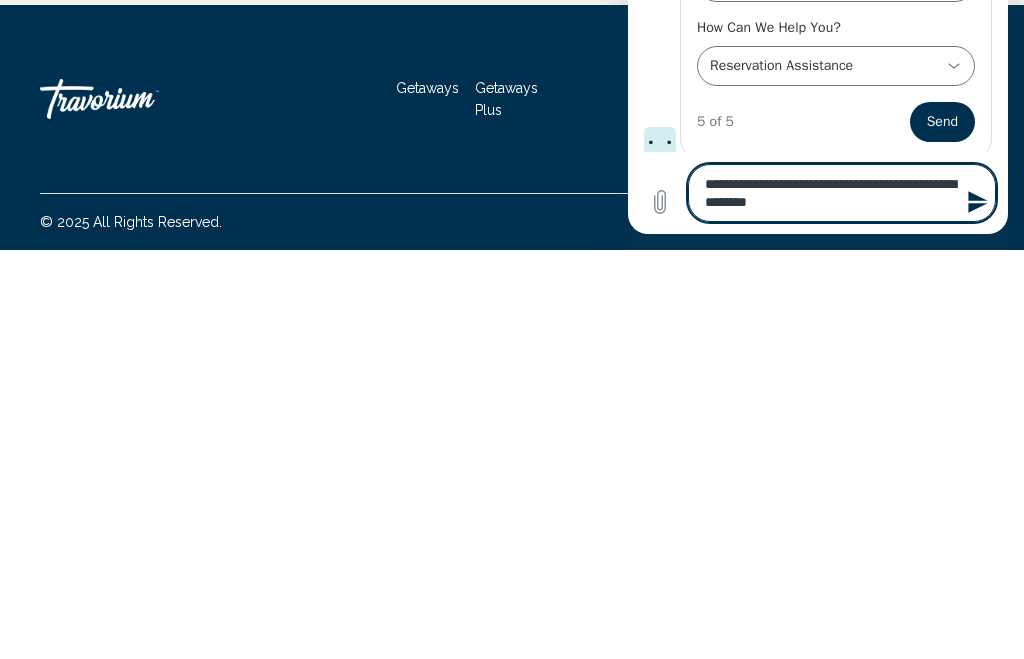 type on "**********" 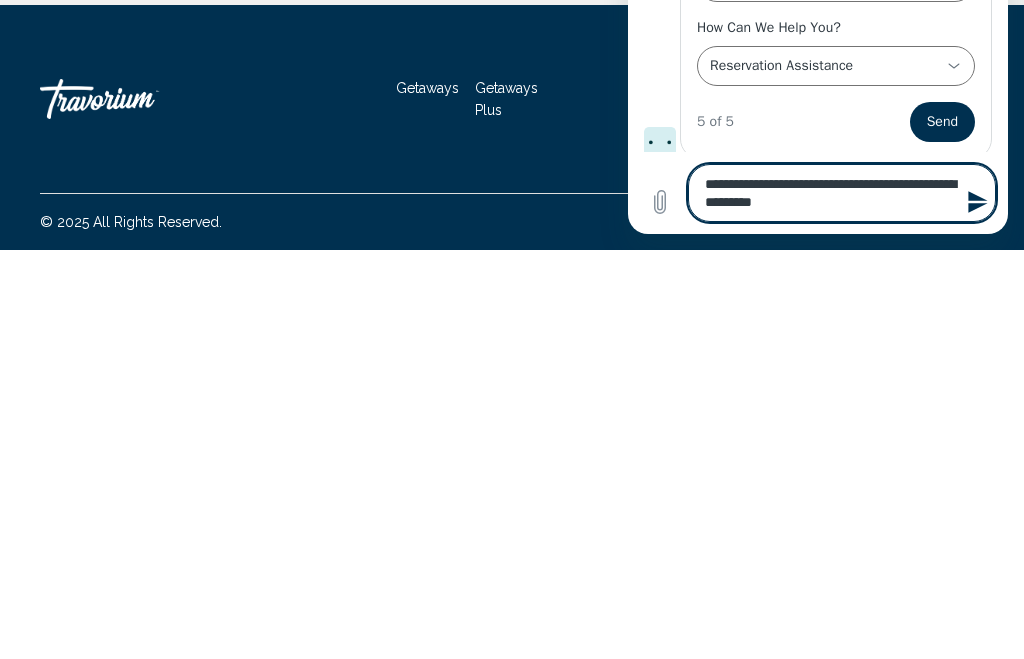 type on "**********" 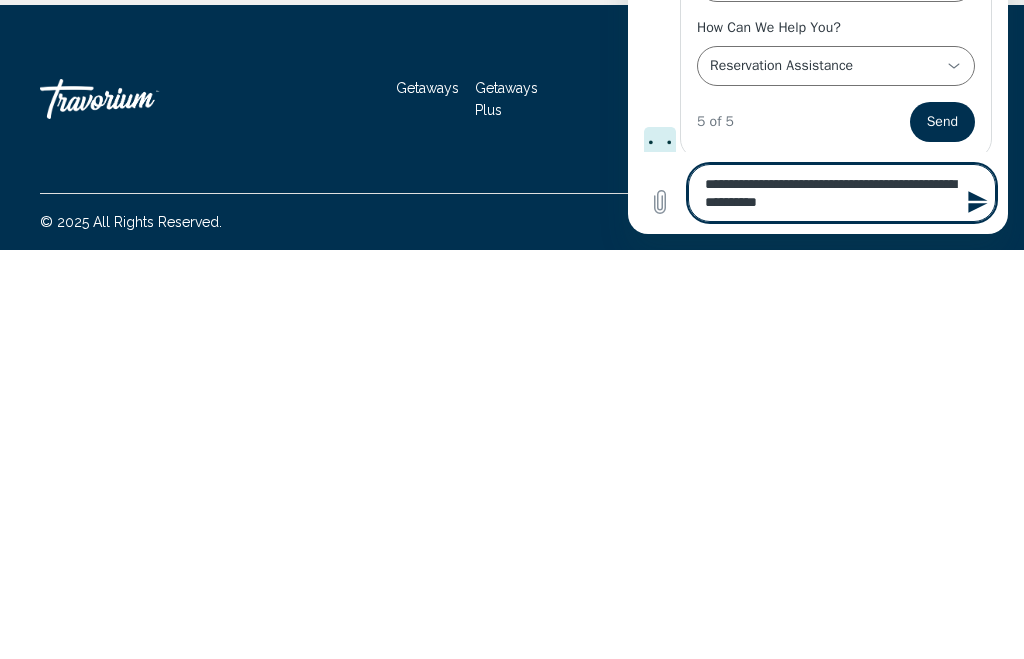 type on "*" 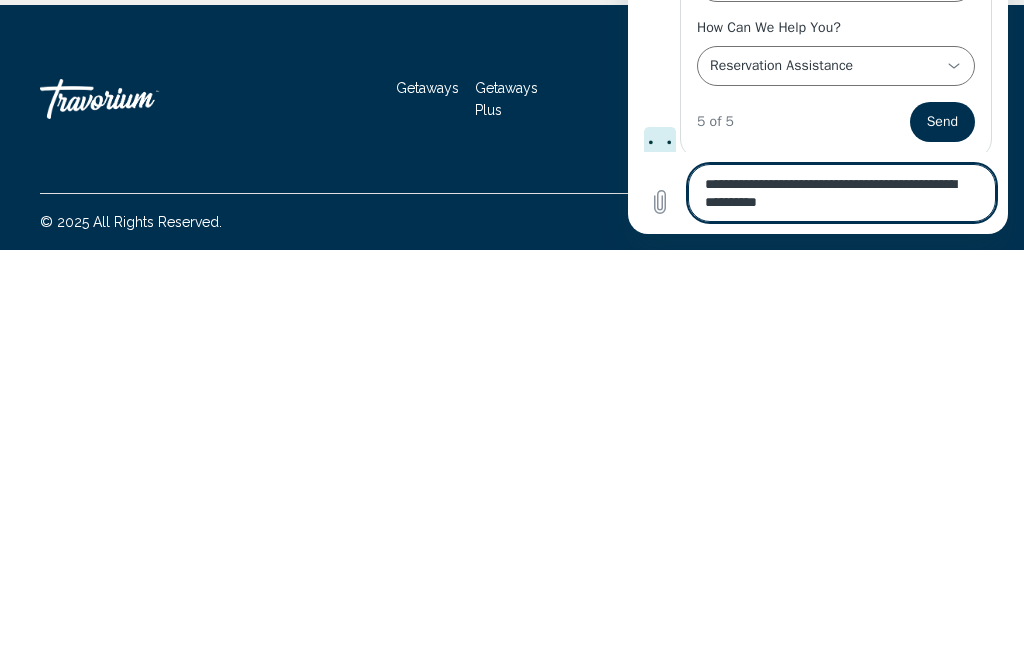 type 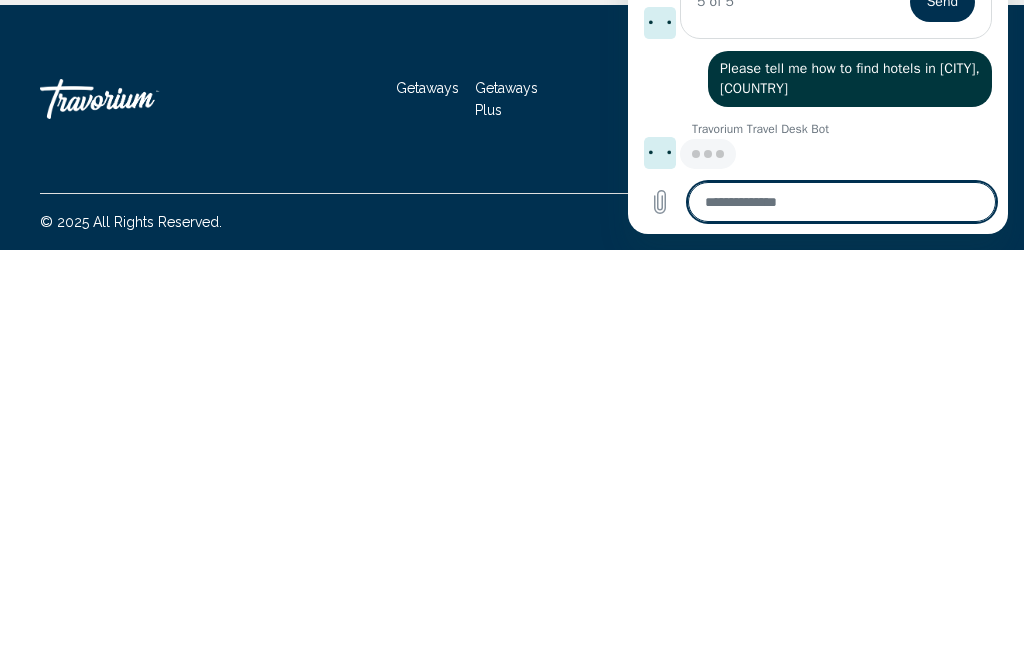 scroll, scrollTop: 481, scrollLeft: 0, axis: vertical 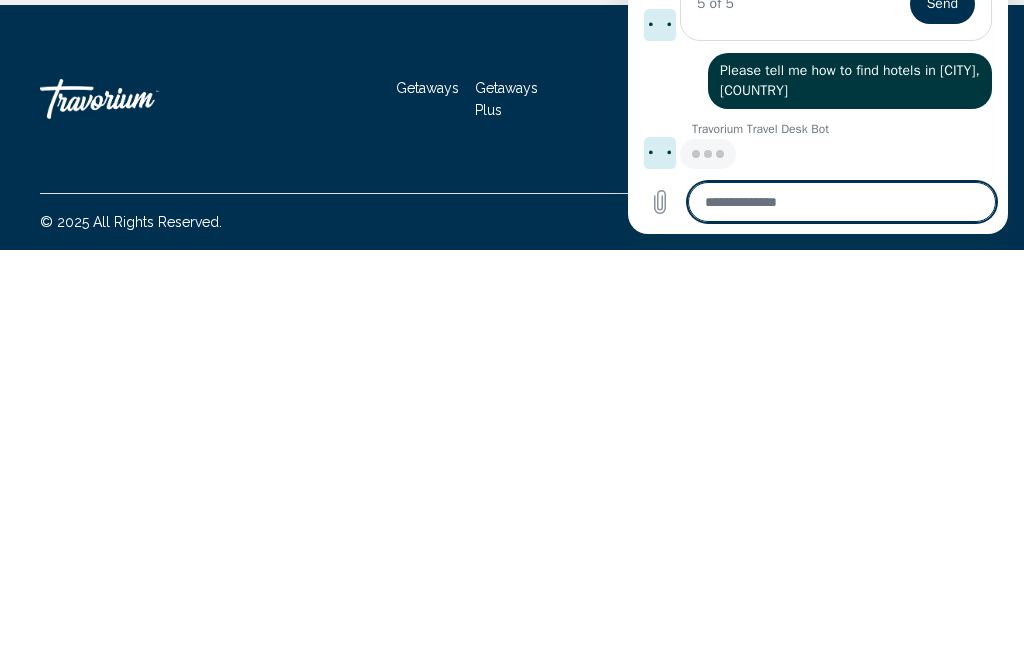 type on "*" 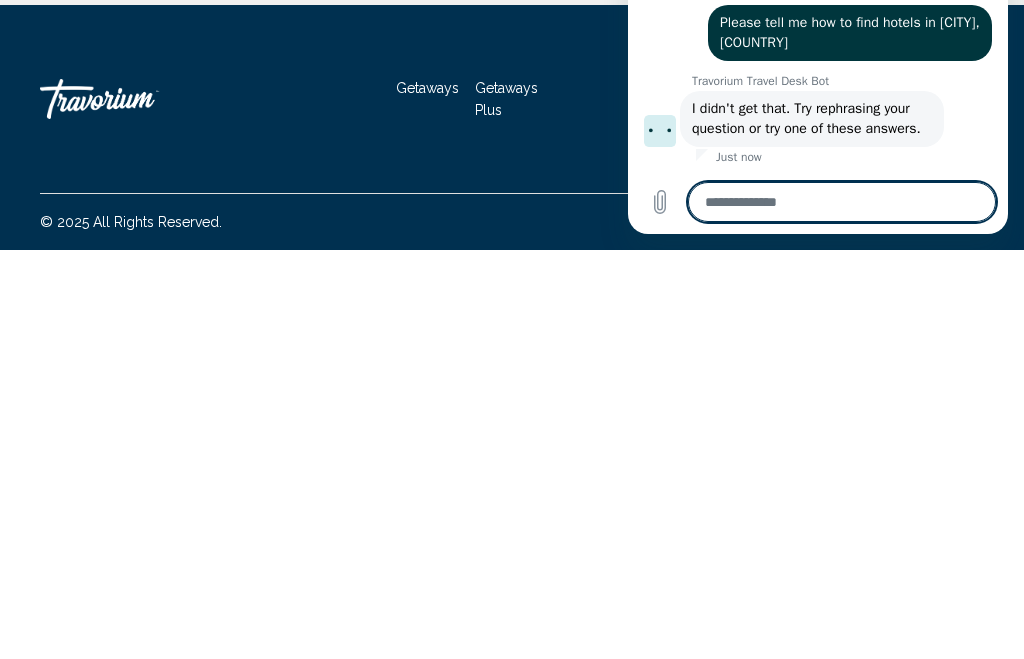 scroll, scrollTop: 529, scrollLeft: 0, axis: vertical 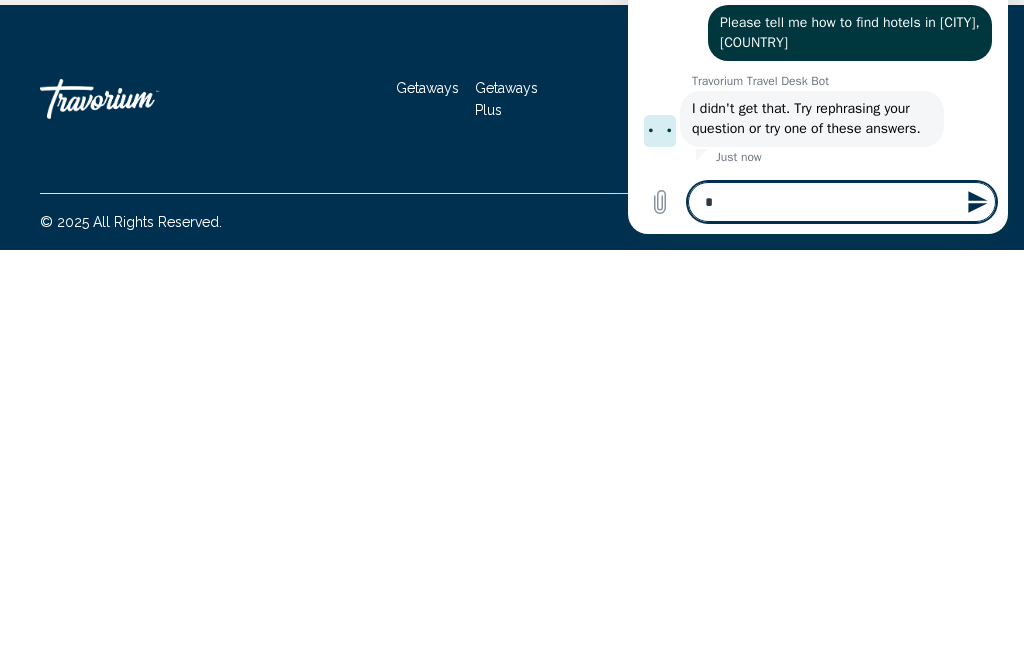 type on "**" 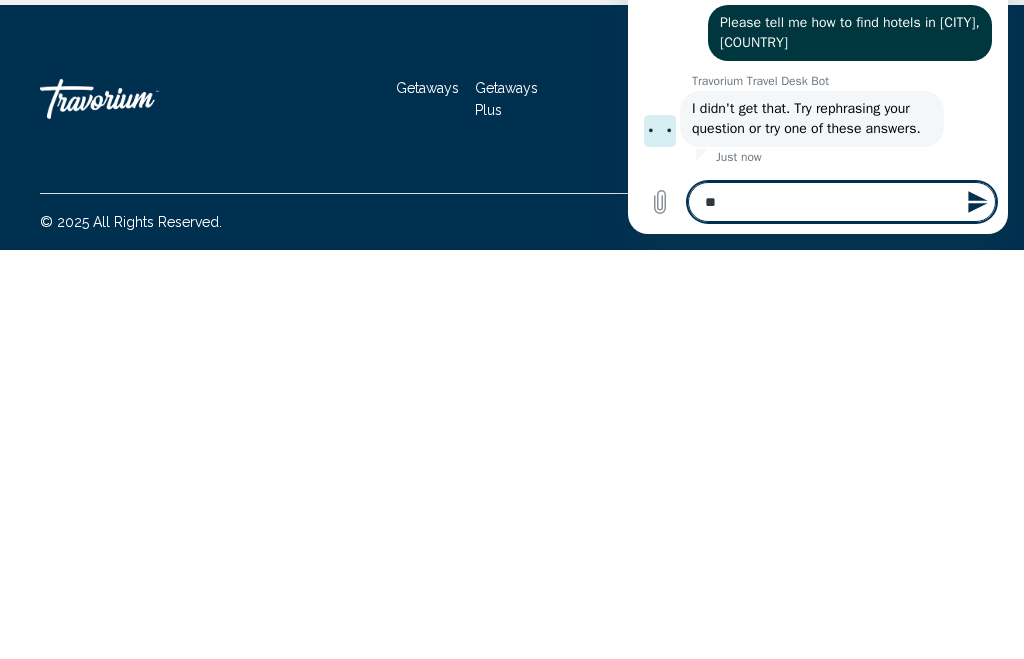 type on "***" 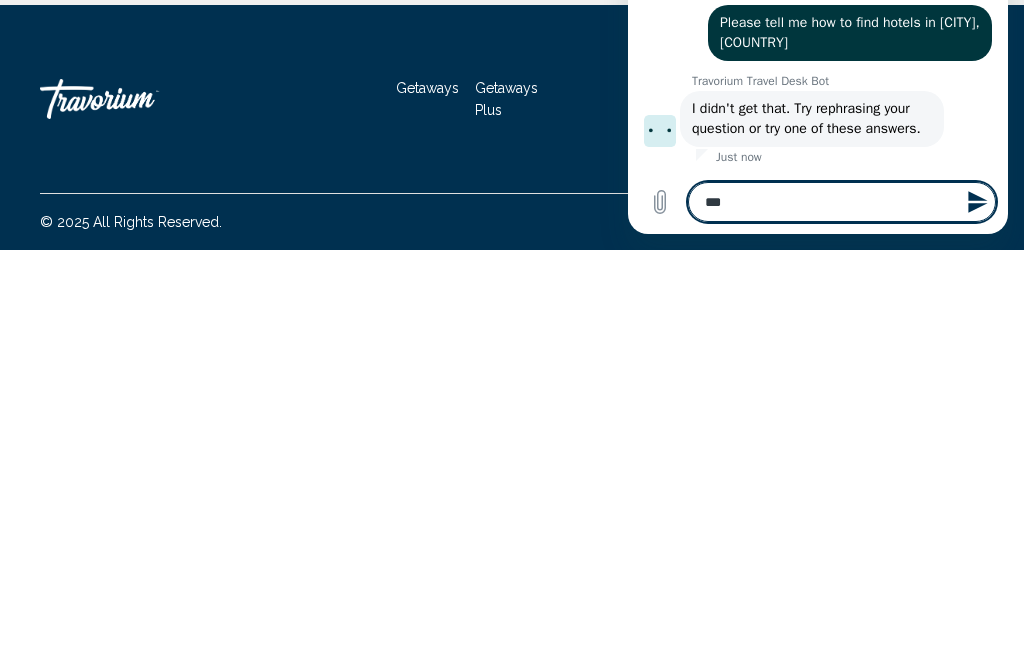 type on "****" 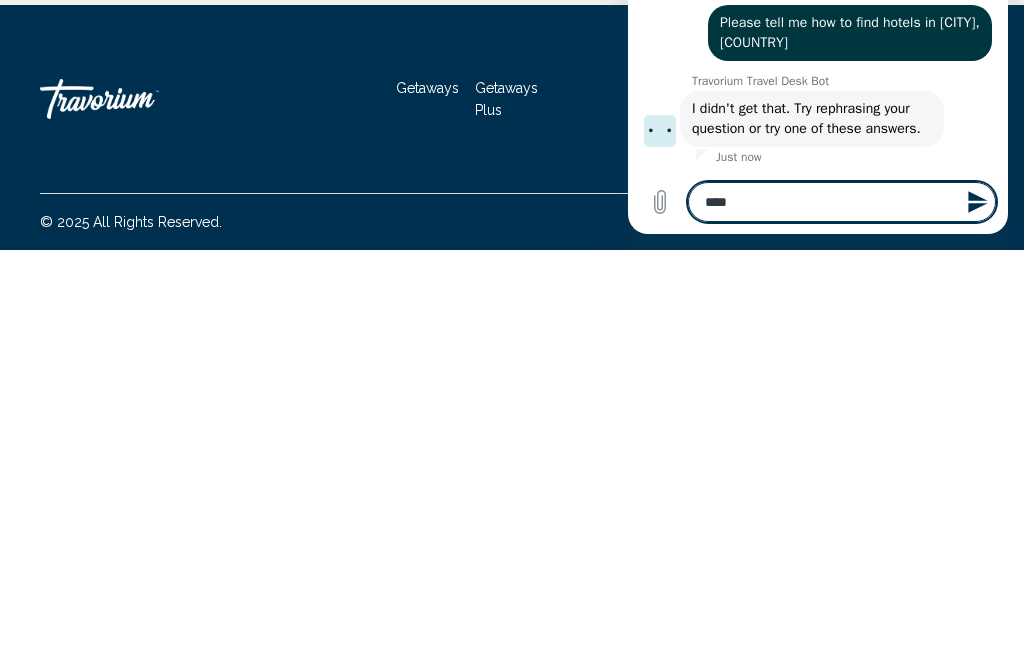type on "*****" 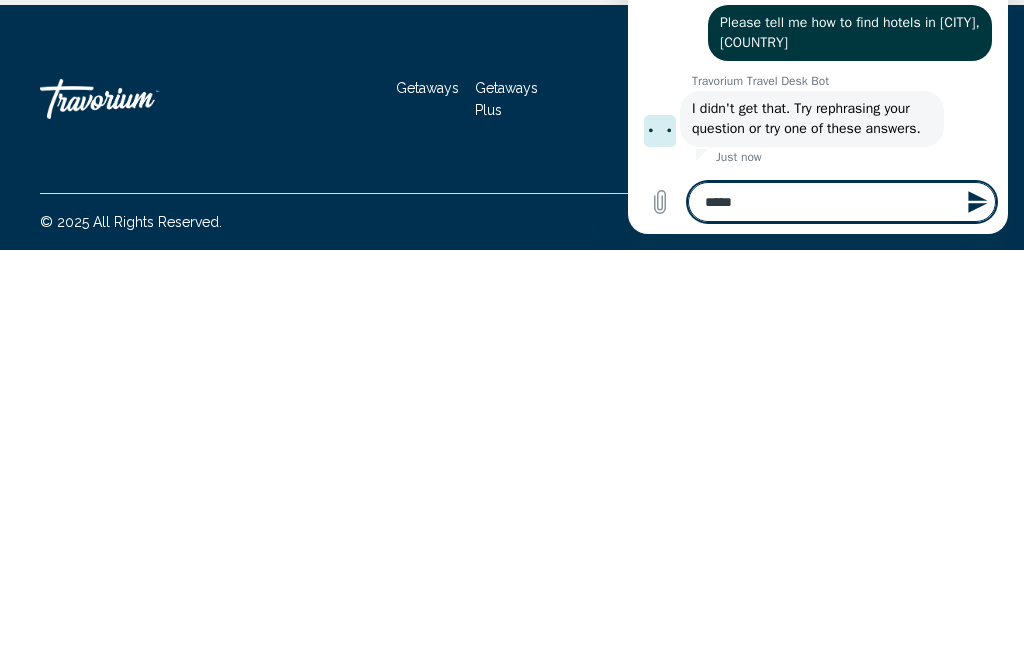 type on "******" 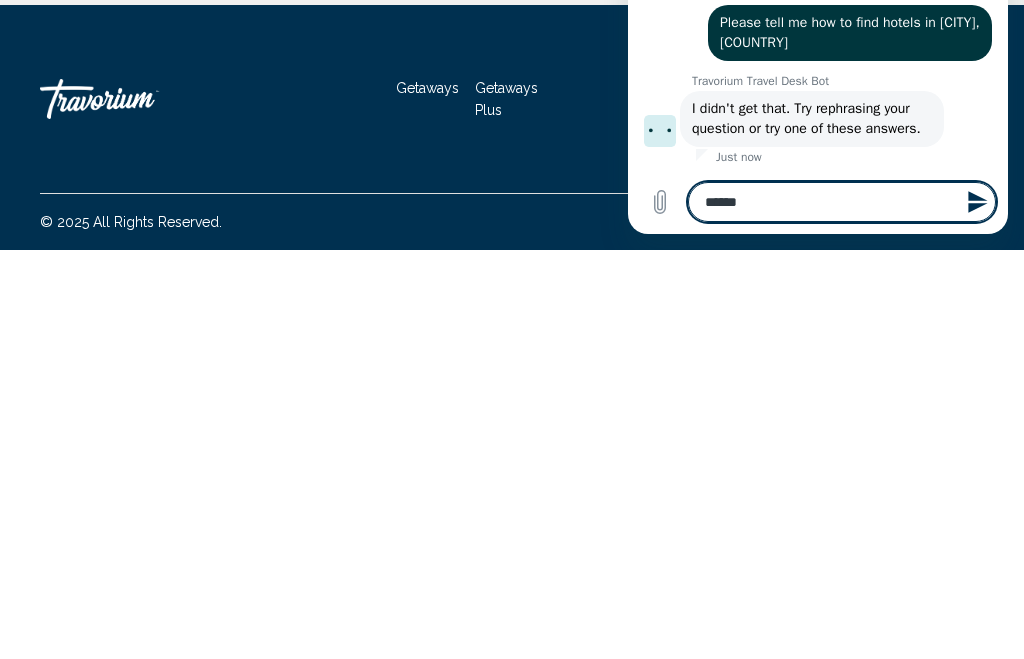 type on "*******" 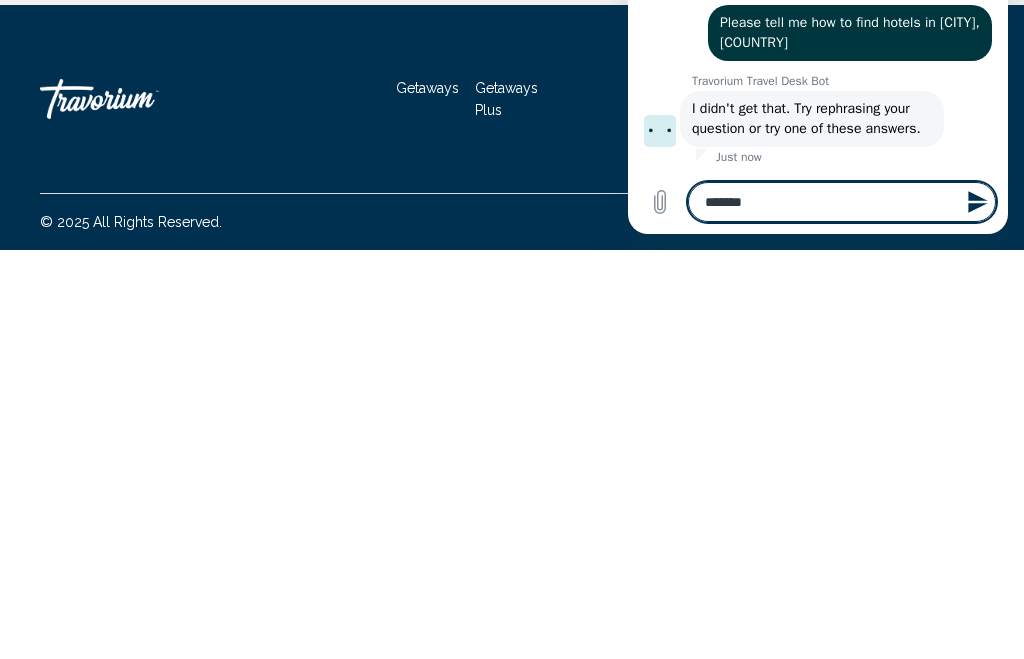 type on "*******" 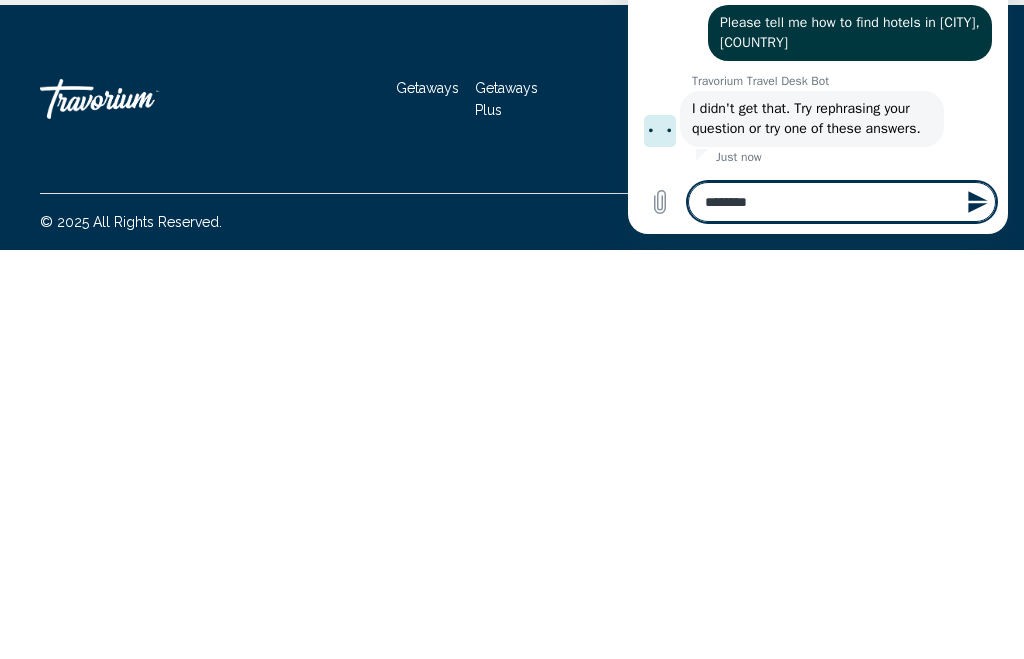 type on "*********" 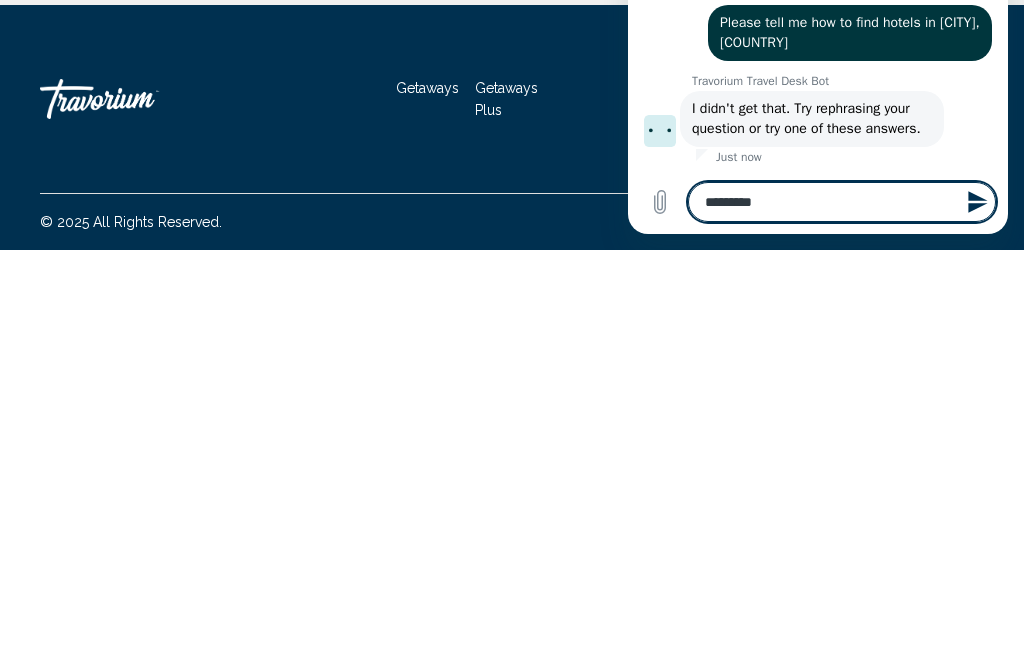 type on "**********" 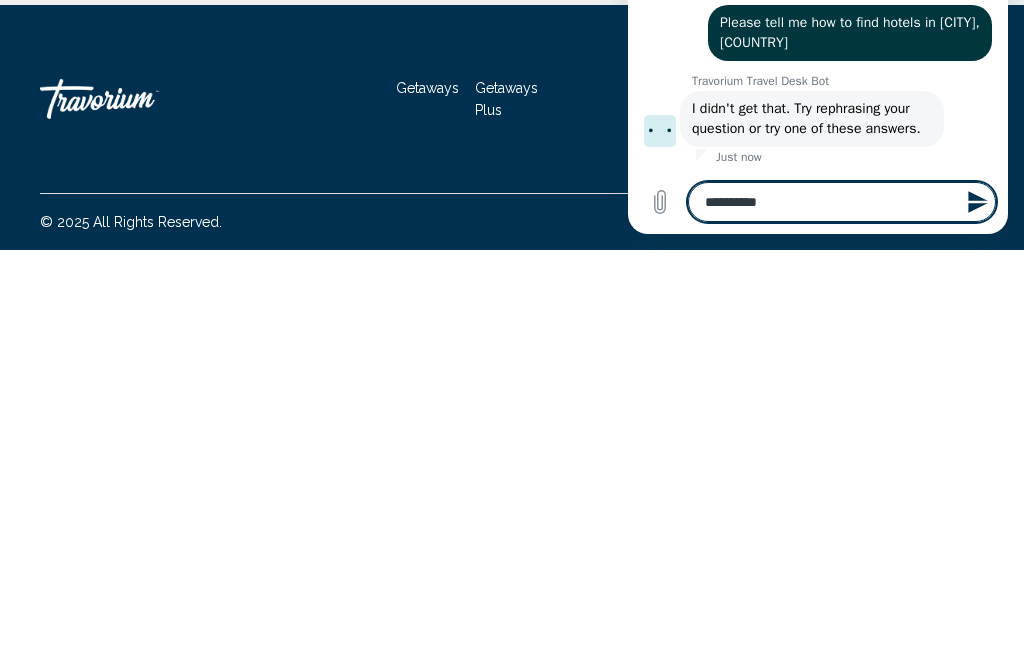 type on "*" 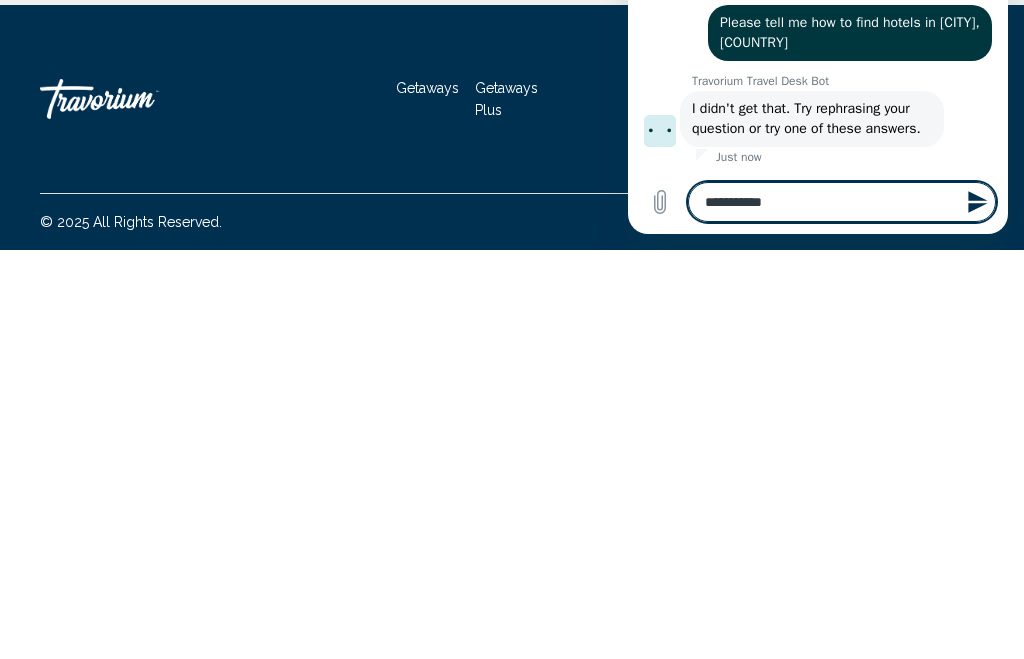type on "**********" 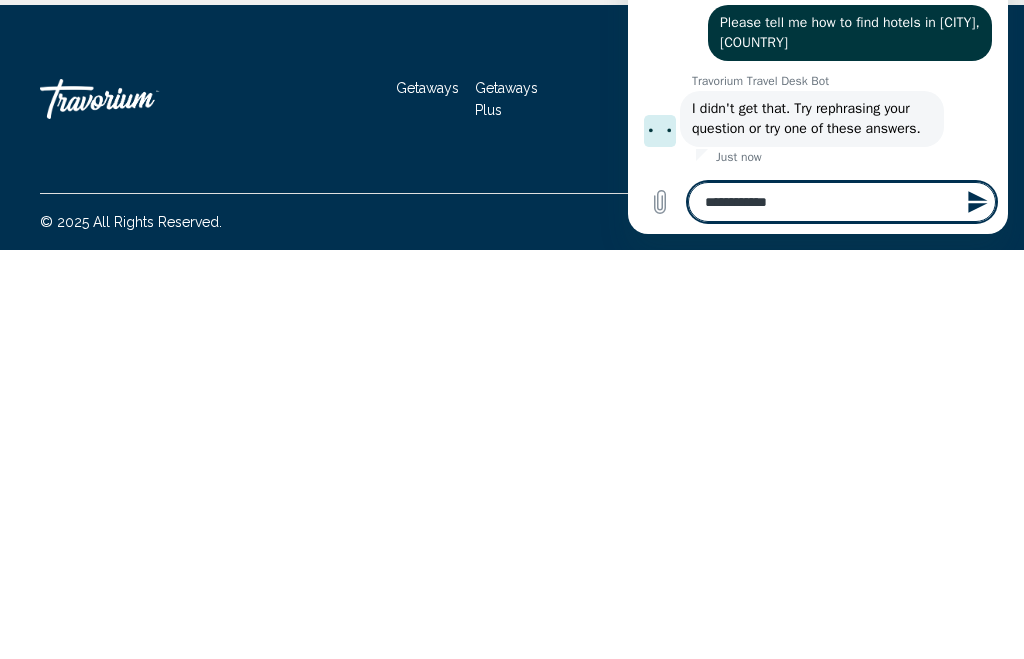 type on "*" 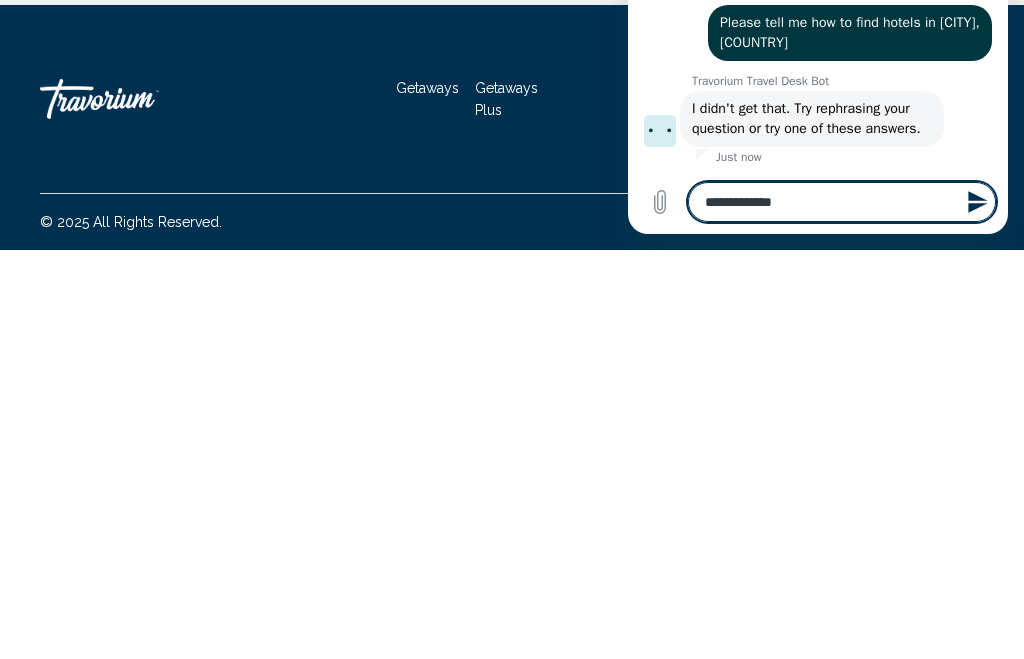 type on "**********" 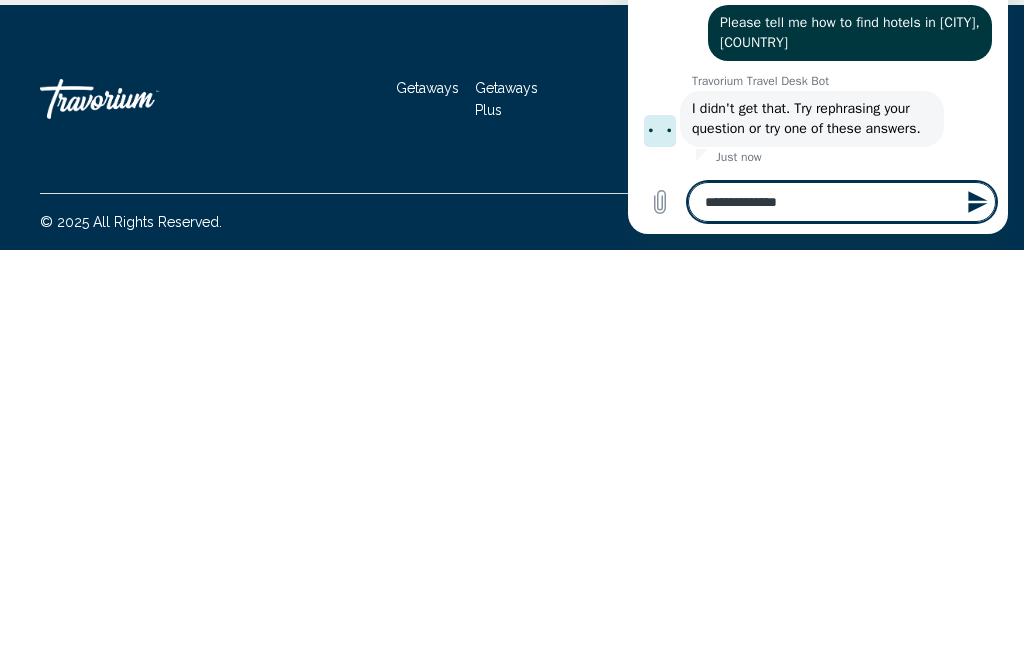 type on "**********" 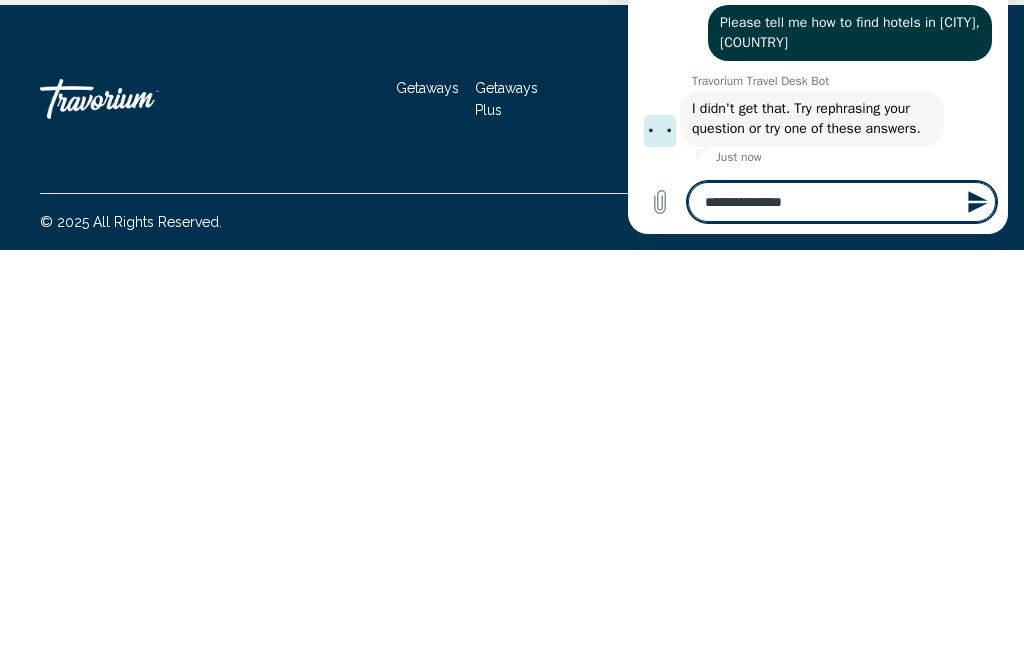 type on "**********" 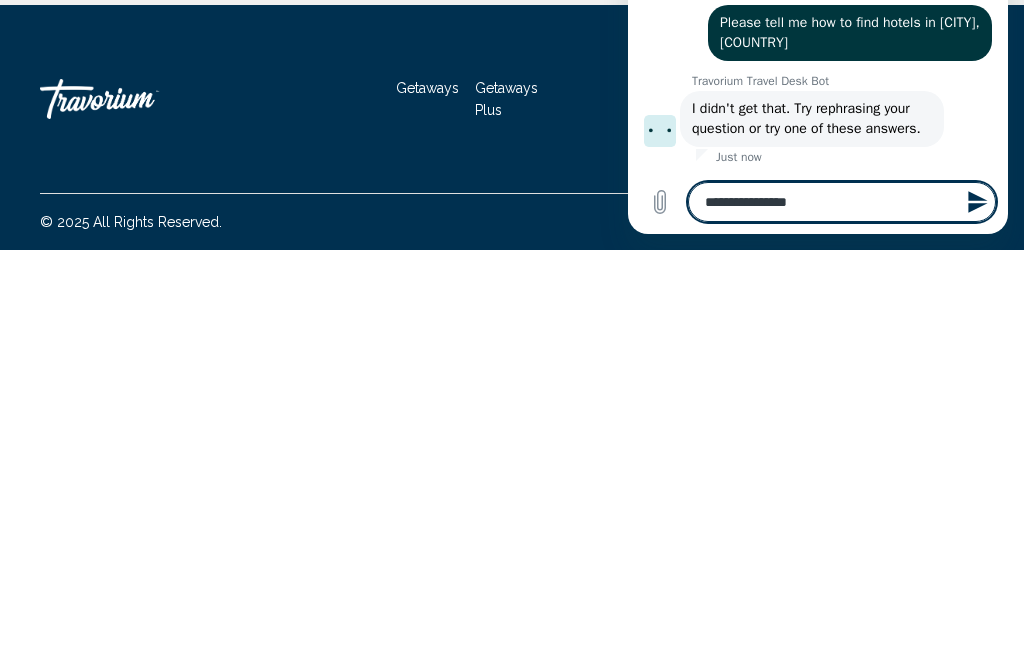 type on "*" 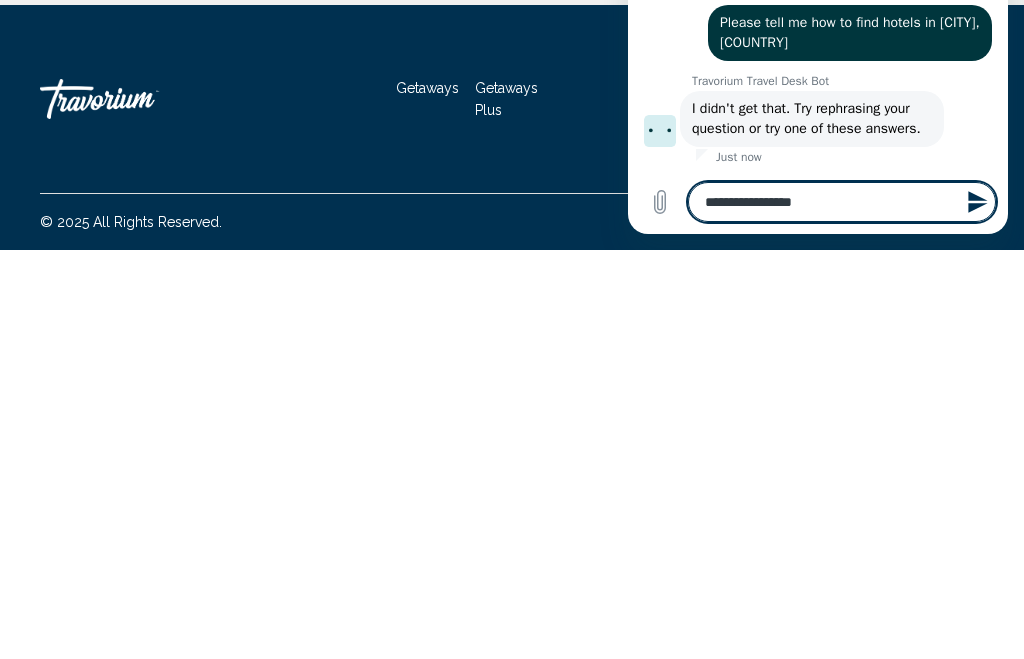 type on "*" 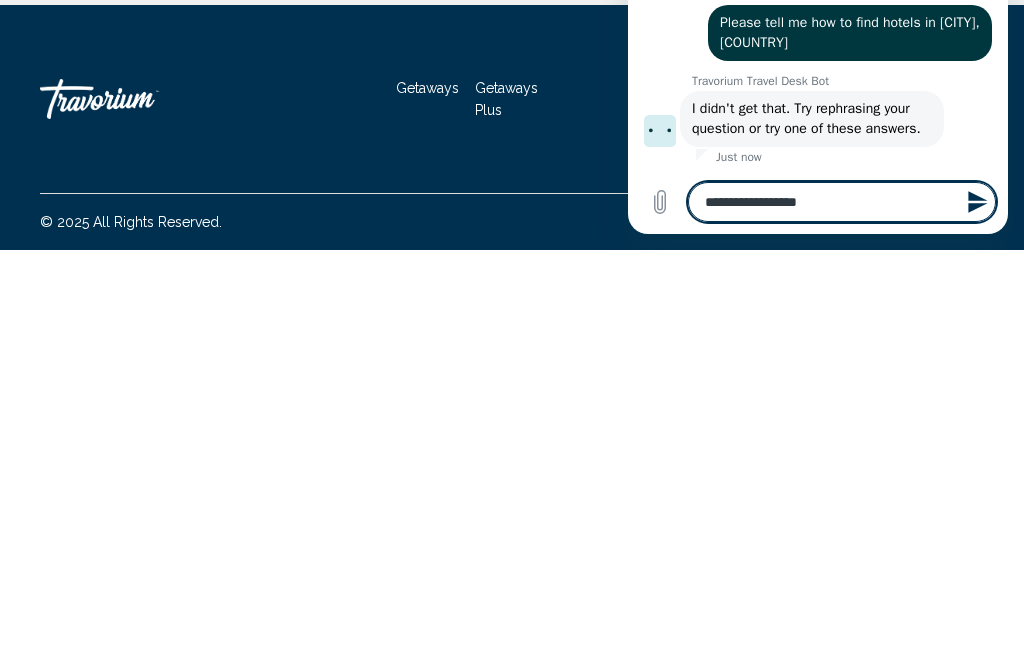 type on "**********" 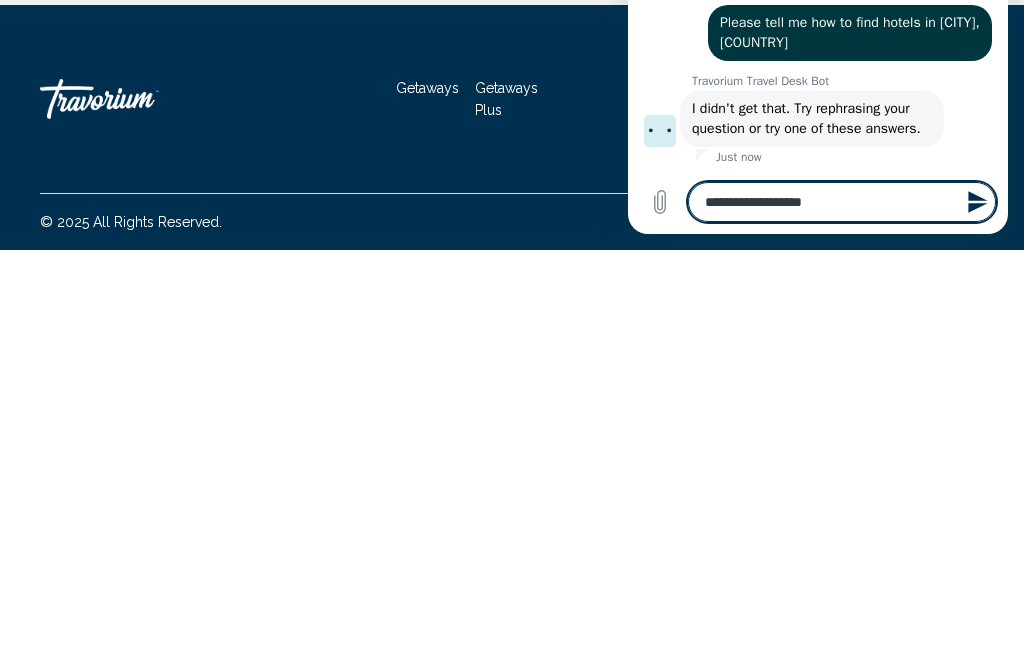 type on "**********" 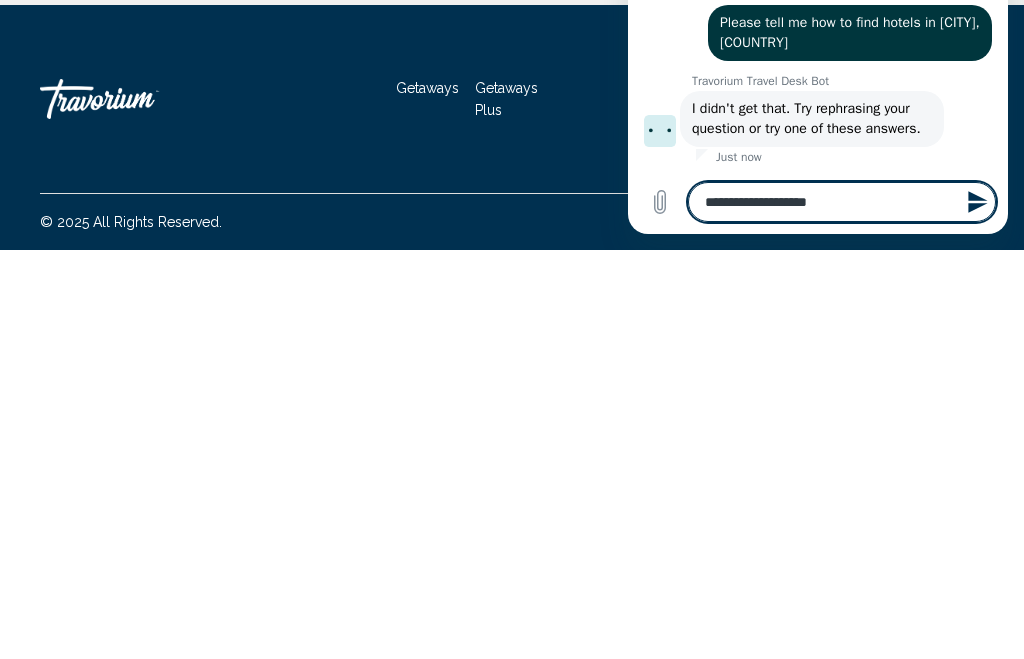 type on "*" 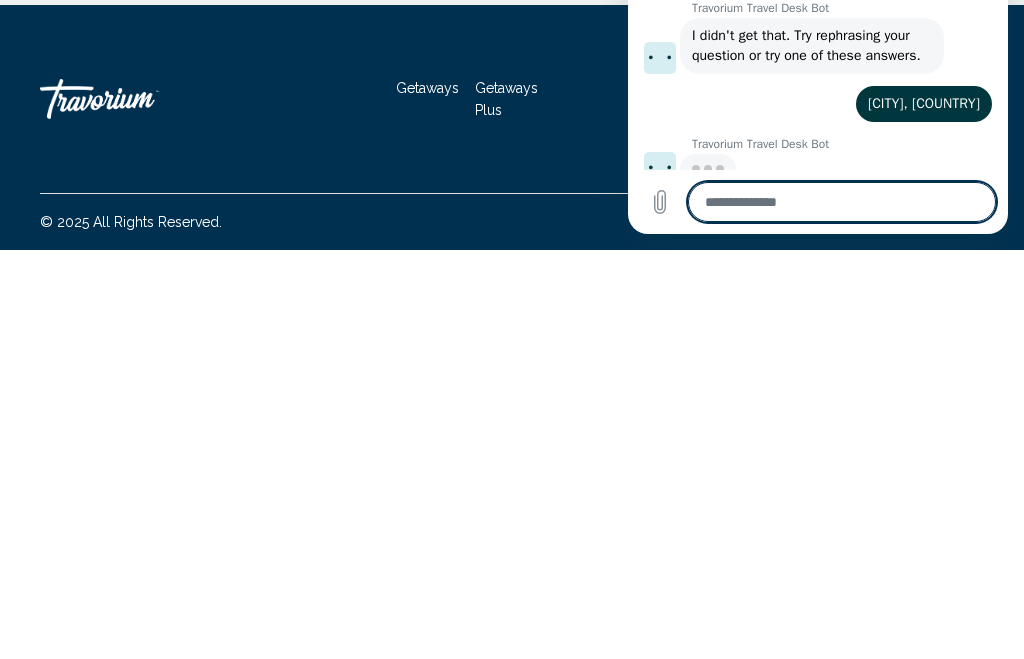 scroll, scrollTop: 615, scrollLeft: 0, axis: vertical 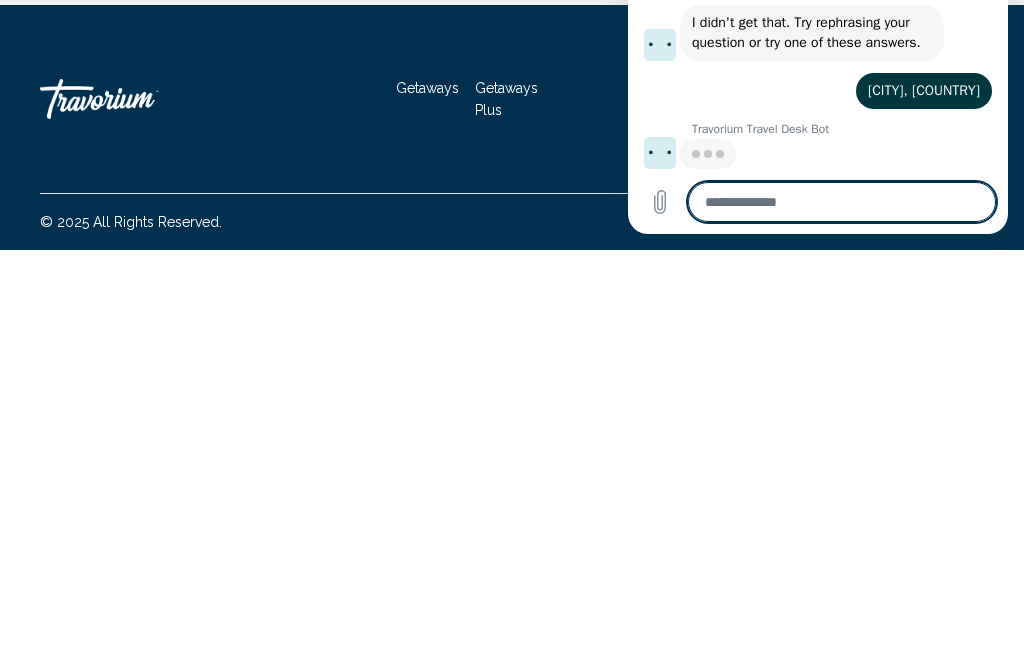 type on "*" 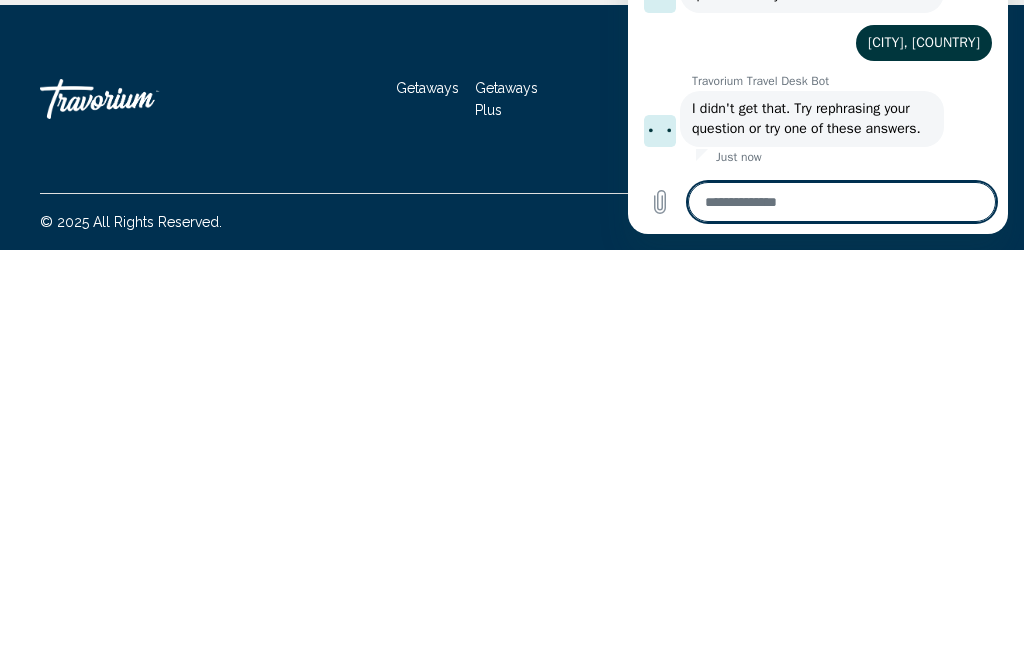 scroll, scrollTop: 663, scrollLeft: 0, axis: vertical 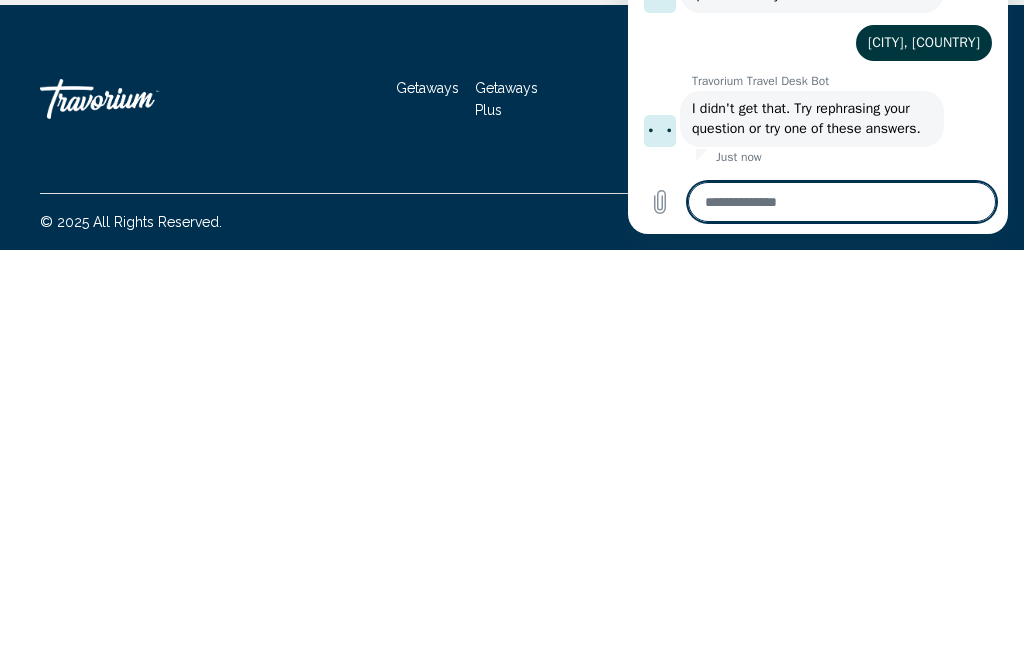 type on "*" 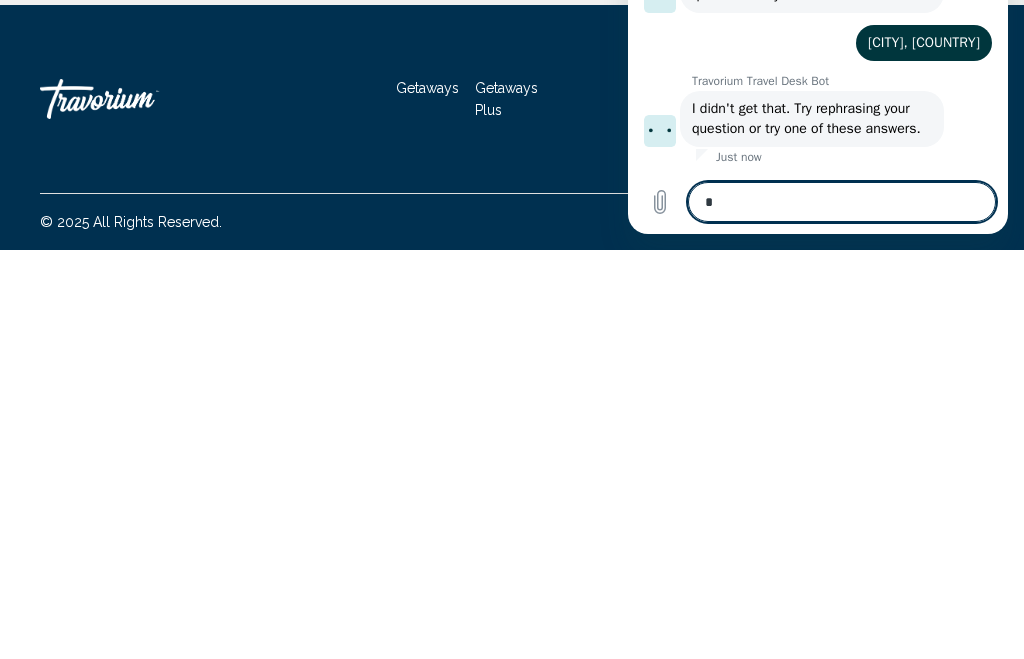 type on "*" 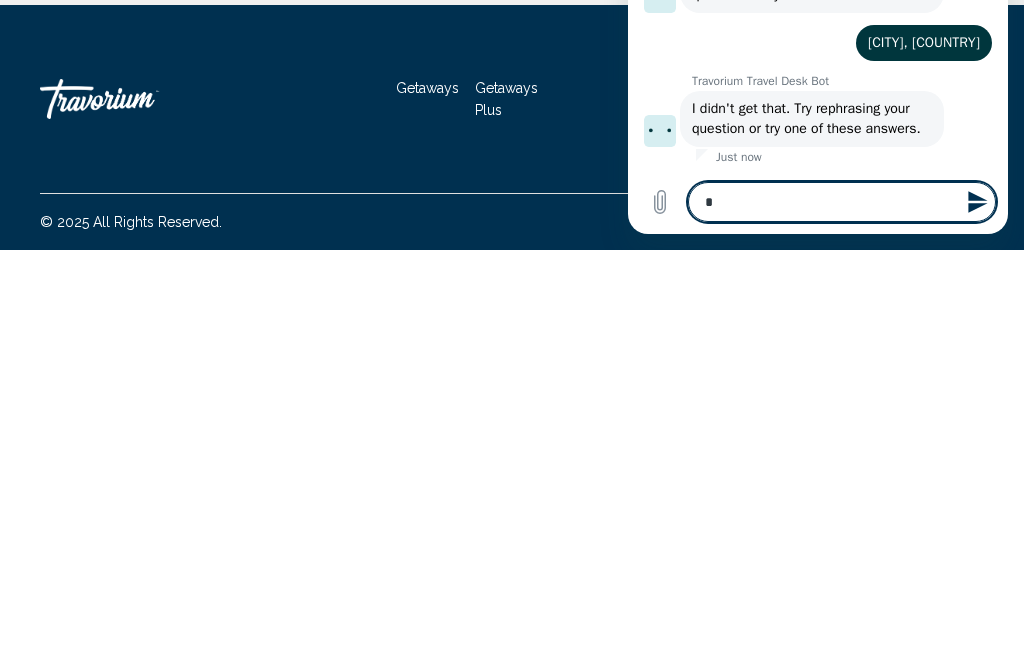 type on "**" 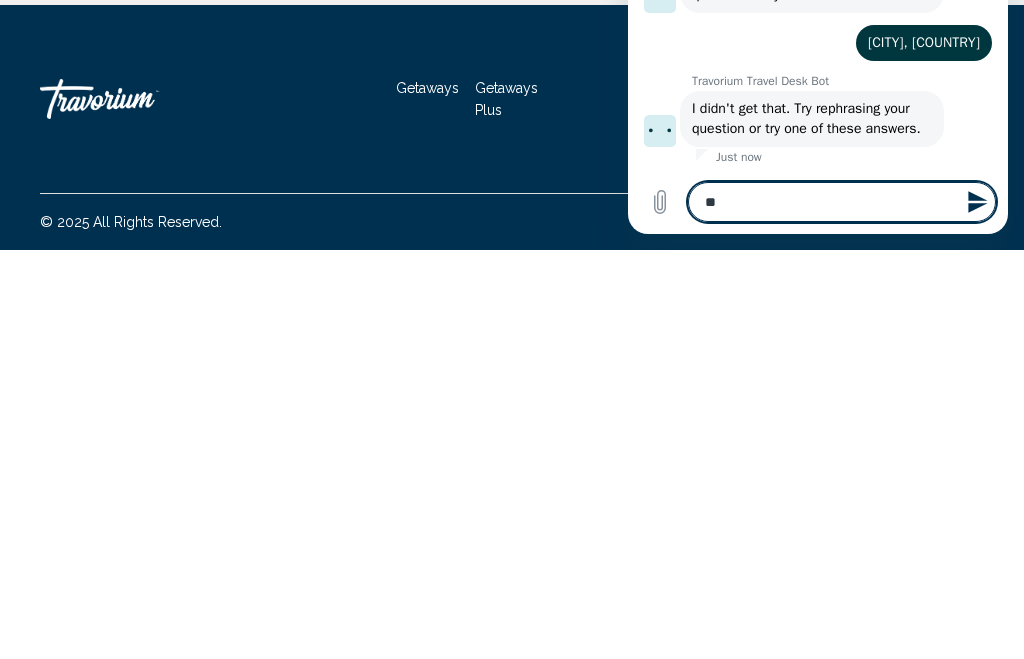 type on "*" 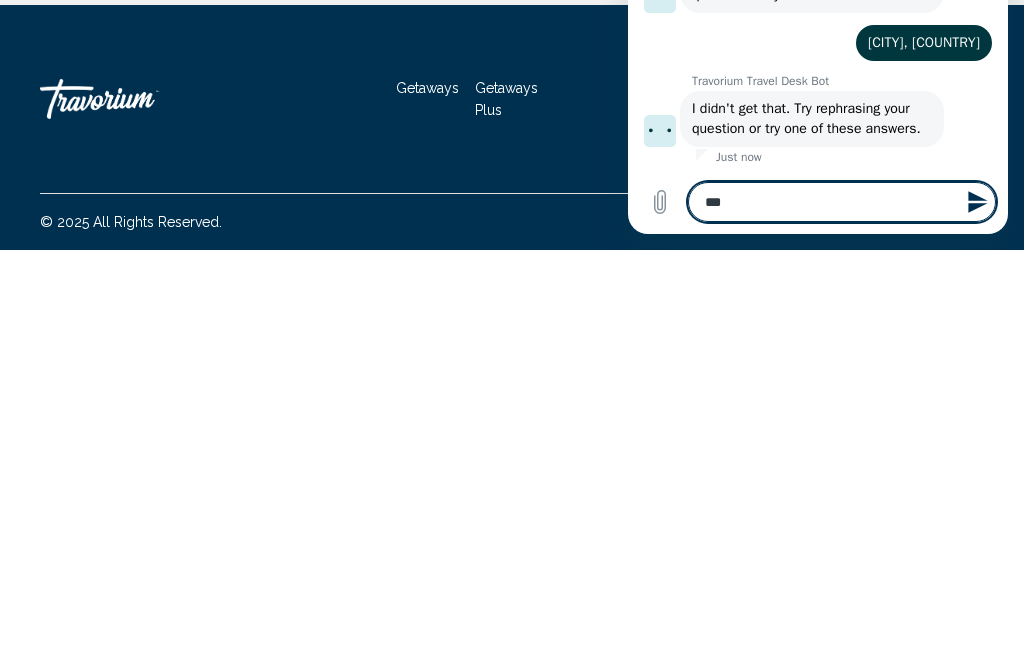 type on "****" 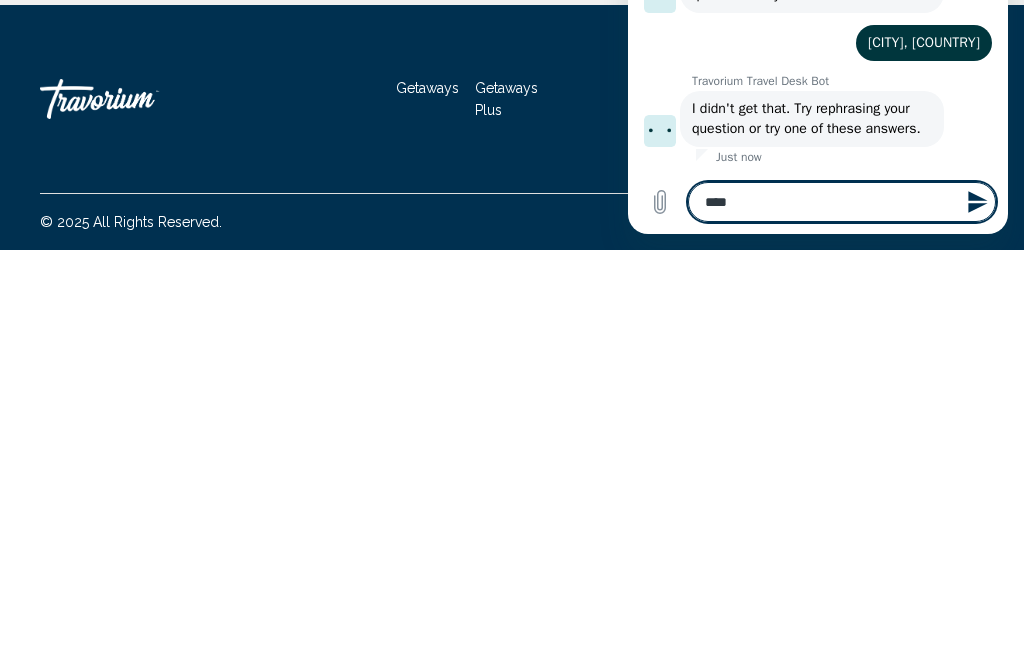 type on "****" 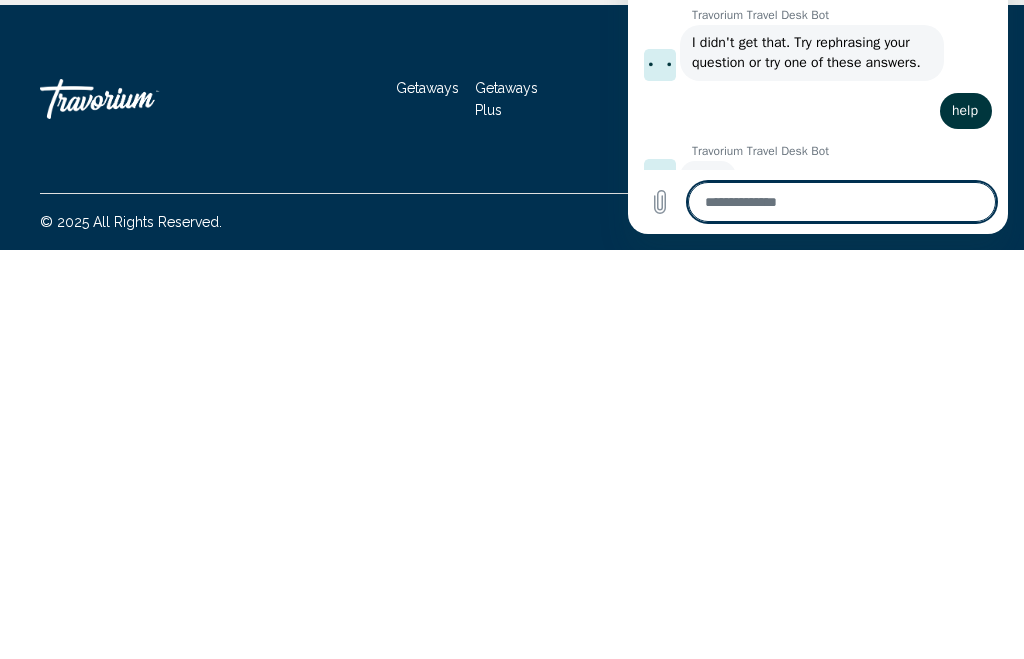 scroll, scrollTop: 749, scrollLeft: 0, axis: vertical 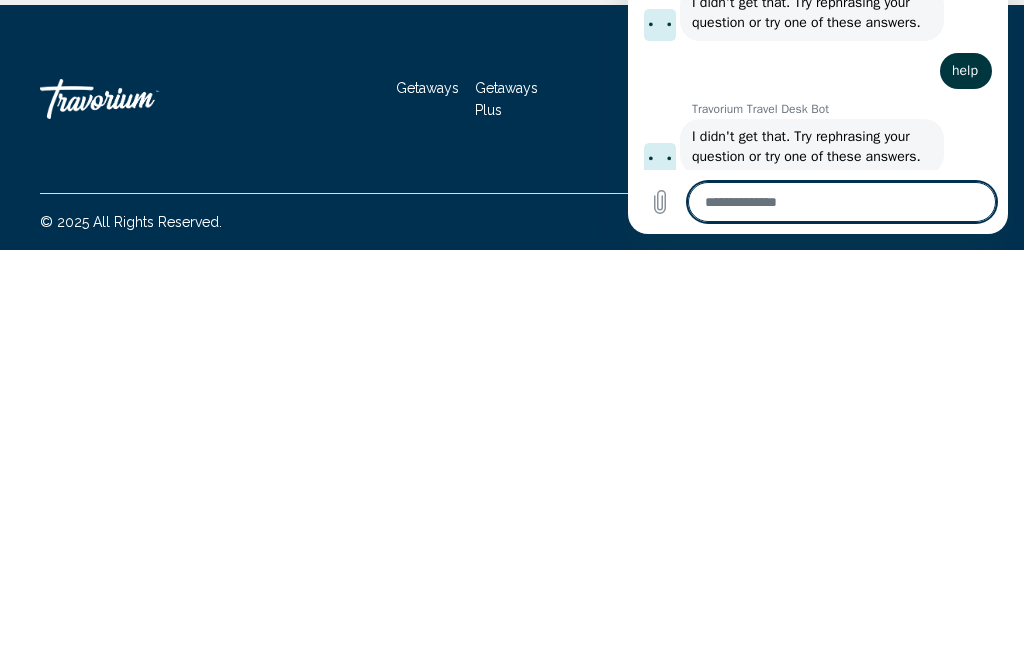 type on "*" 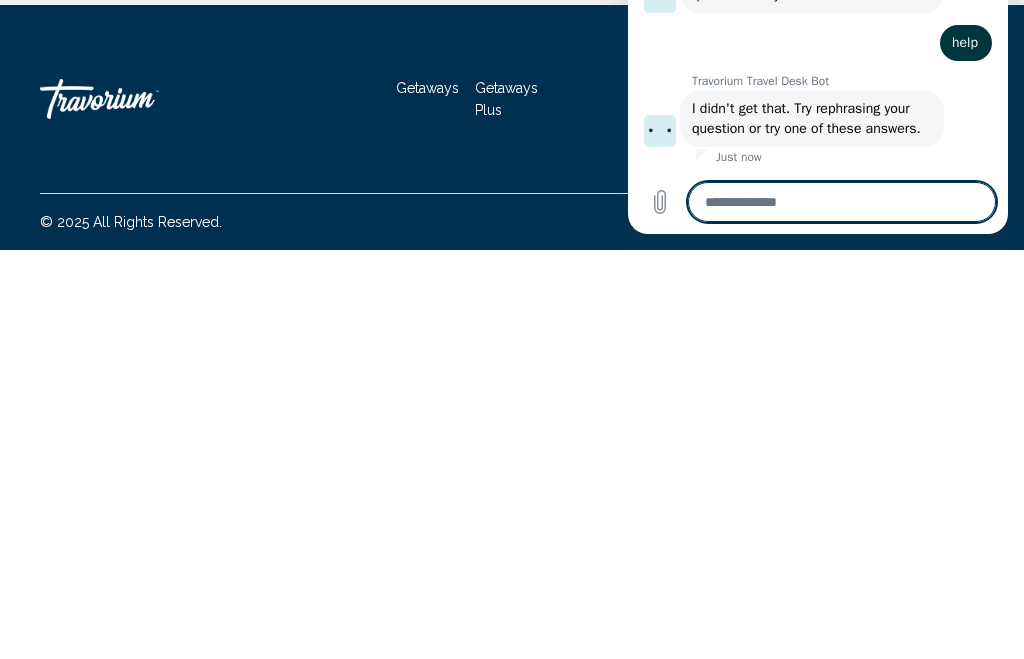 scroll, scrollTop: 797, scrollLeft: 0, axis: vertical 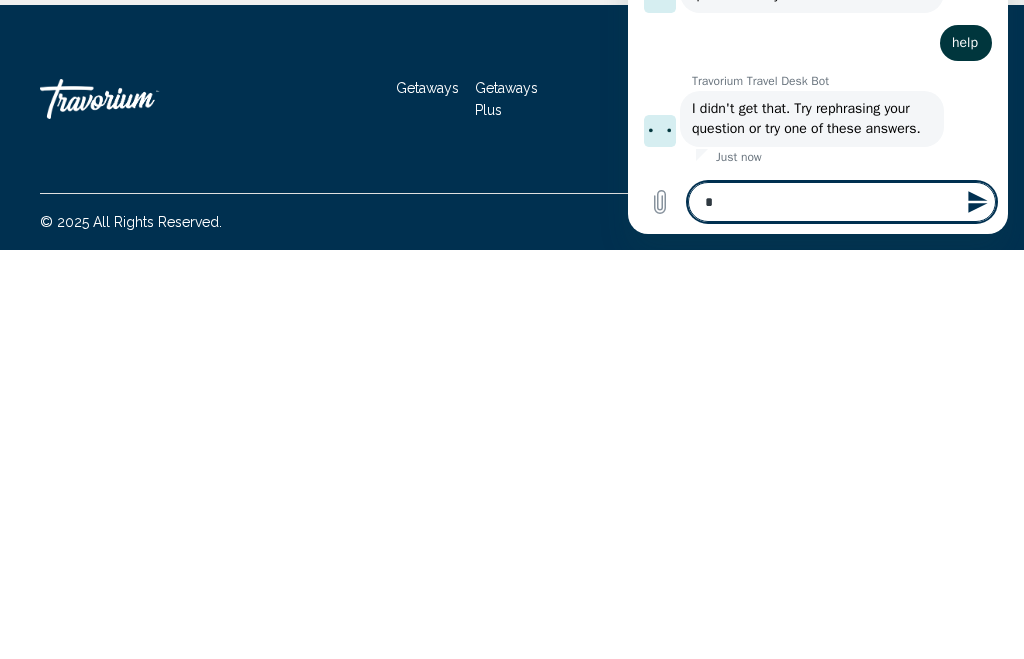 type on "**" 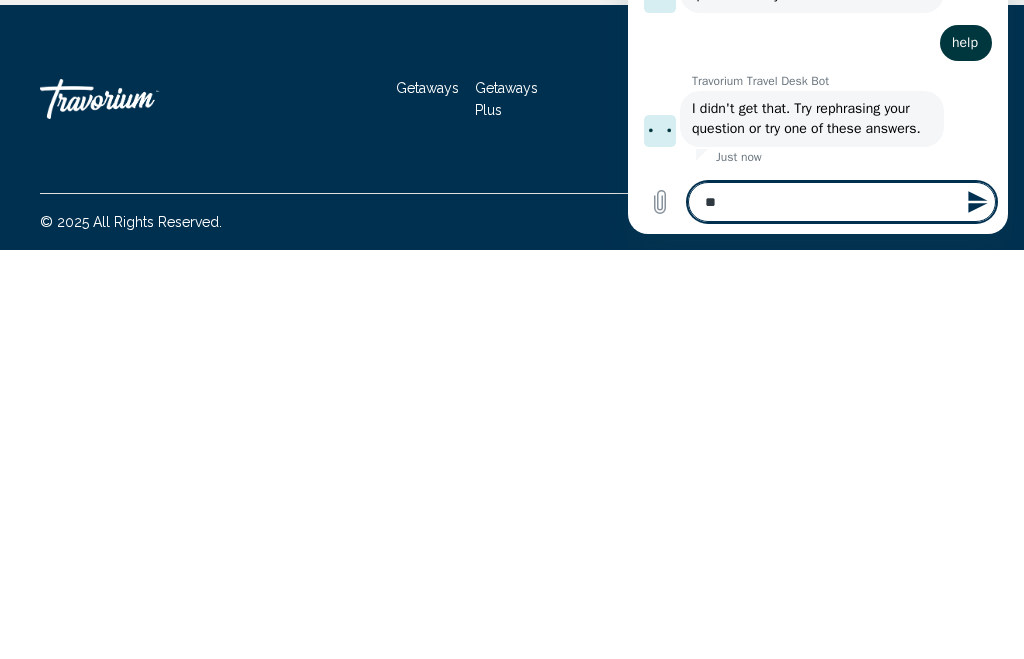 type on "*" 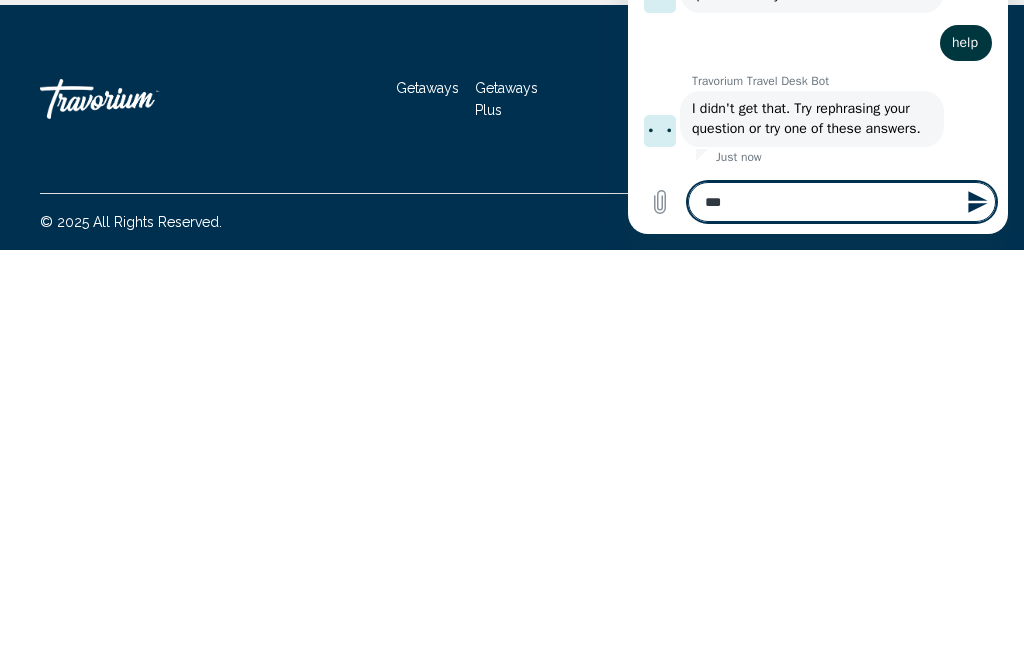 type on "****" 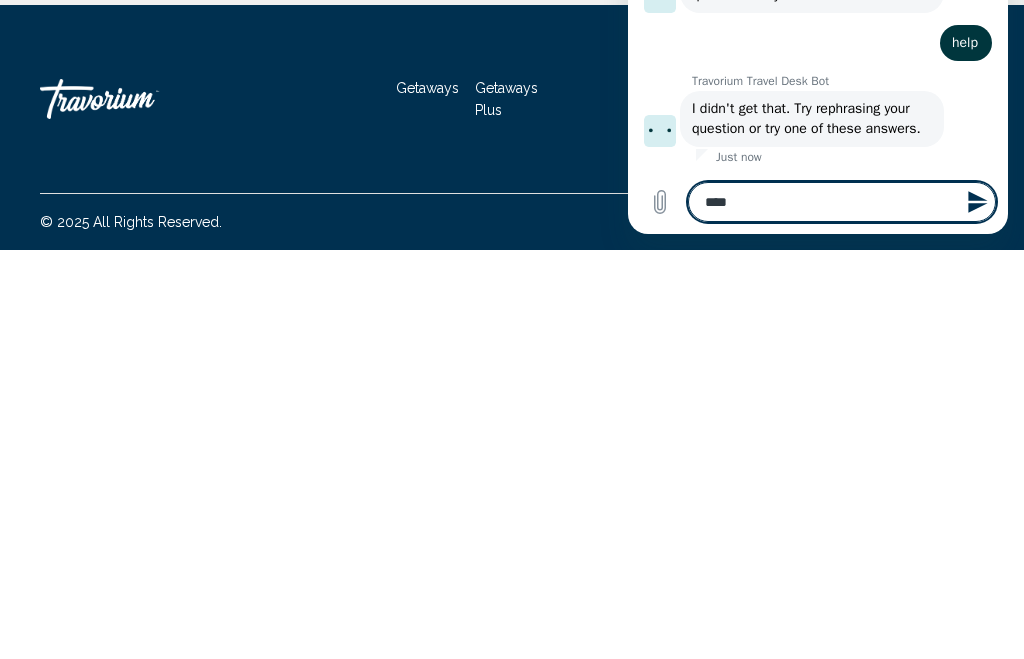 type on "*" 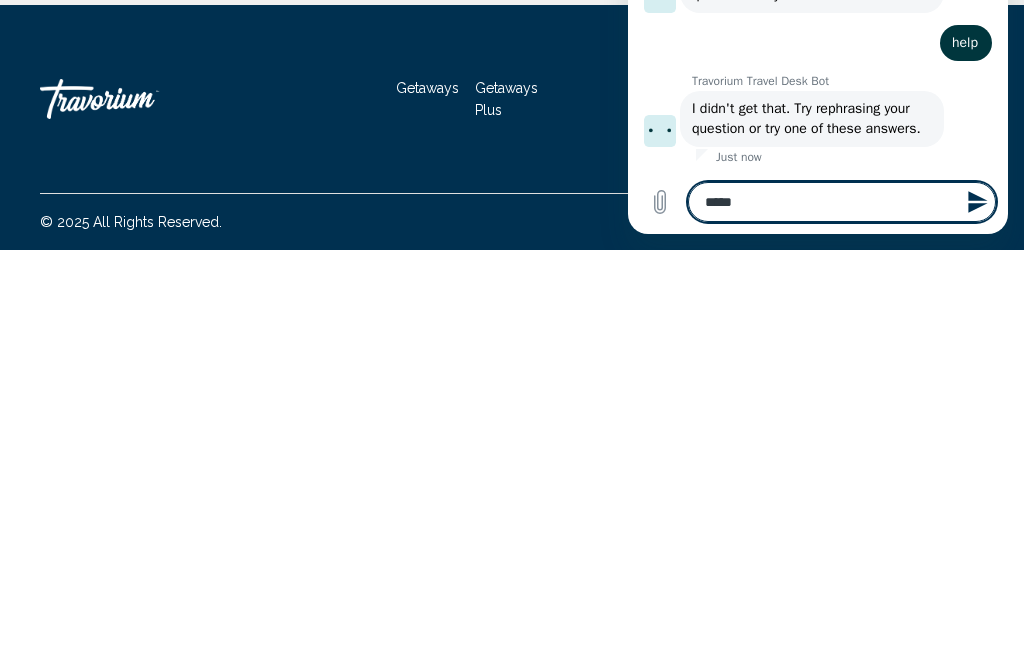 type on "******" 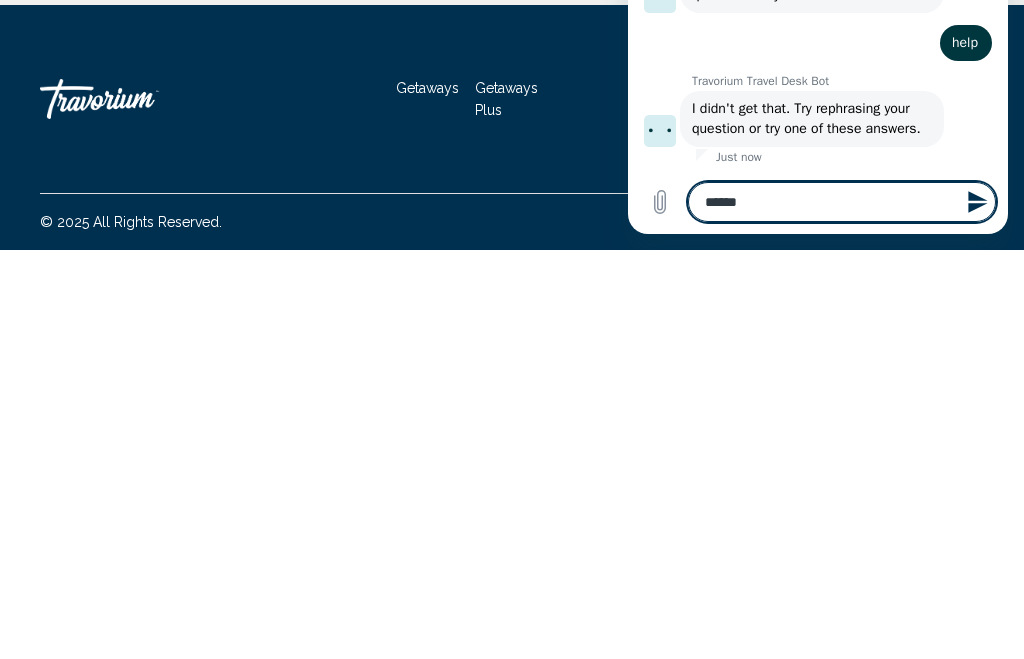 type on "******" 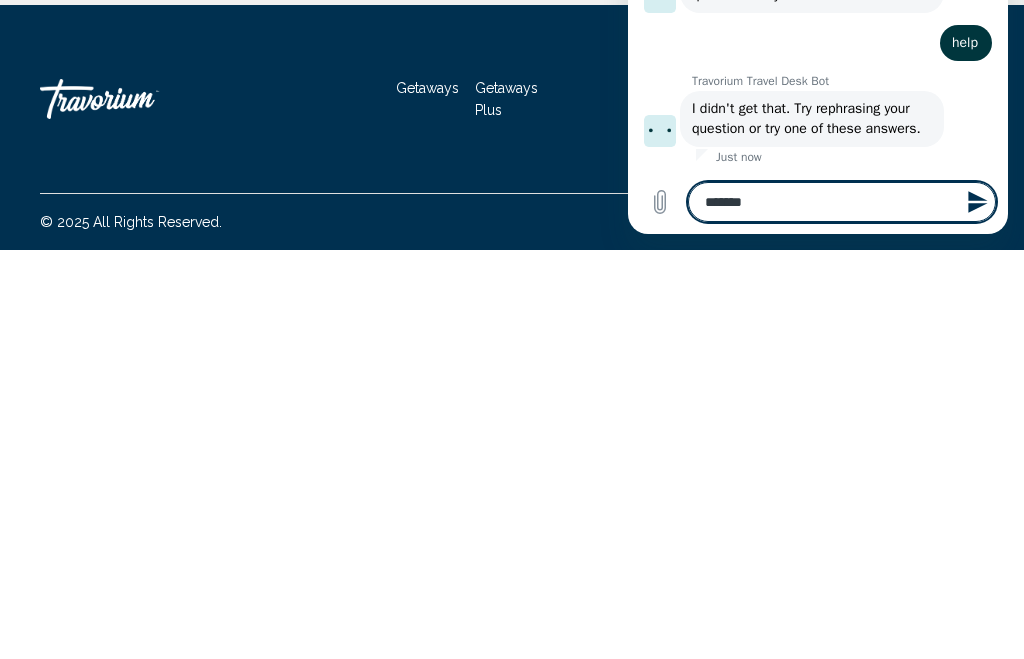 type 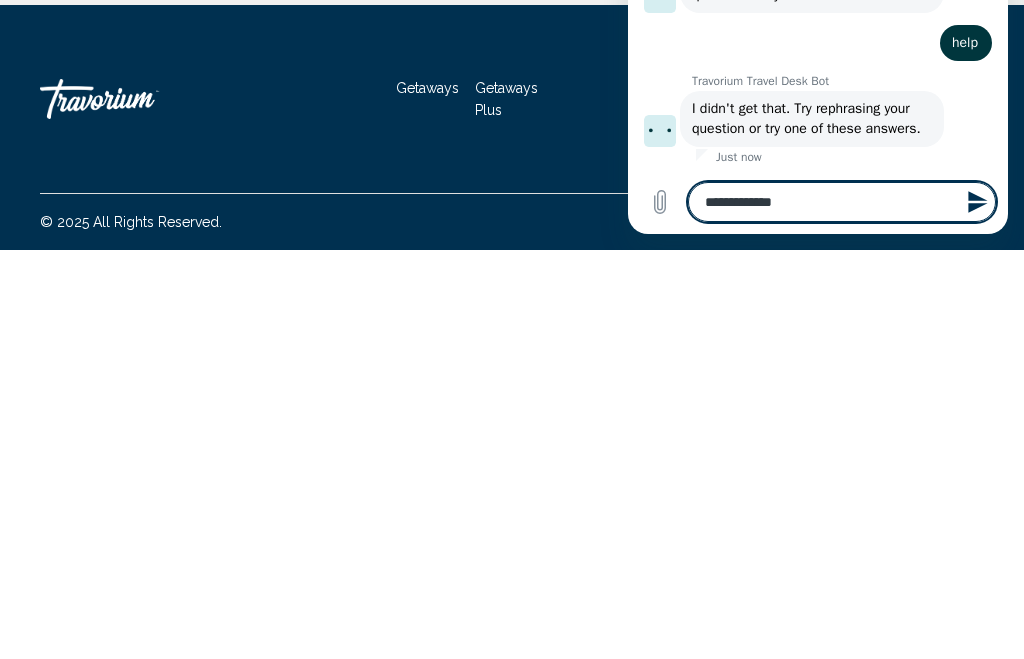 click 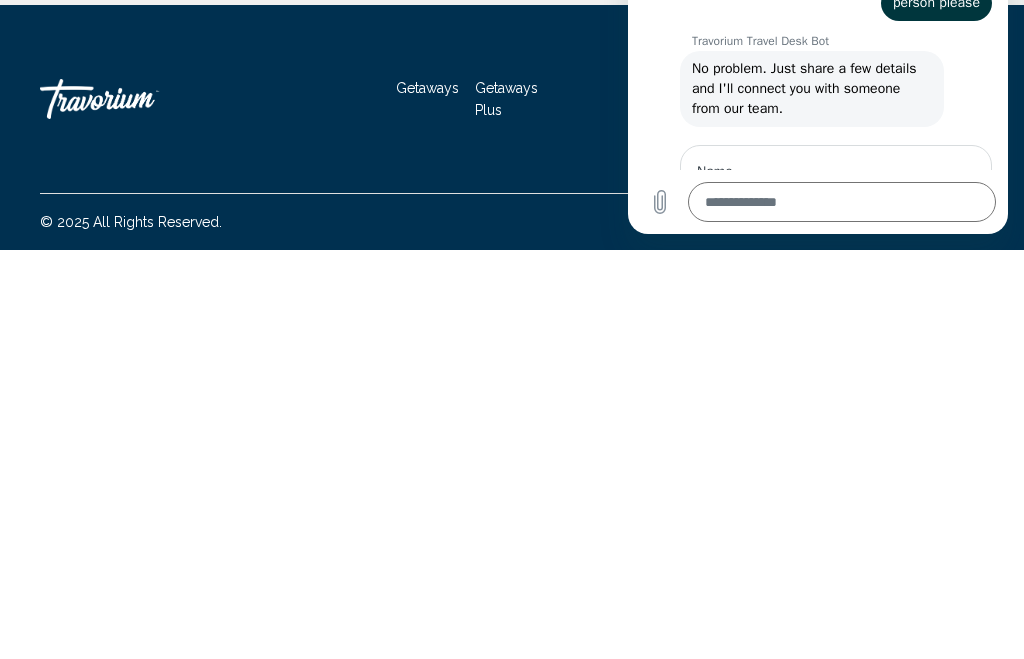 scroll, scrollTop: 1105, scrollLeft: 0, axis: vertical 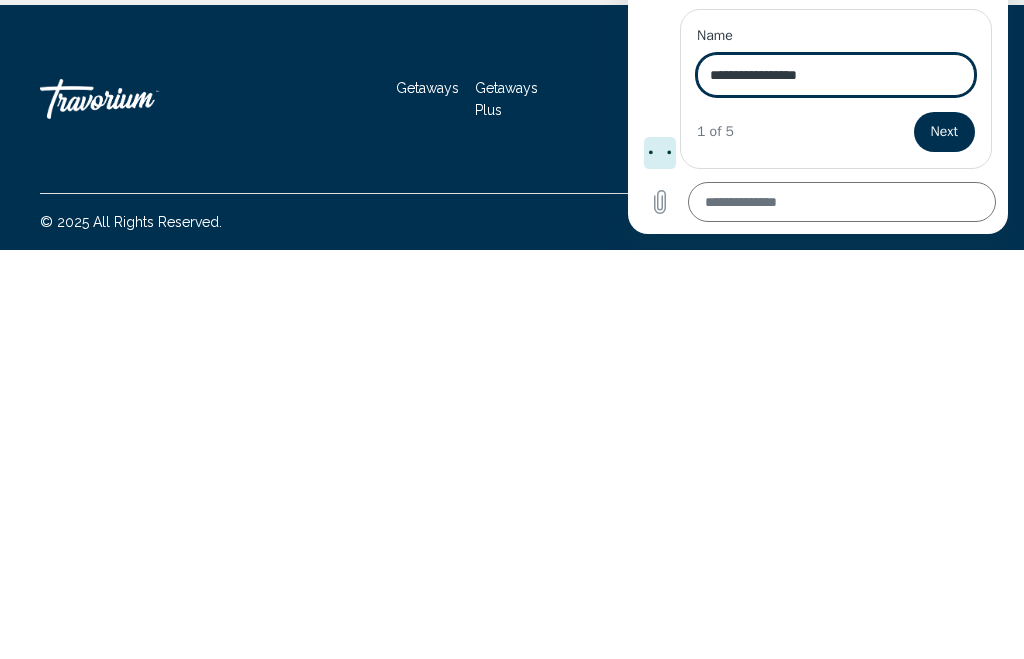click on "Next" at bounding box center (944, 132) 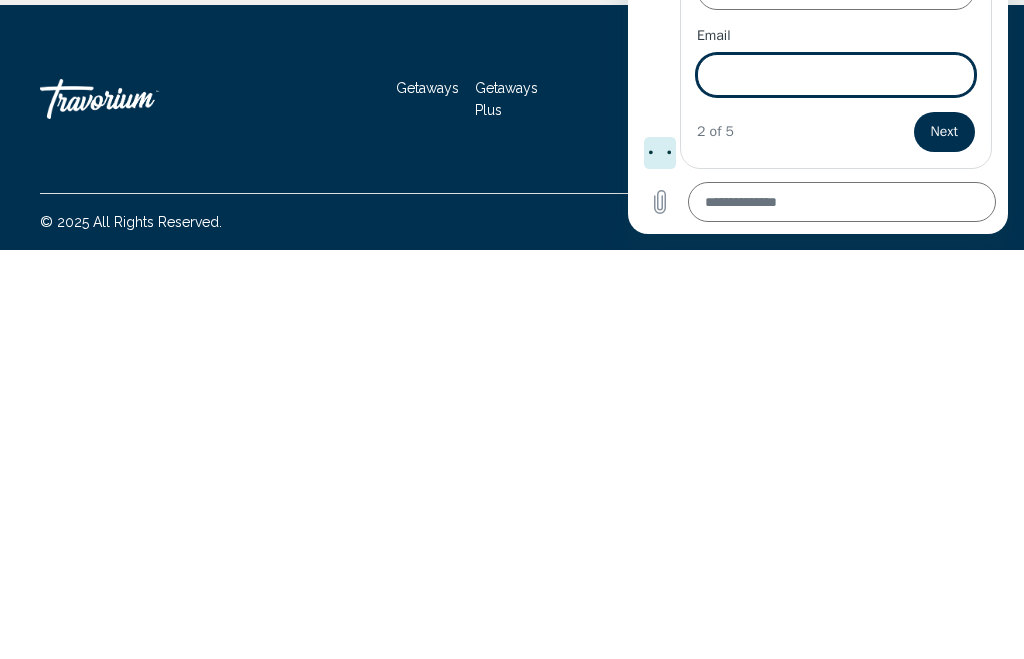 scroll, scrollTop: 1191, scrollLeft: 0, axis: vertical 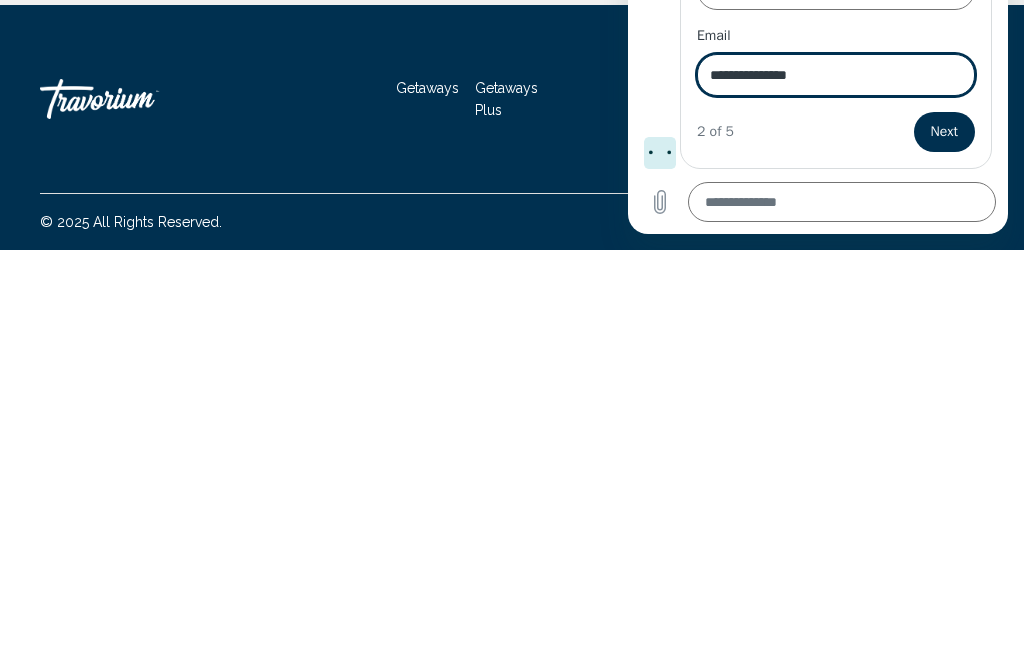 click on "Next" at bounding box center [944, 132] 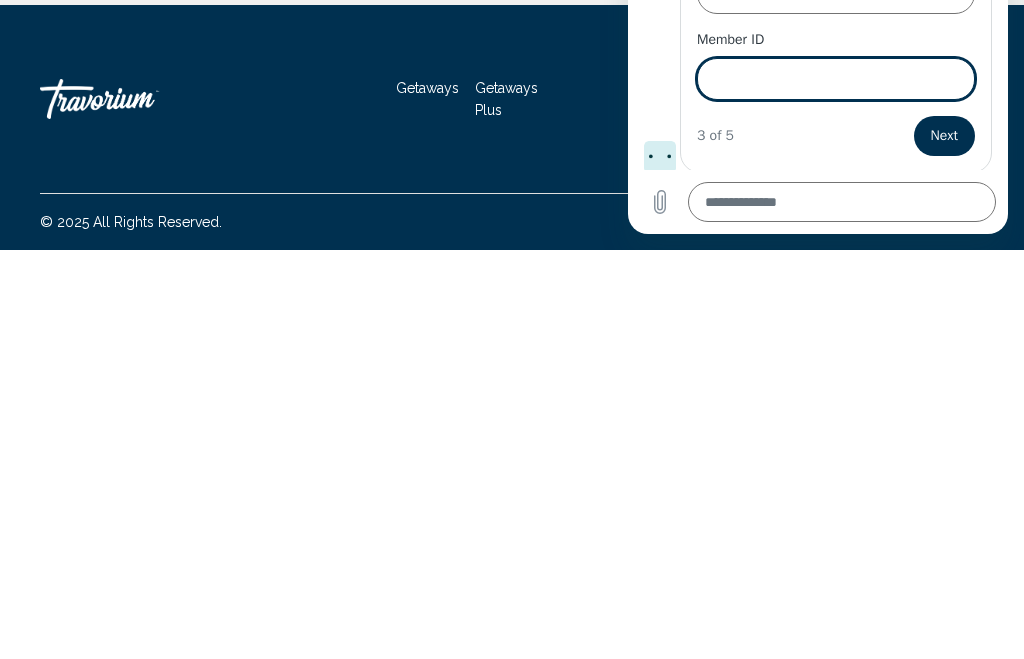 scroll, scrollTop: 1277, scrollLeft: 0, axis: vertical 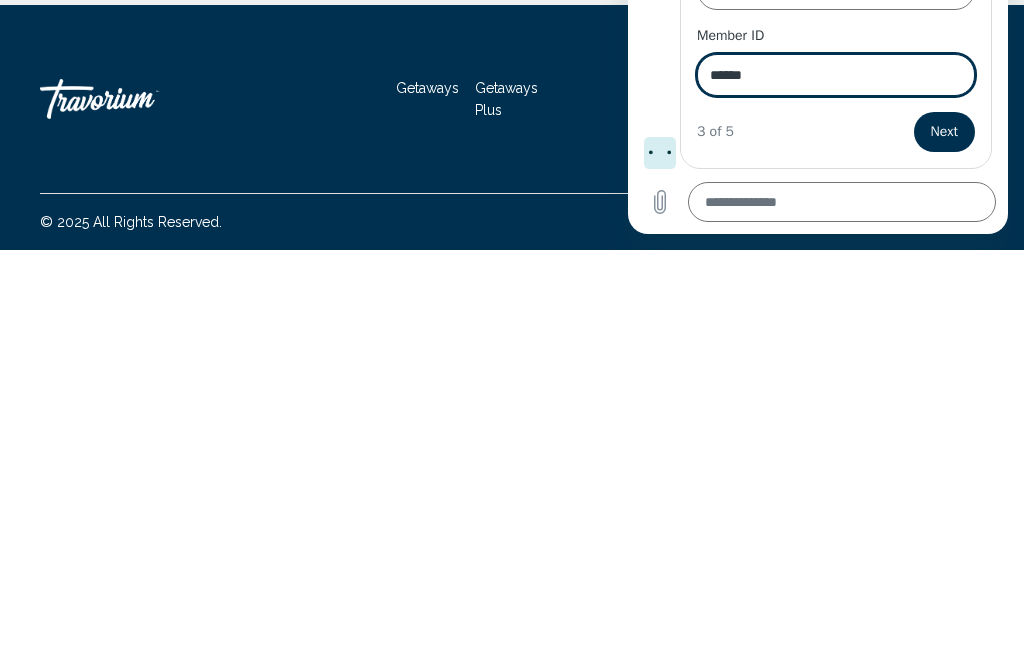 click on "Next" at bounding box center (944, 132) 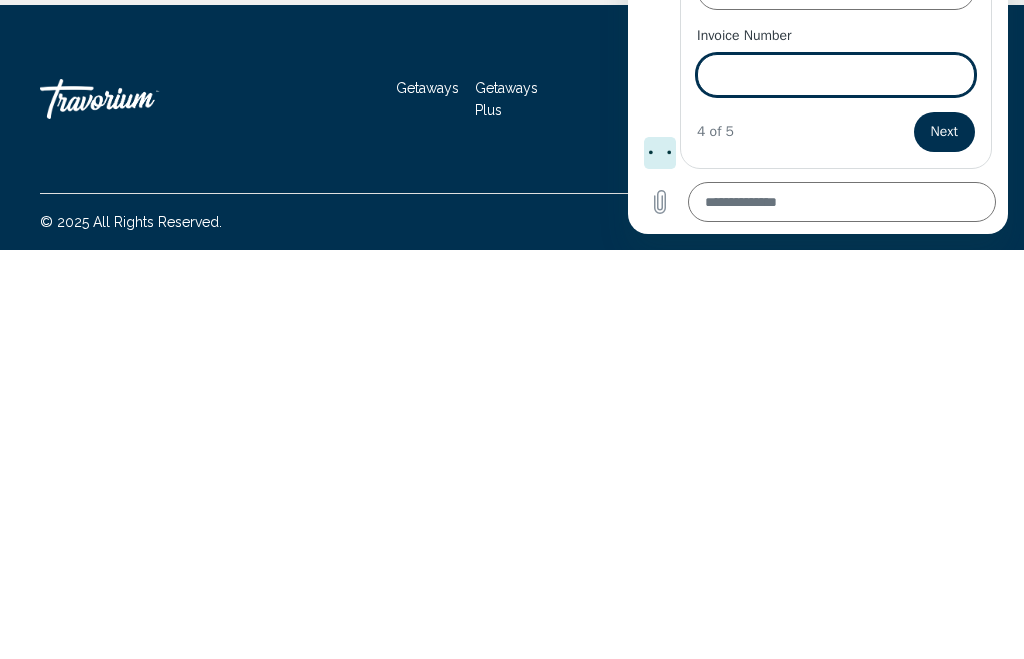 scroll, scrollTop: 1363, scrollLeft: 0, axis: vertical 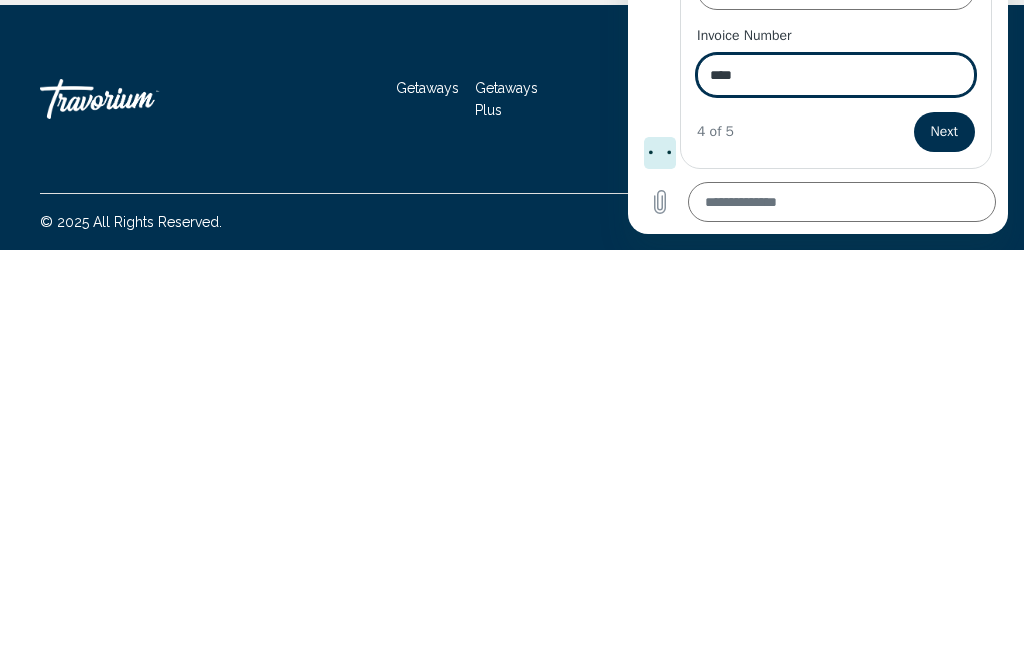 click on "Next" at bounding box center (944, 132) 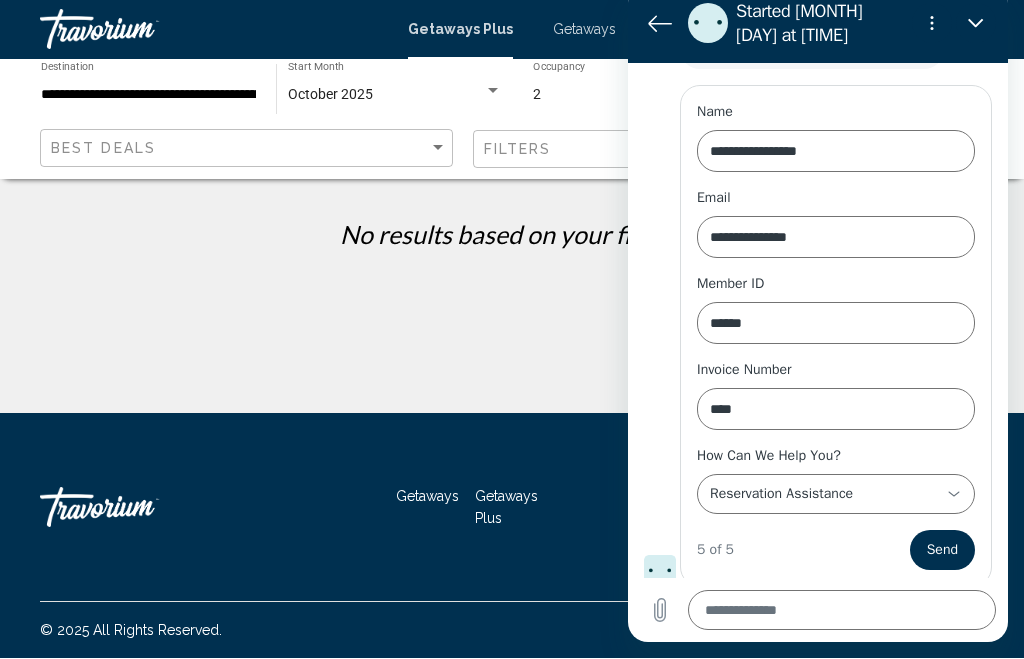 scroll, scrollTop: 1437, scrollLeft: 0, axis: vertical 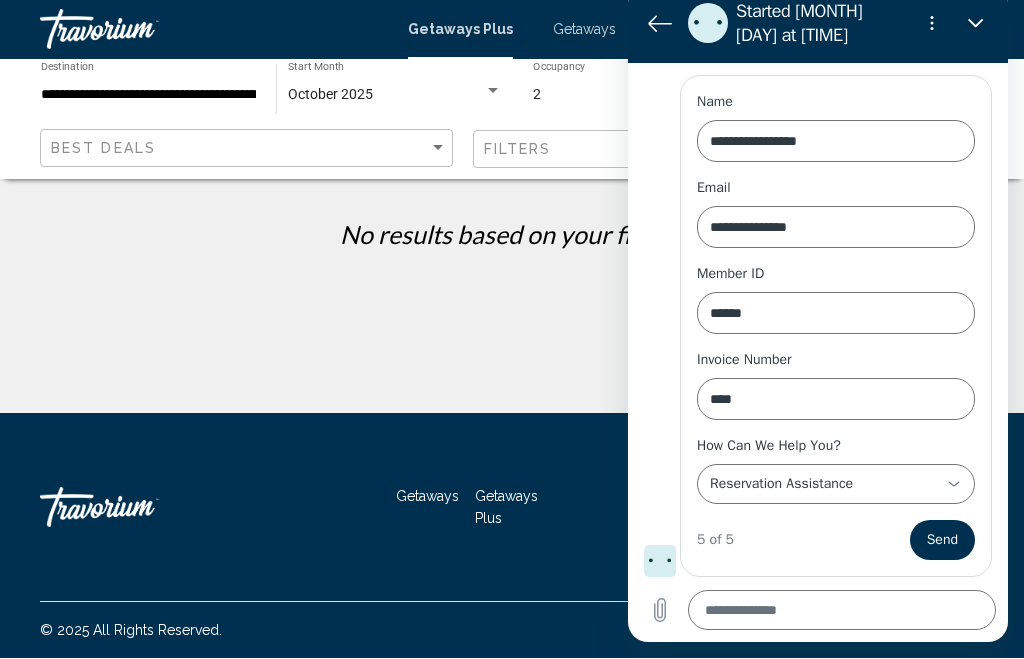 click on "Send" at bounding box center (942, 540) 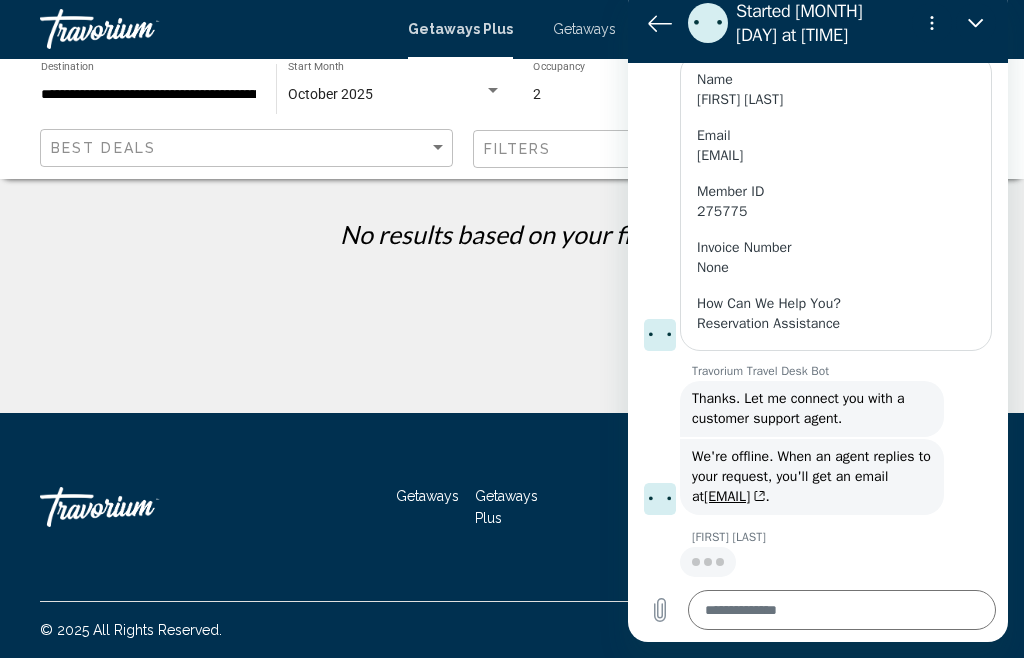 scroll, scrollTop: 1483, scrollLeft: 0, axis: vertical 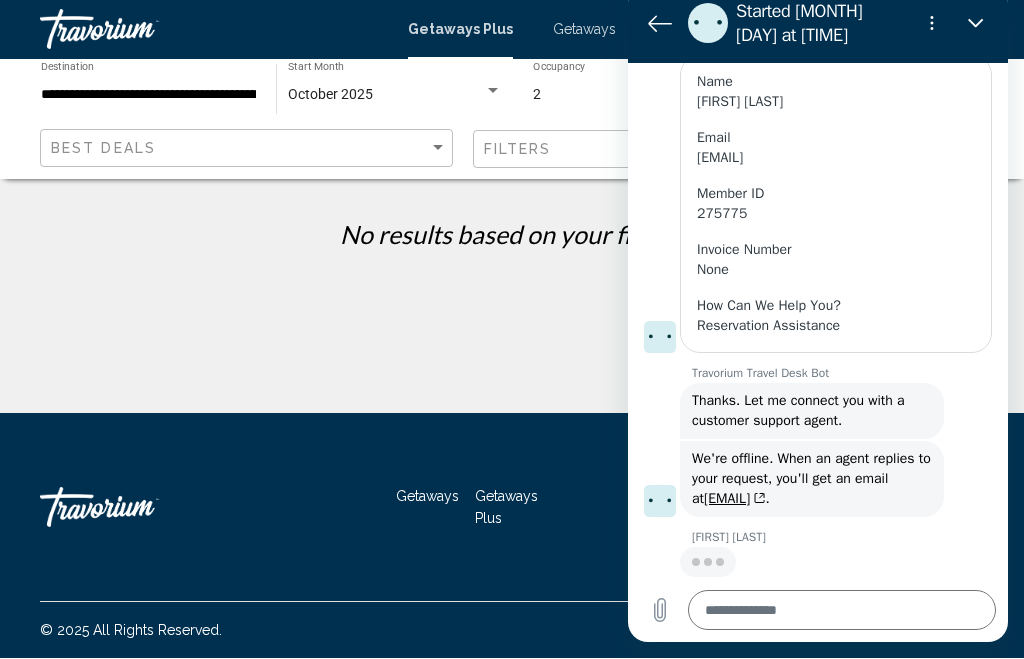 click on "© 2025 All Rights Reserved." at bounding box center (512, 631) 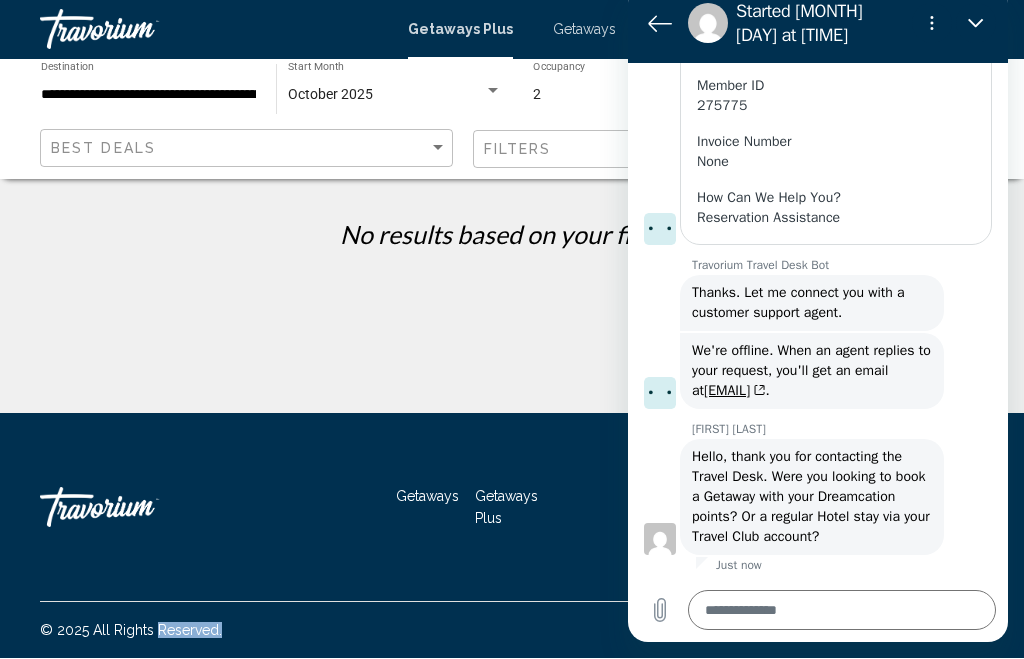 scroll, scrollTop: 1611, scrollLeft: 0, axis: vertical 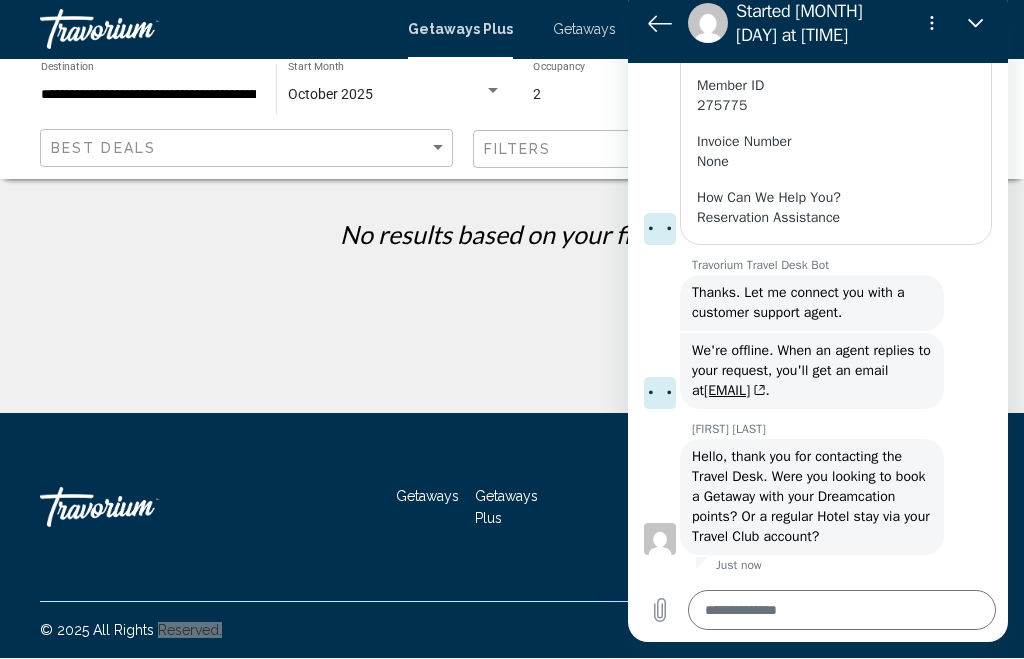 click at bounding box center (842, 610) 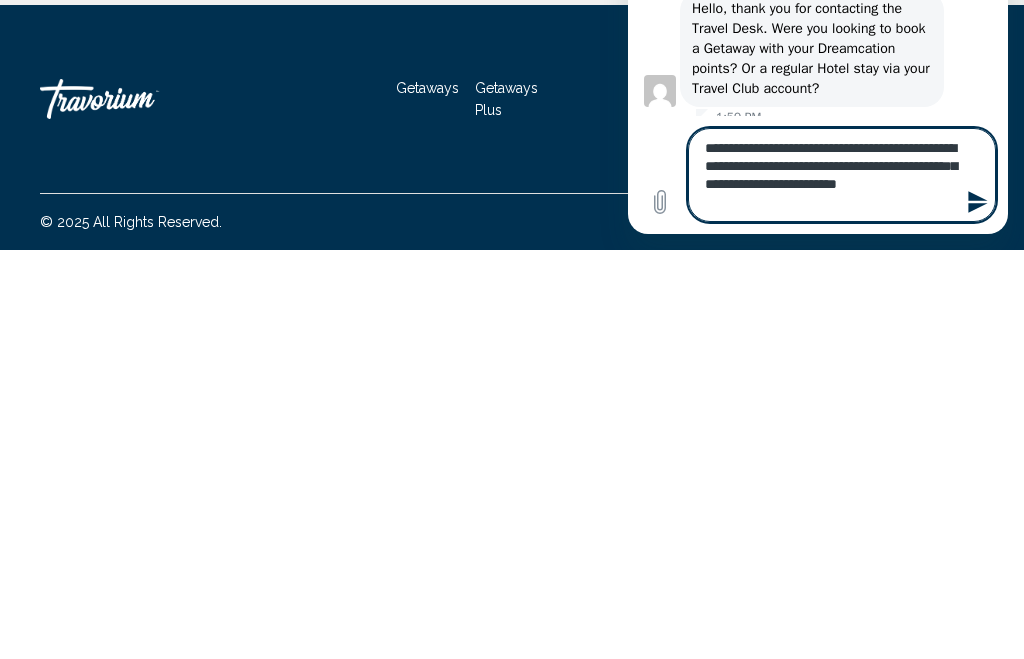 click 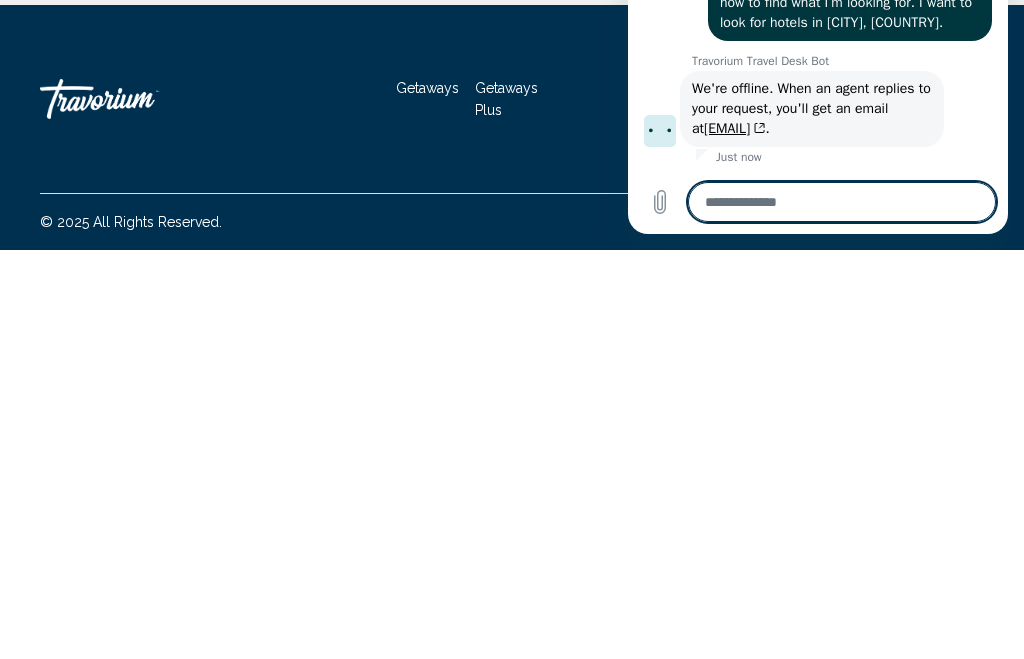 scroll, scrollTop: 1825, scrollLeft: 0, axis: vertical 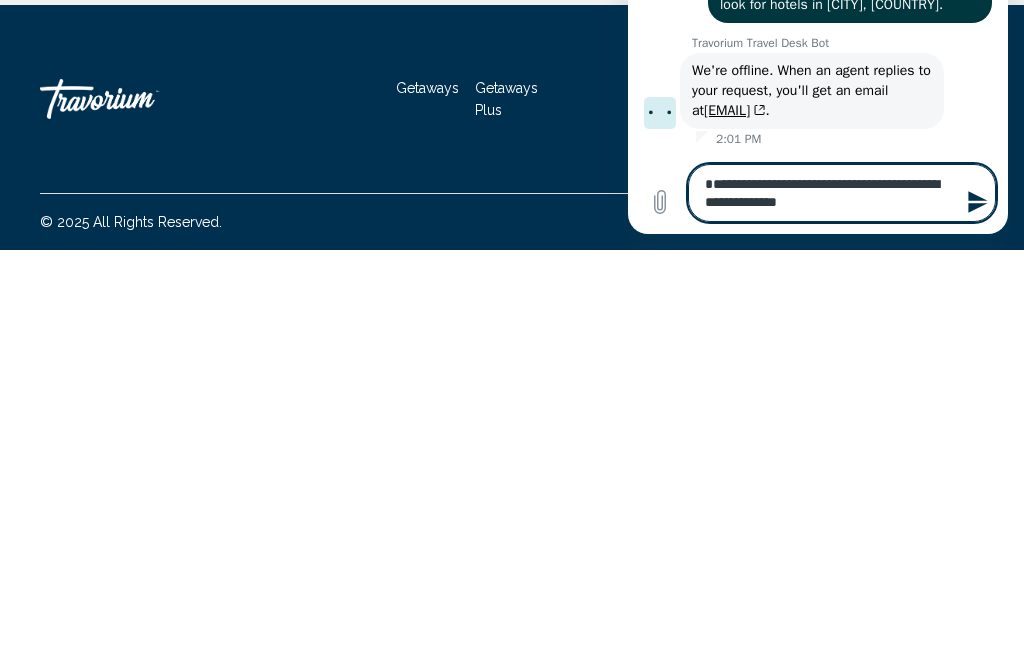 click 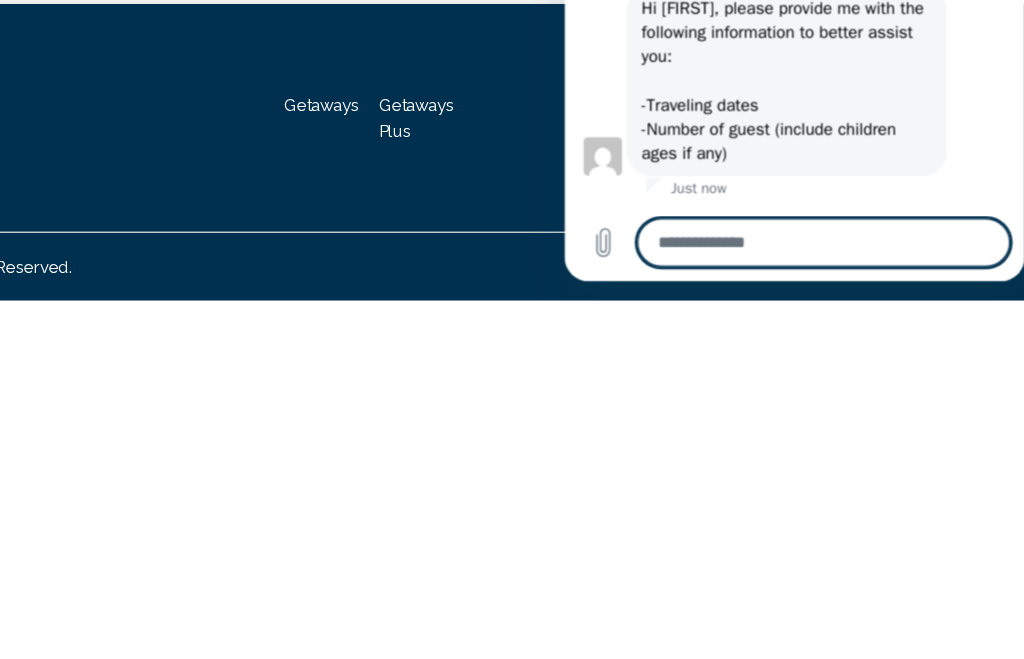 scroll, scrollTop: 2079, scrollLeft: 0, axis: vertical 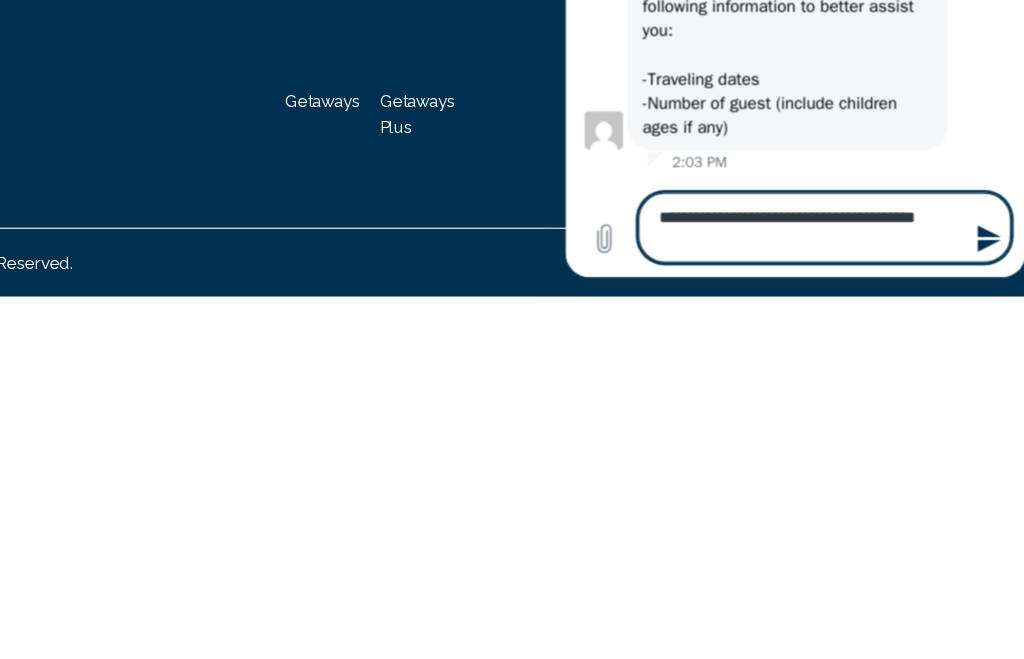 click 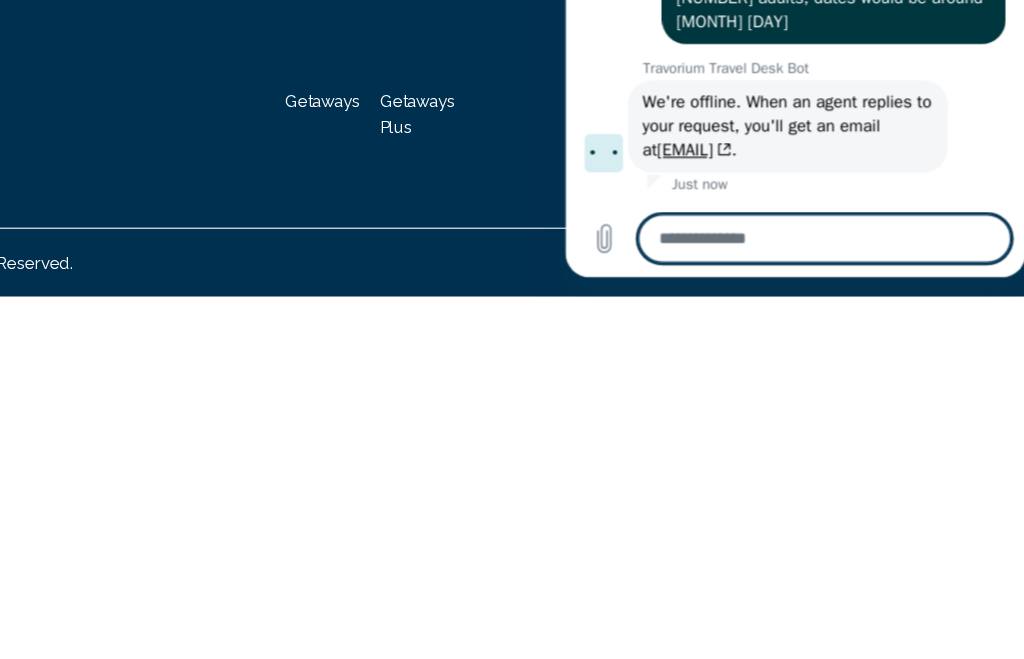 scroll, scrollTop: 2253, scrollLeft: 0, axis: vertical 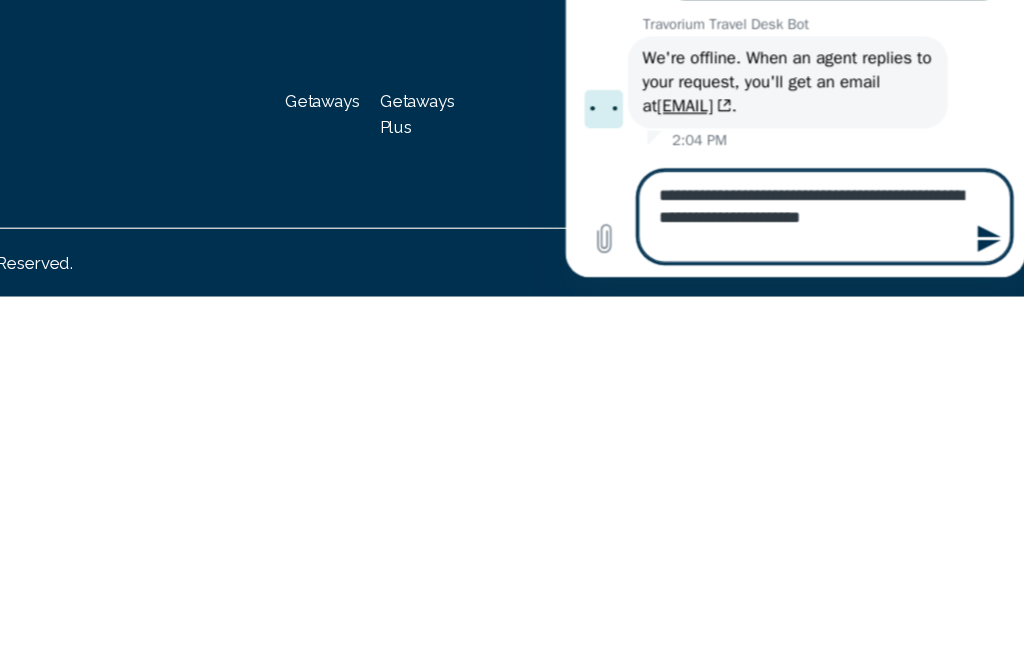 click 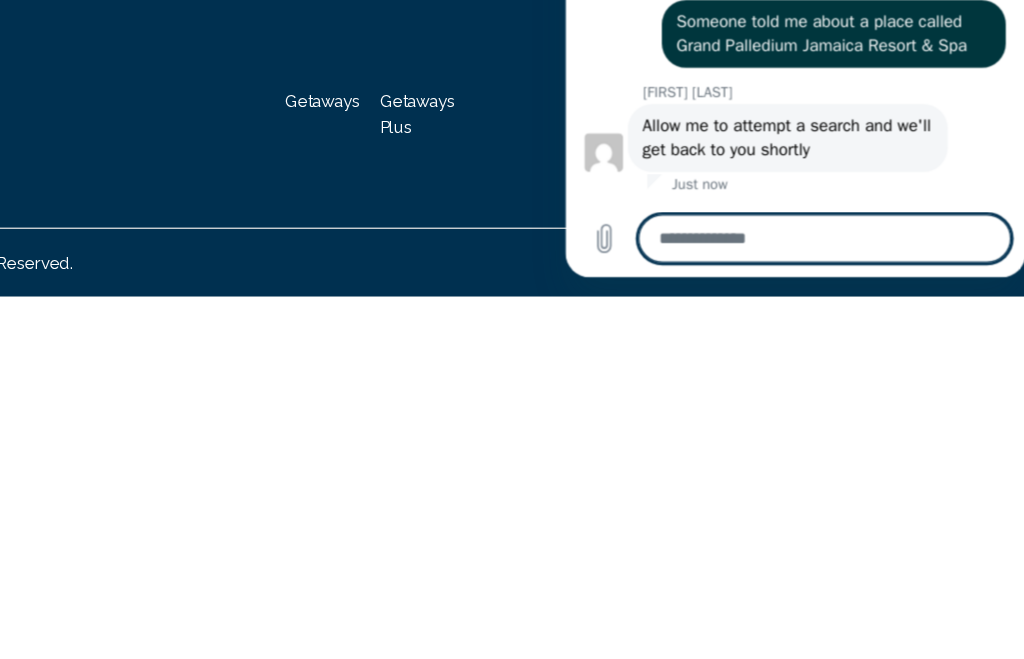 scroll, scrollTop: 2407, scrollLeft: 0, axis: vertical 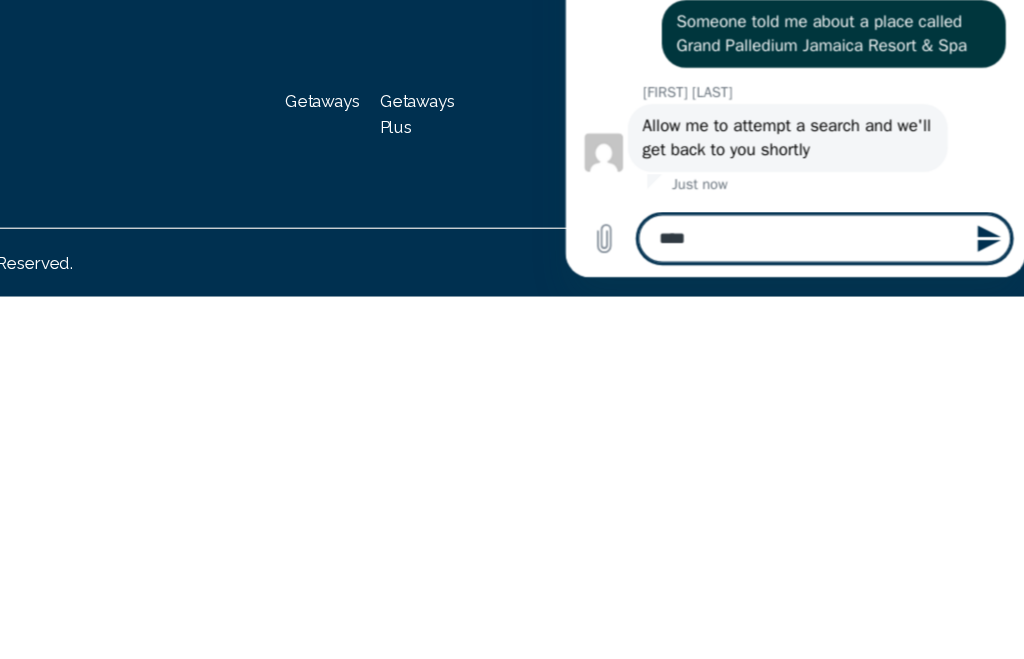 click 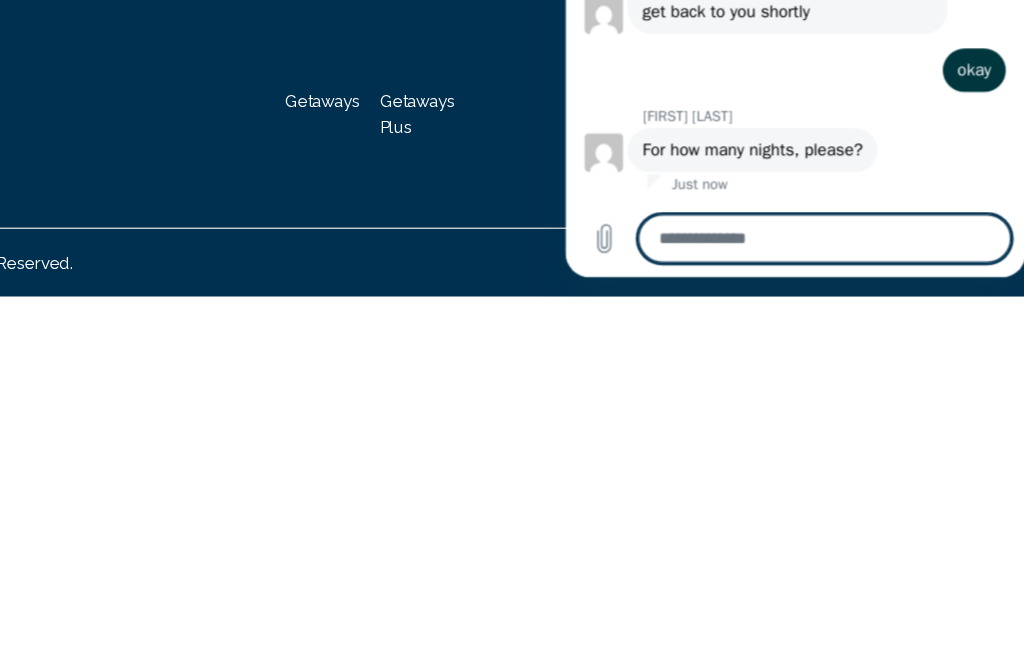 scroll, scrollTop: 2521, scrollLeft: 0, axis: vertical 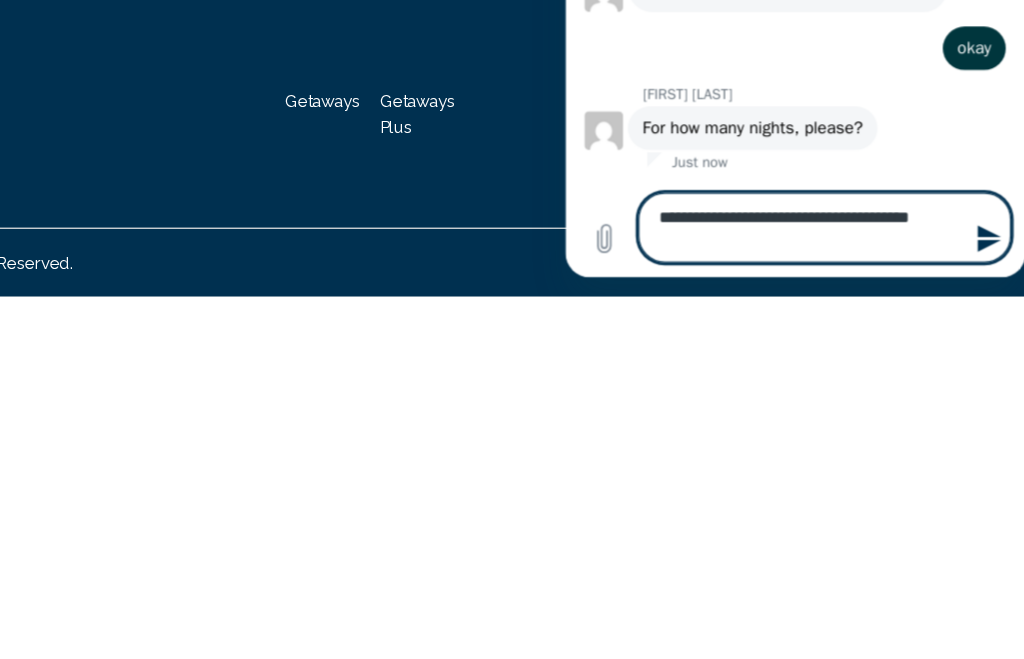 click 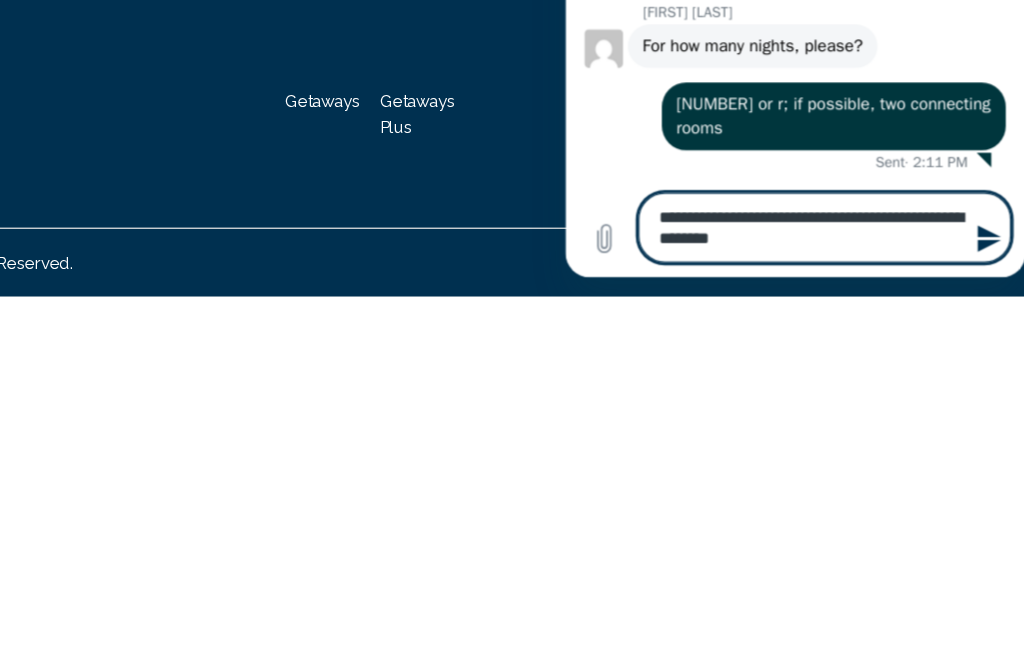 scroll, scrollTop: 2587, scrollLeft: 0, axis: vertical 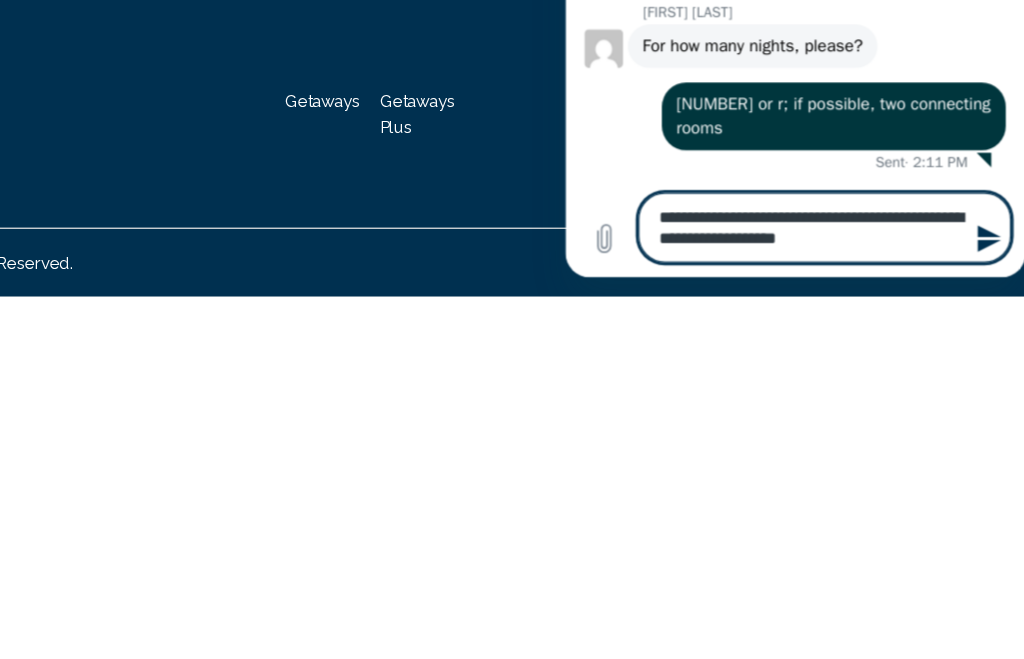 click 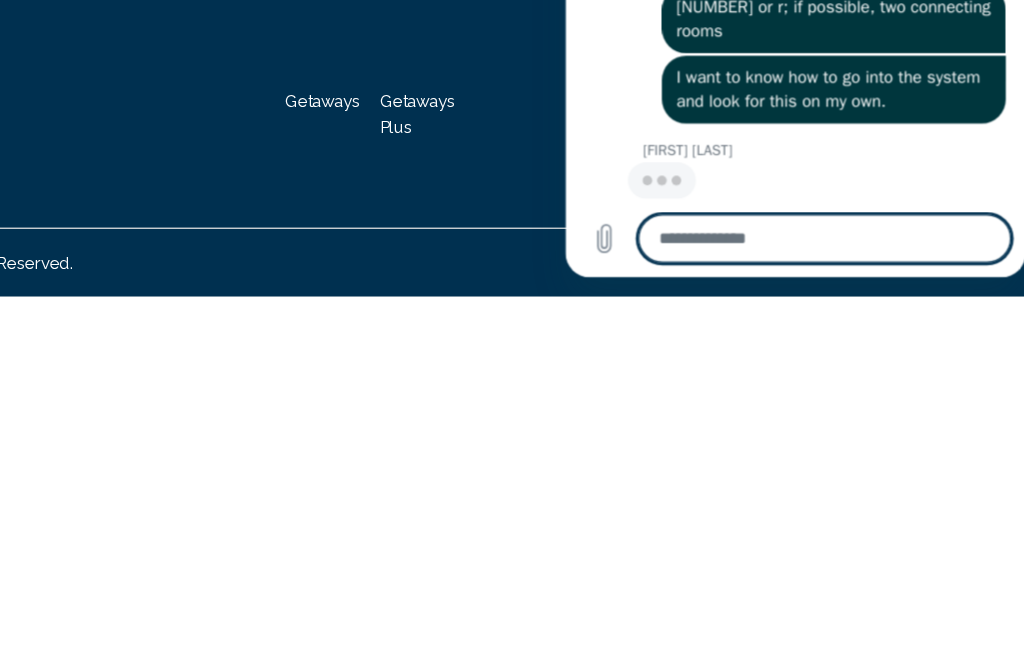 scroll, scrollTop: 2665, scrollLeft: 0, axis: vertical 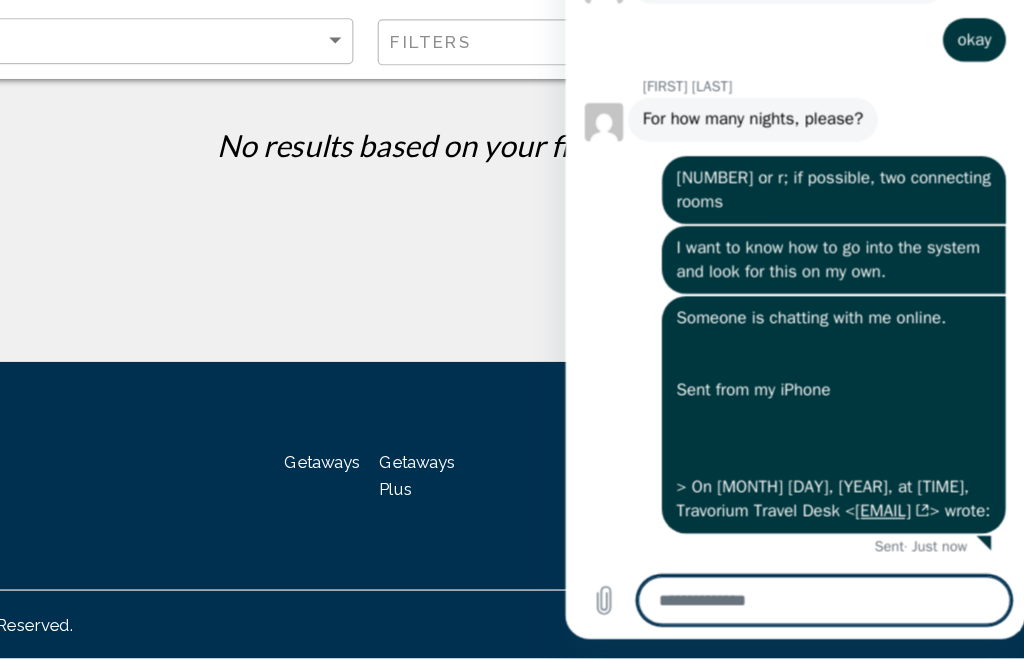click at bounding box center (779, 469) 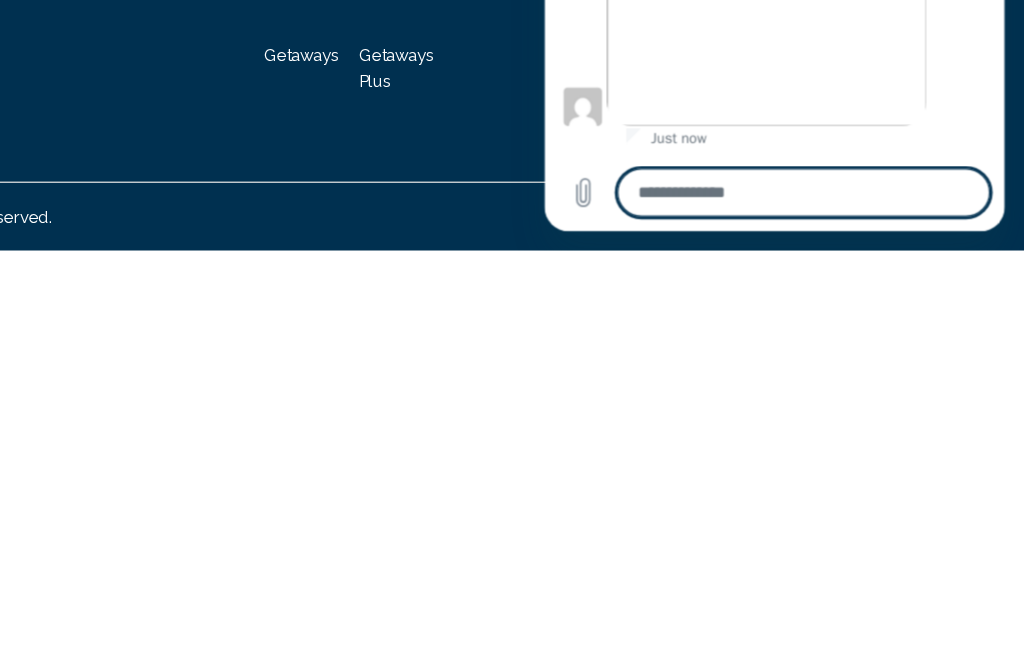 scroll, scrollTop: 3119, scrollLeft: 0, axis: vertical 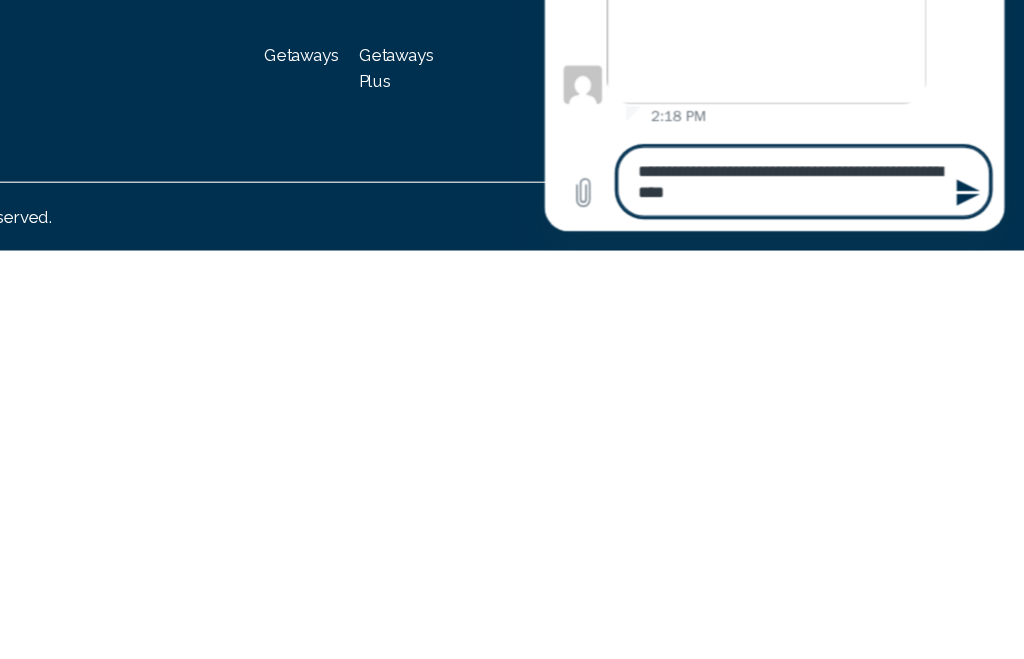 click 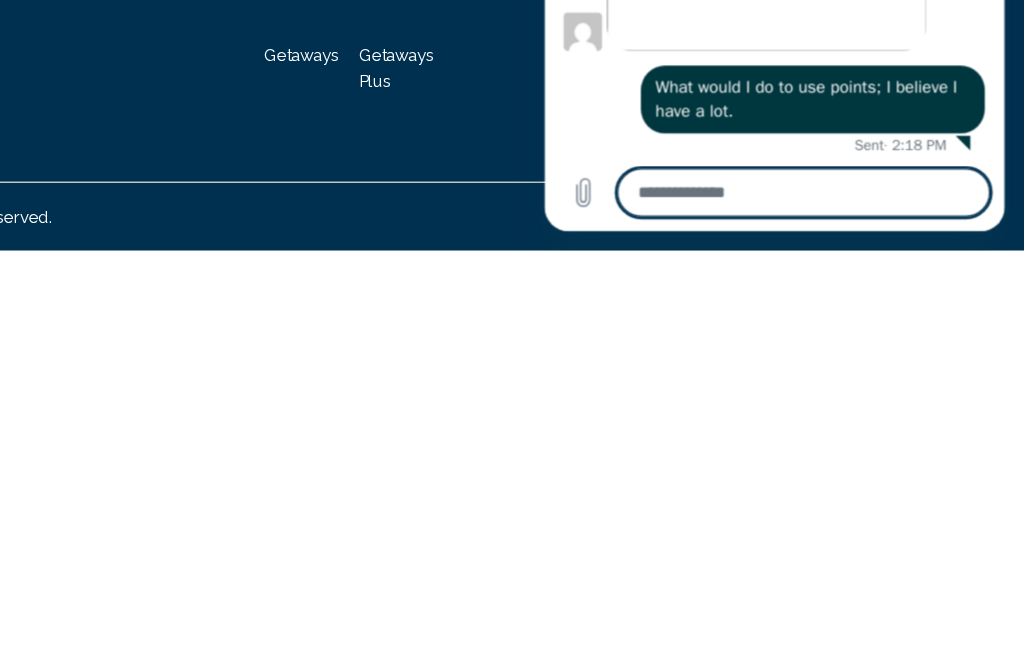 scroll, scrollTop: 3121, scrollLeft: 0, axis: vertical 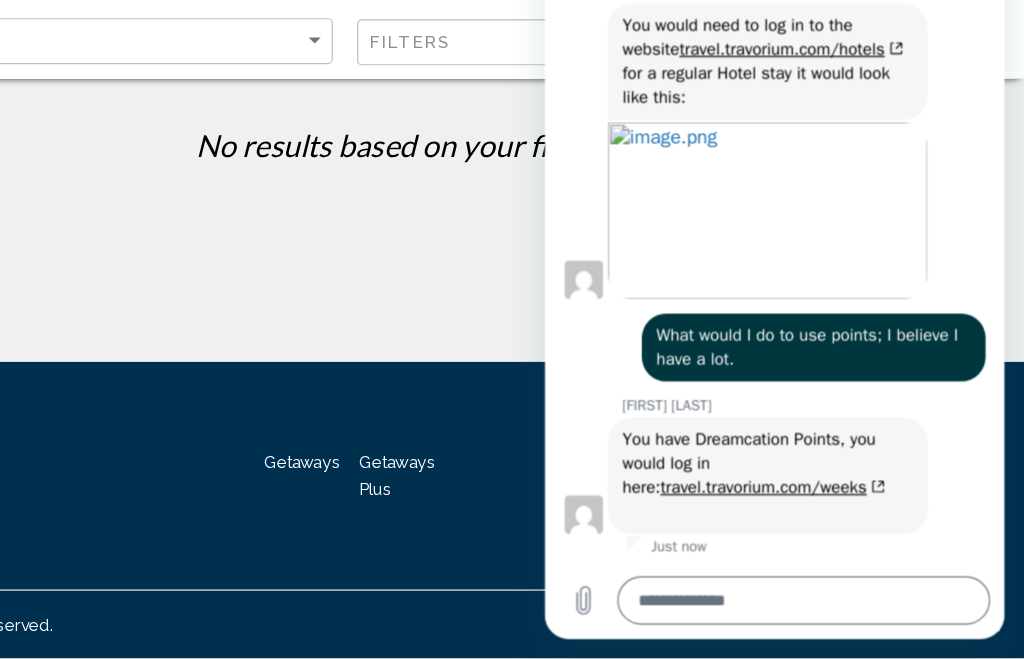 click at bounding box center (758, 469) 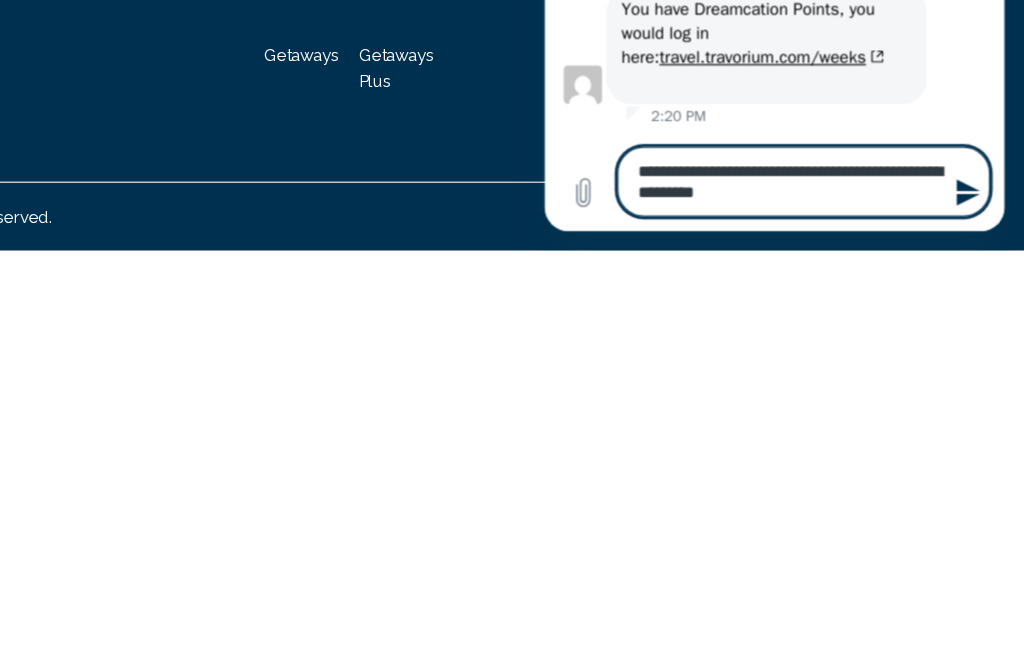 click at bounding box center (892, 61) 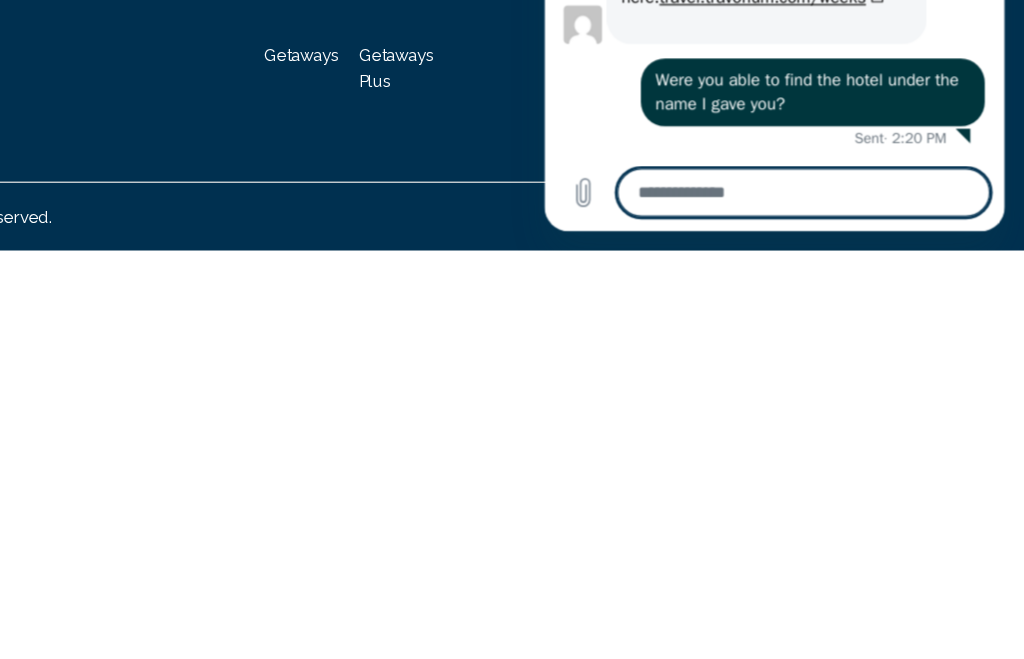 scroll, scrollTop: 3381, scrollLeft: 0, axis: vertical 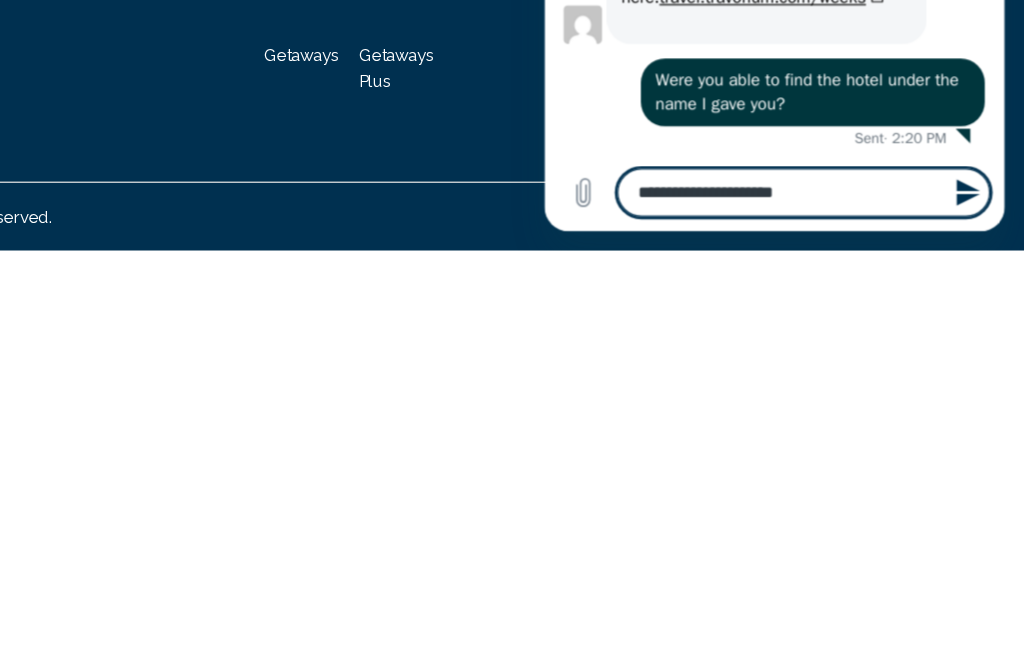 click 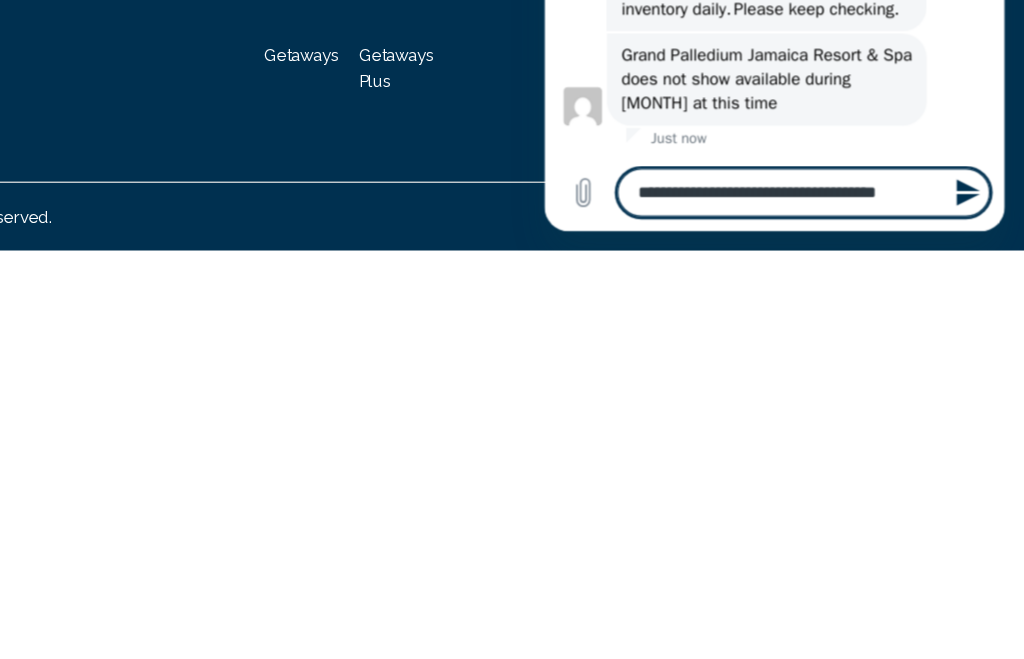 scroll, scrollTop: 3943, scrollLeft: 0, axis: vertical 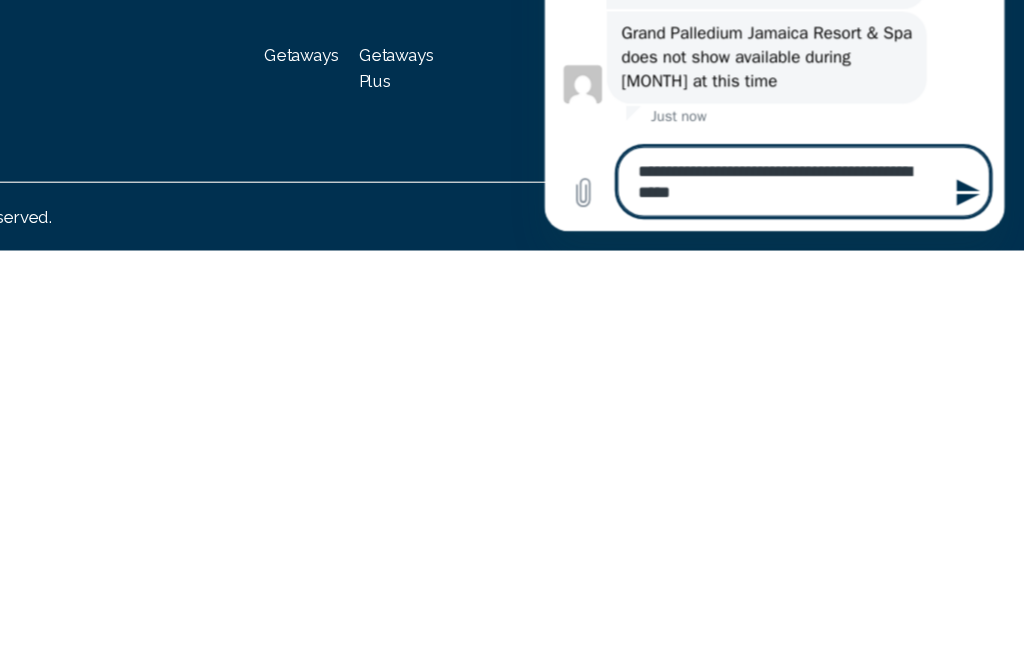 click 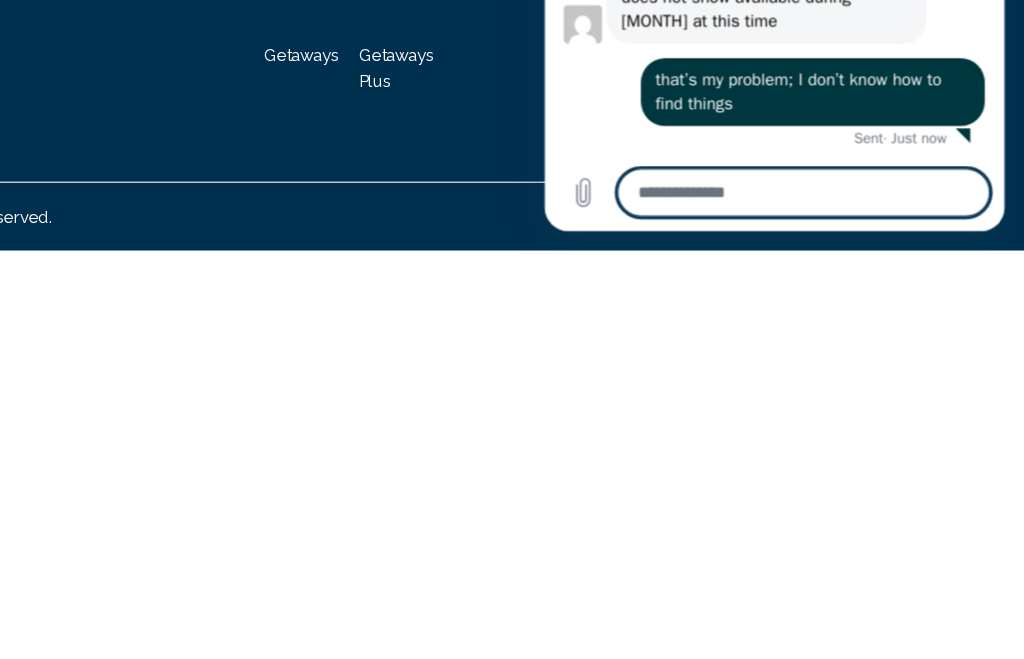 scroll, scrollTop: 4011, scrollLeft: 0, axis: vertical 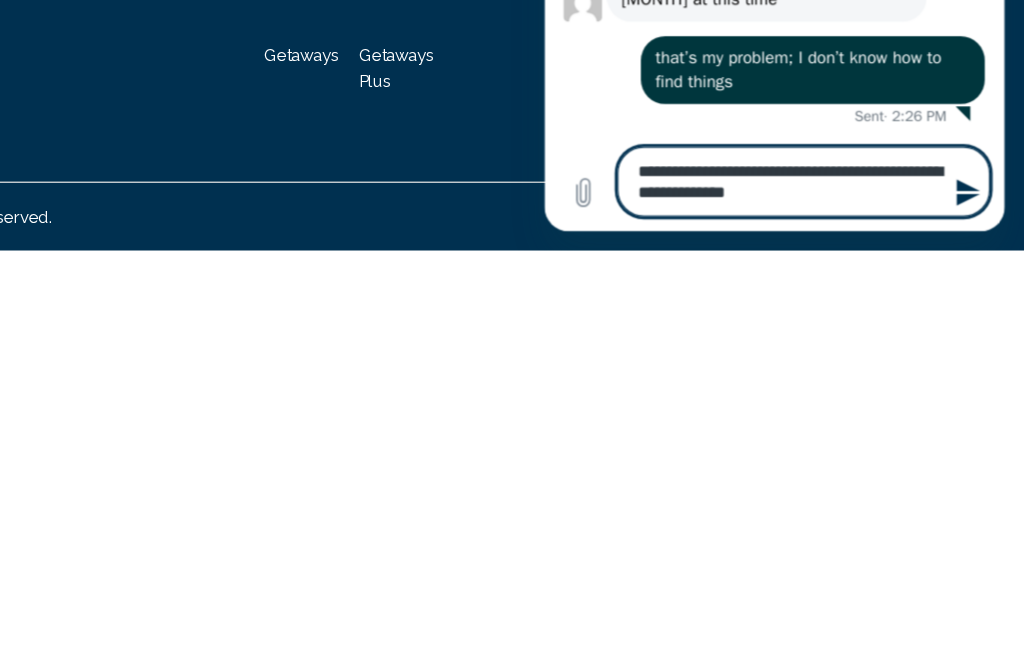 click 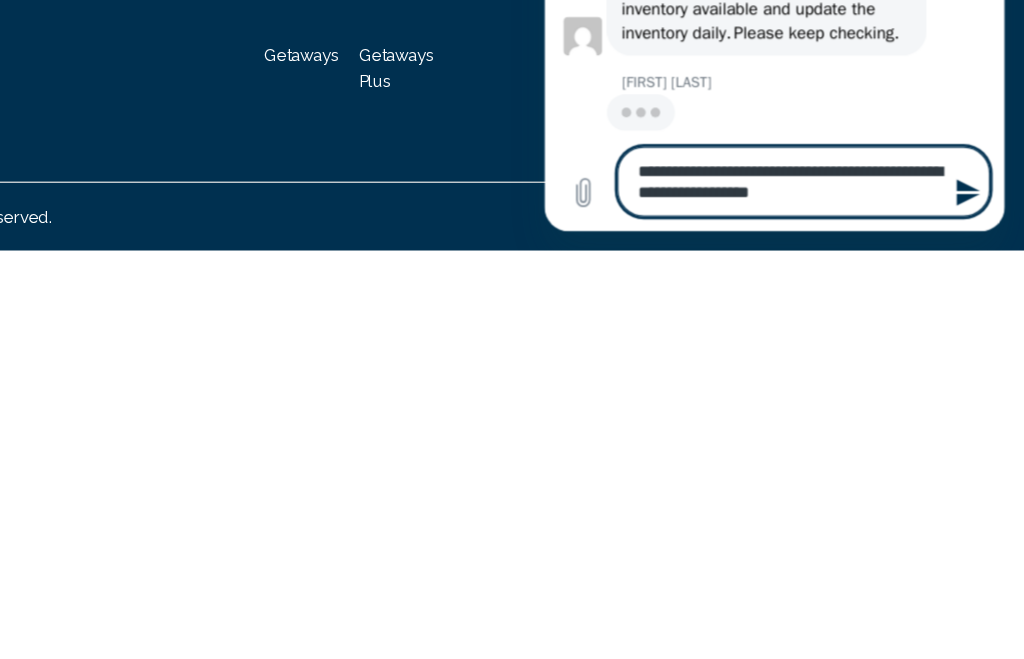 scroll, scrollTop: 4431, scrollLeft: 0, axis: vertical 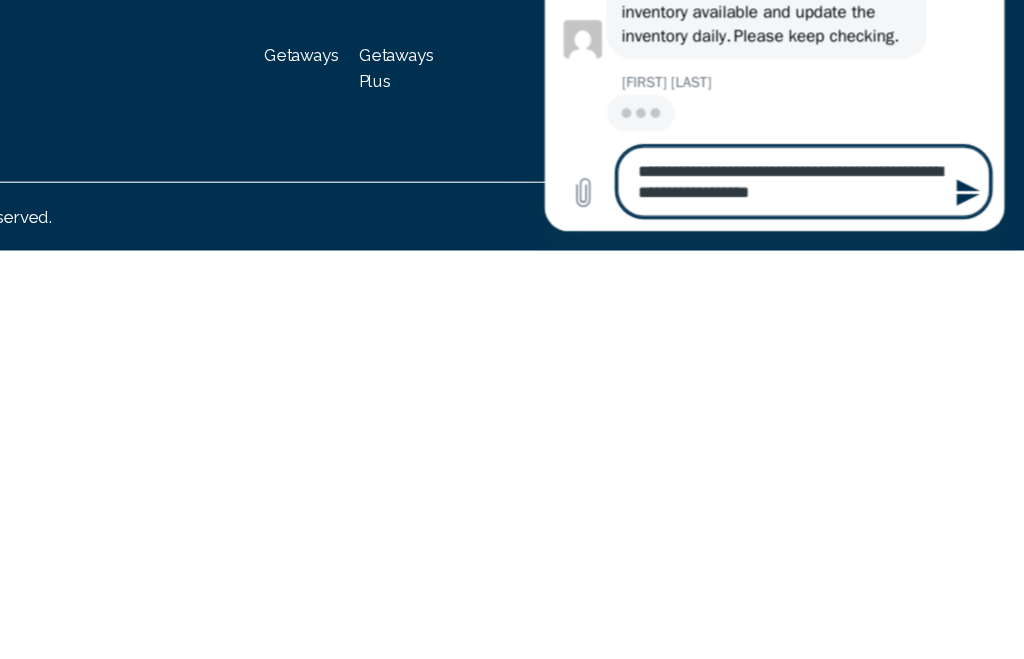 click 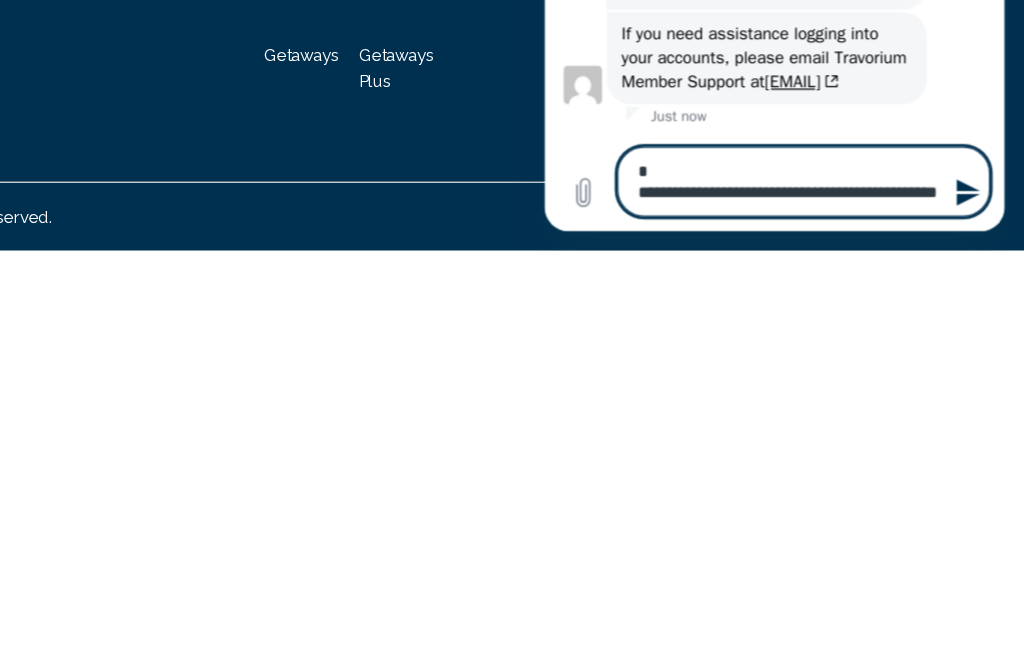 scroll, scrollTop: 4871, scrollLeft: 0, axis: vertical 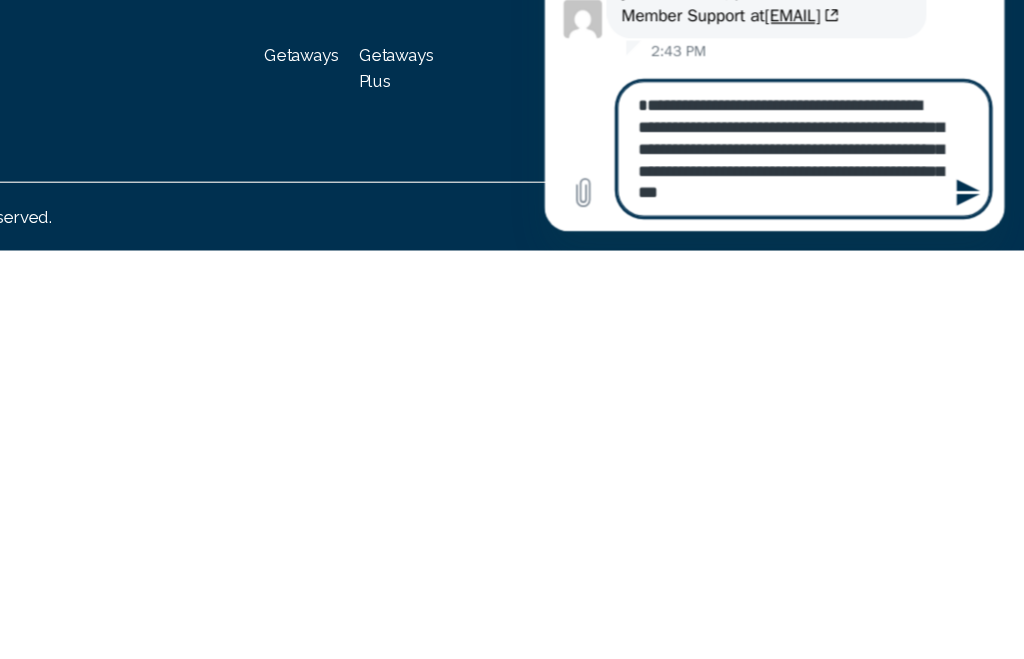 click on "If you need assistance logging into your accounts, please email Travorium Member Support at  [EMAIL]" at bounding box center (728, -104) 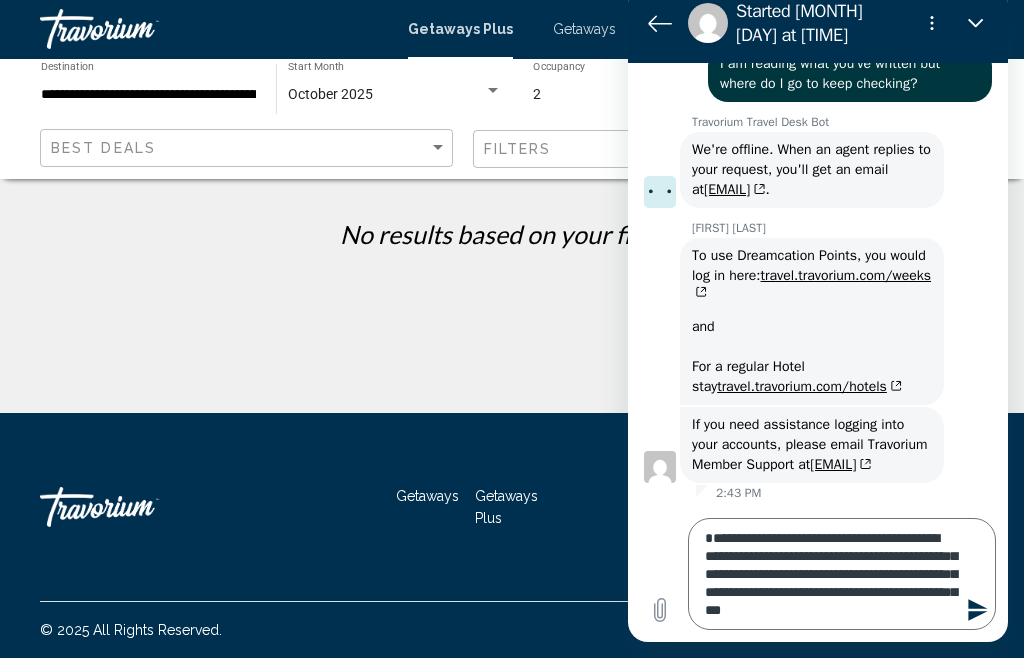 click on "**********" at bounding box center (842, 574) 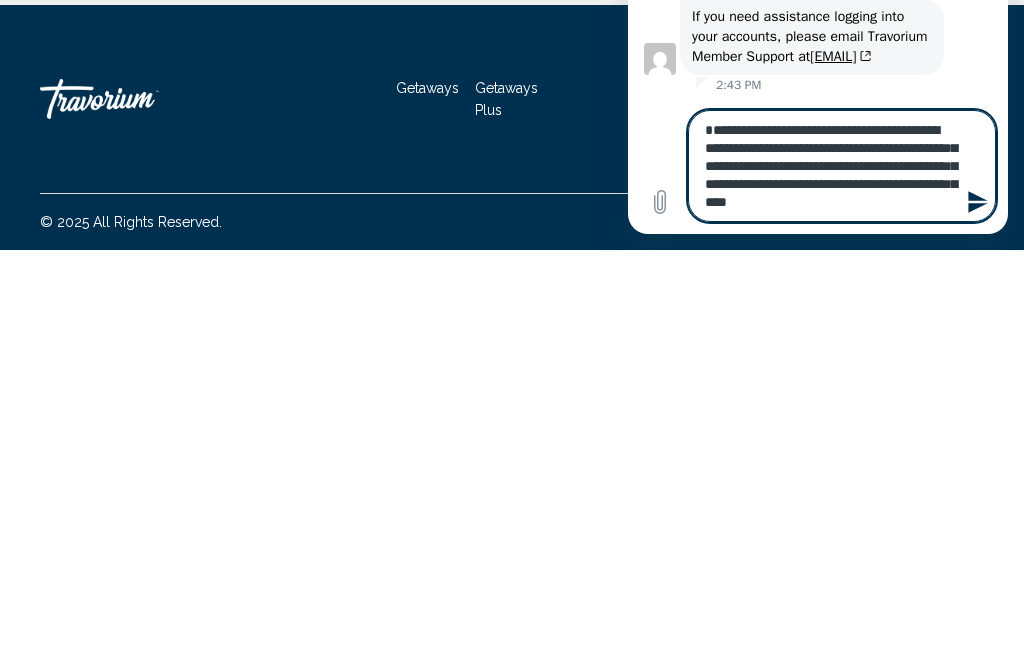click on "**********" at bounding box center (842, 166) 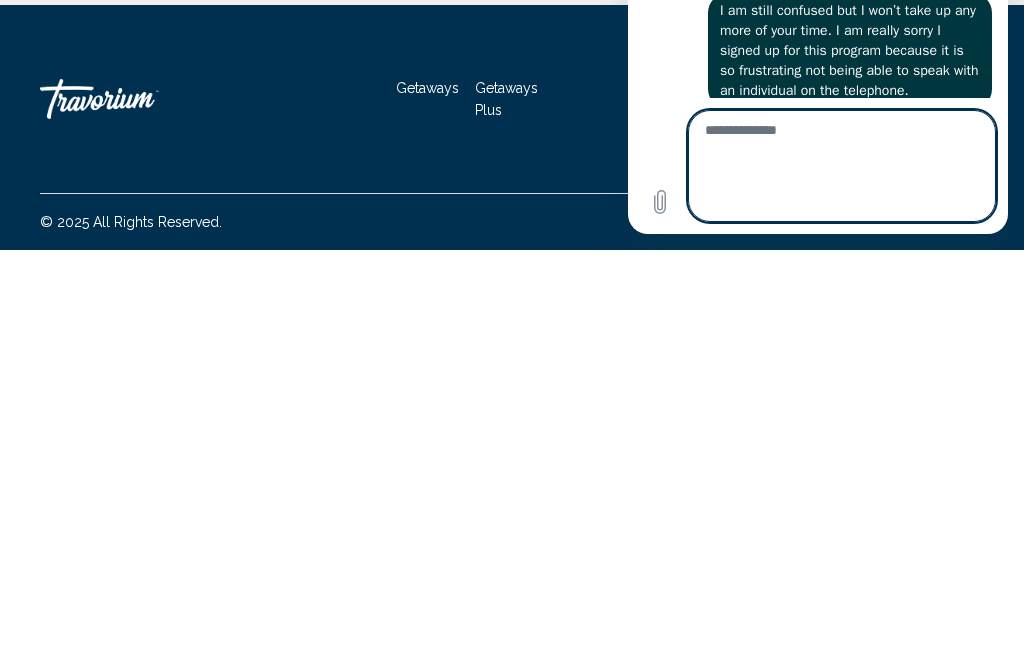 scroll, scrollTop: 0, scrollLeft: 0, axis: both 